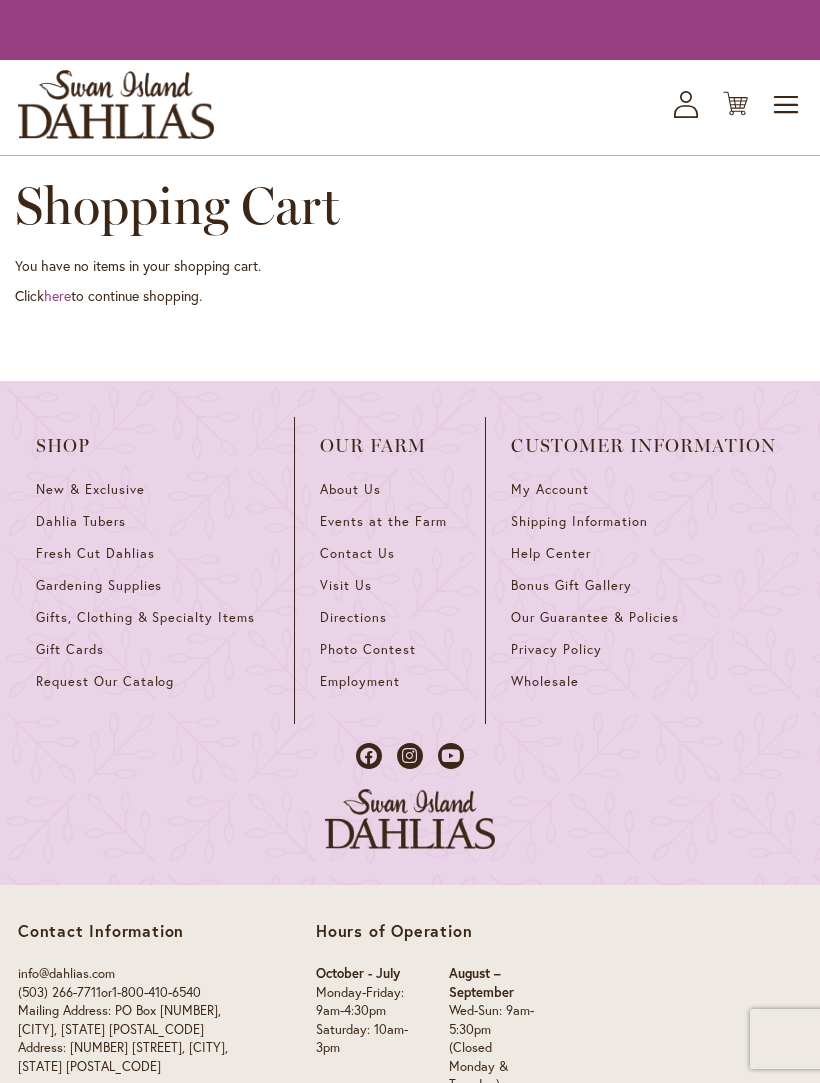 scroll, scrollTop: 0, scrollLeft: 0, axis: both 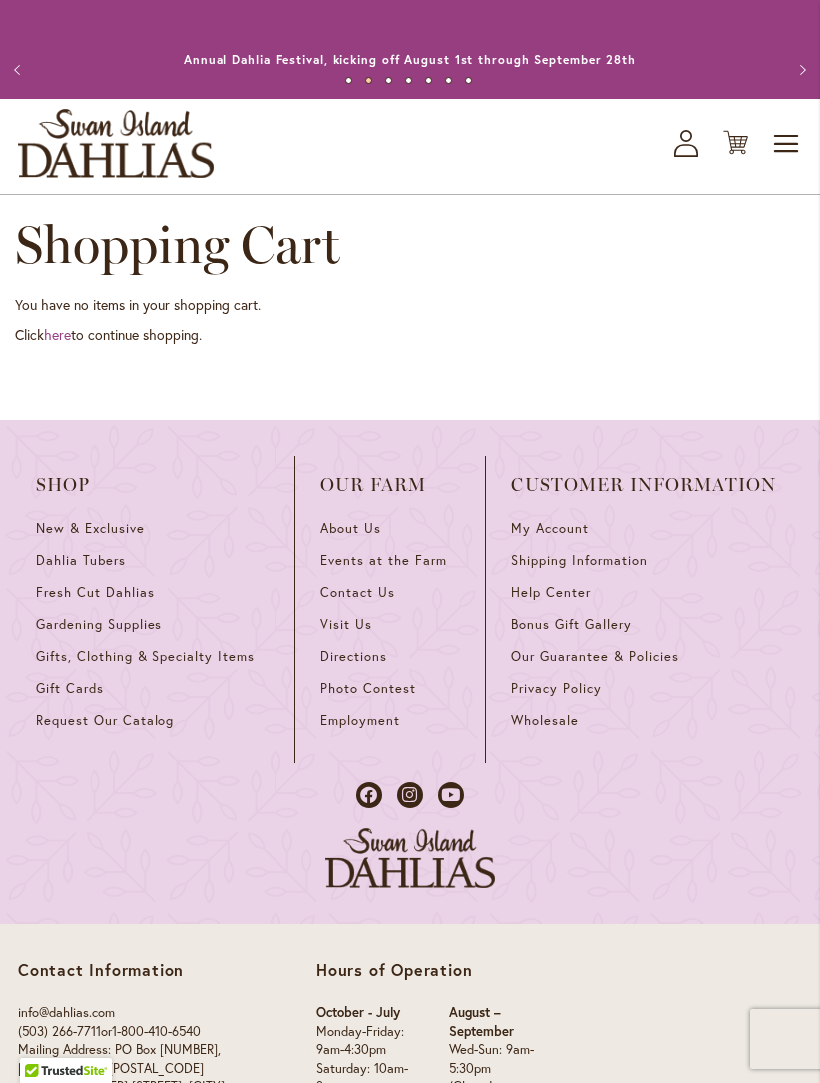 click 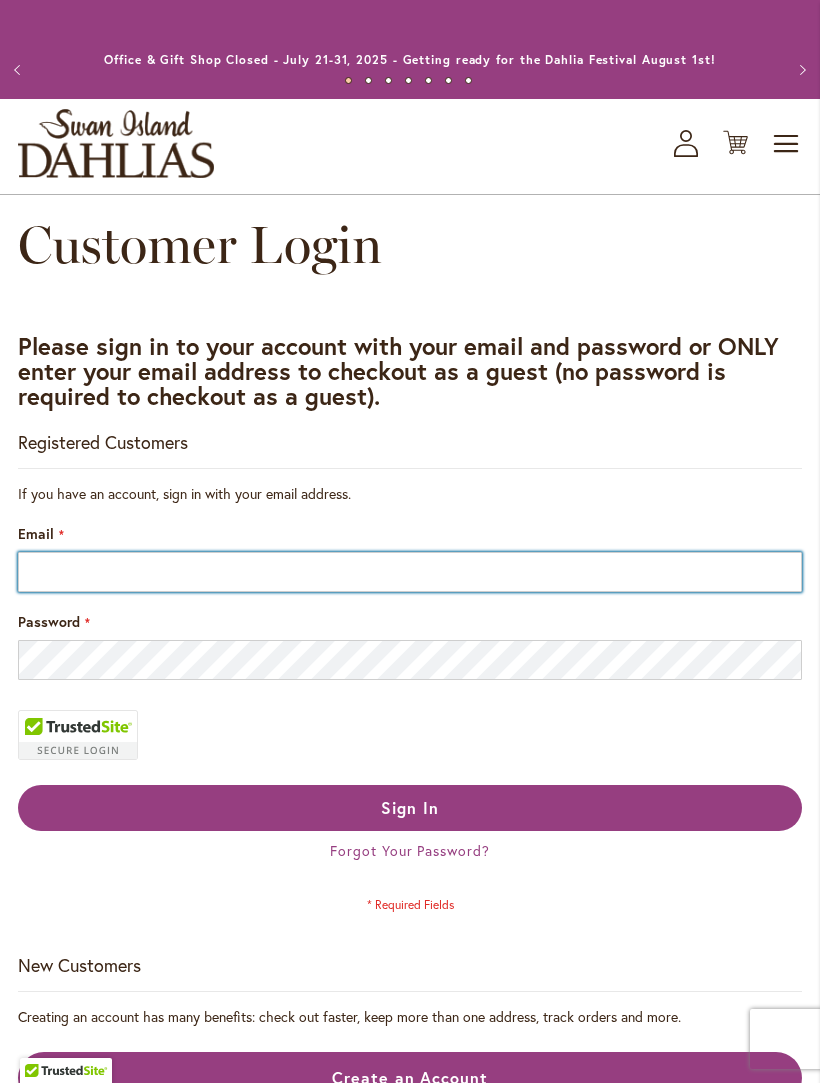scroll, scrollTop: 0, scrollLeft: 0, axis: both 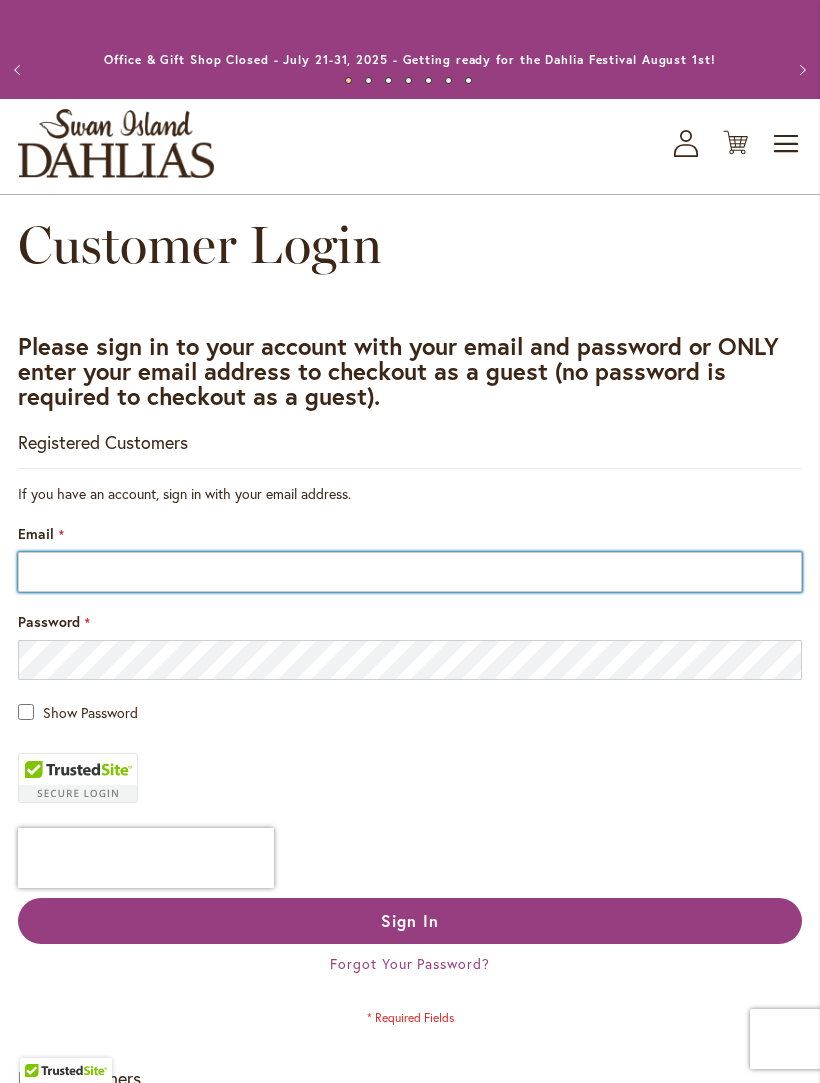 type on "**********" 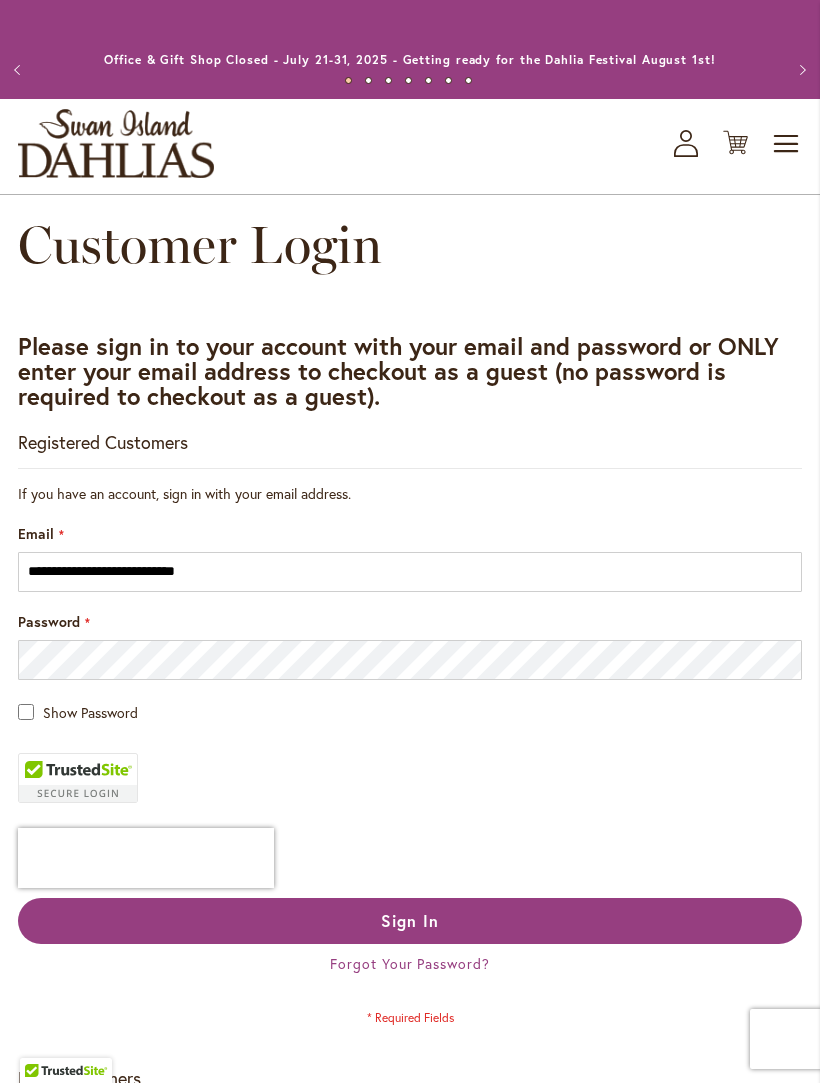 click on "Sign In" at bounding box center [410, 920] 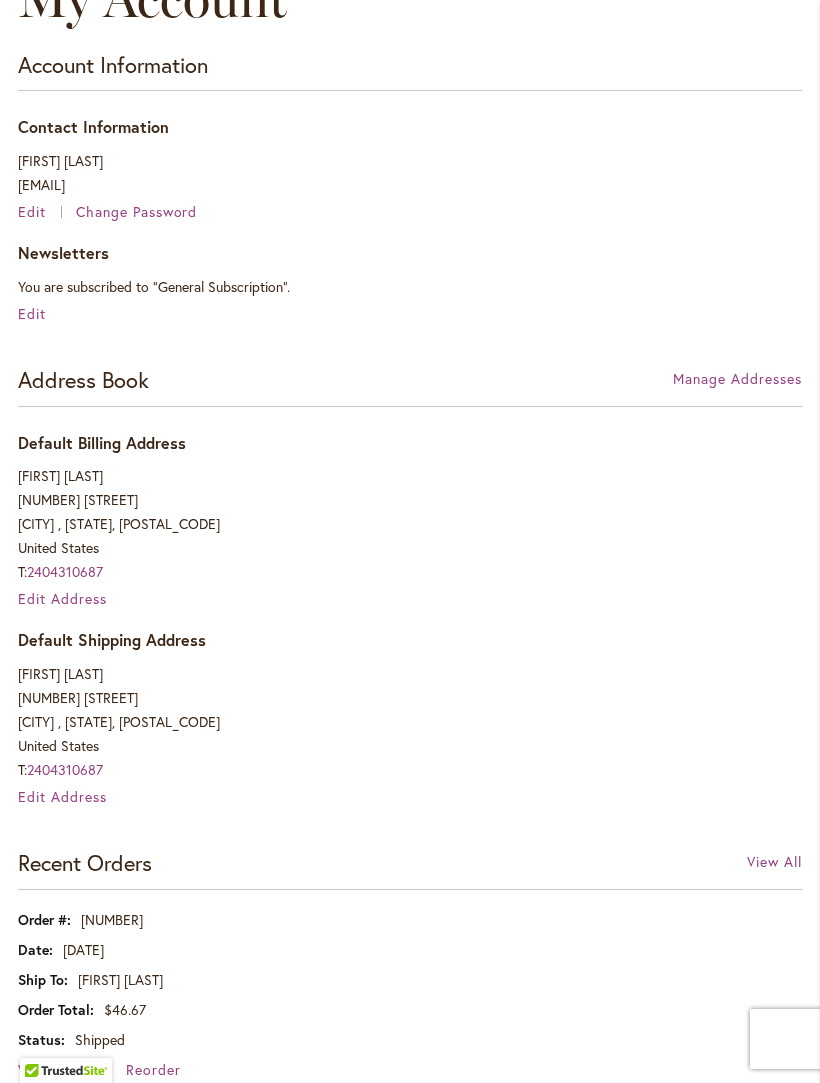 scroll, scrollTop: 0, scrollLeft: 0, axis: both 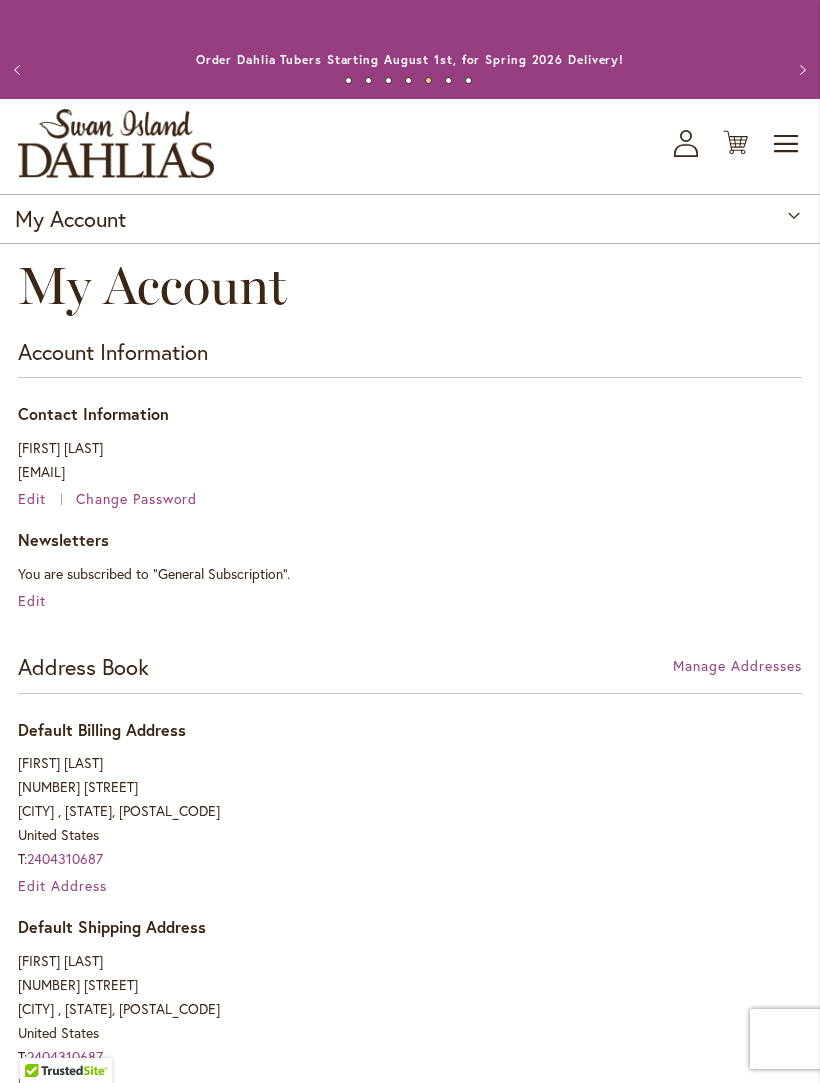click 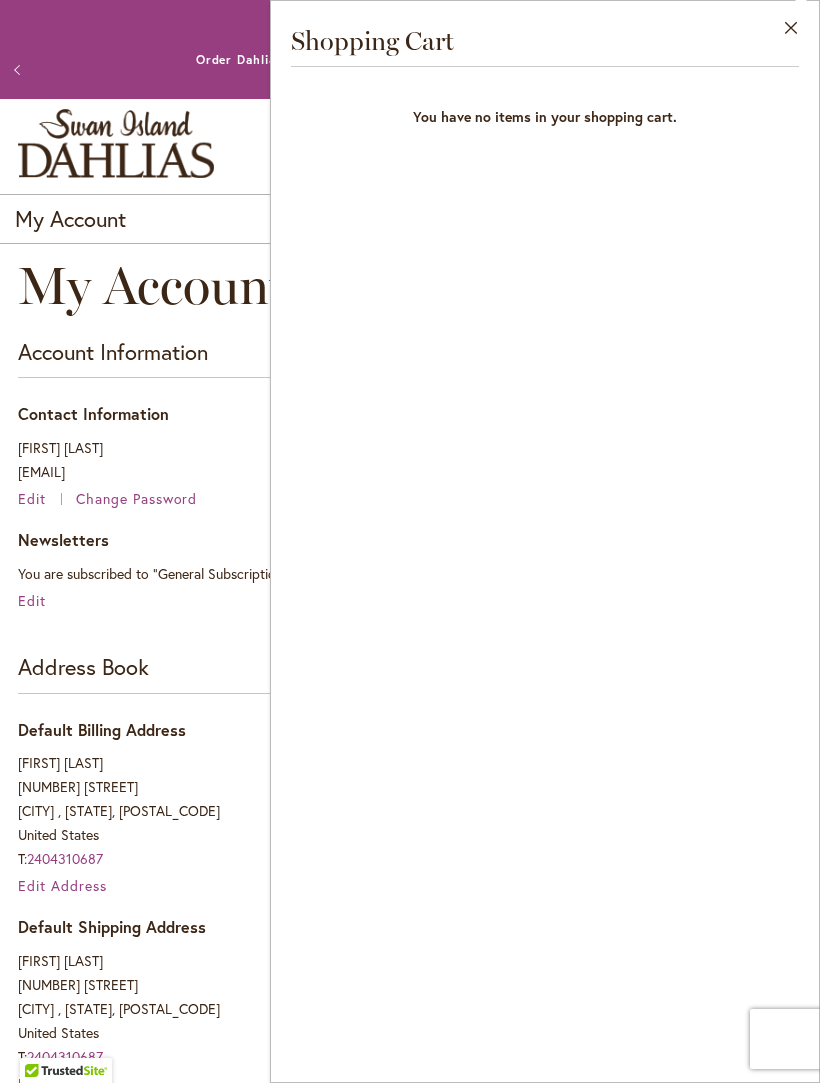 click on "Close" at bounding box center (791, 32) 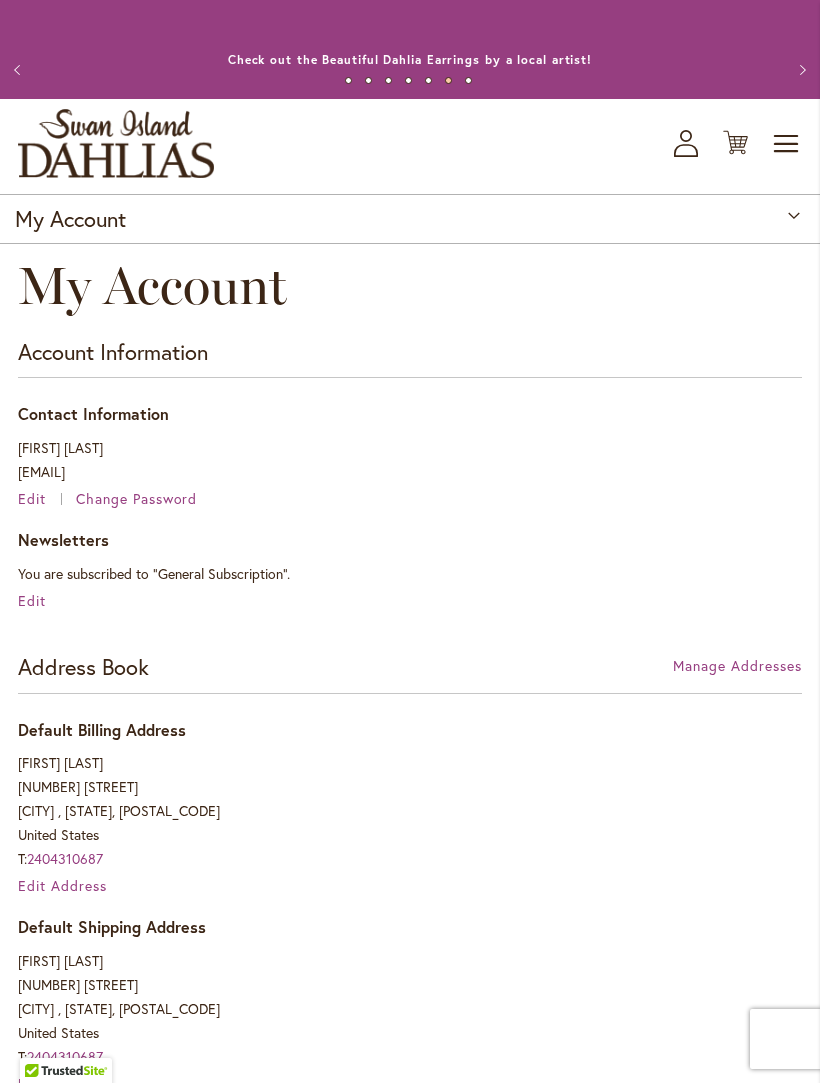 click on "Previous" at bounding box center (20, 70) 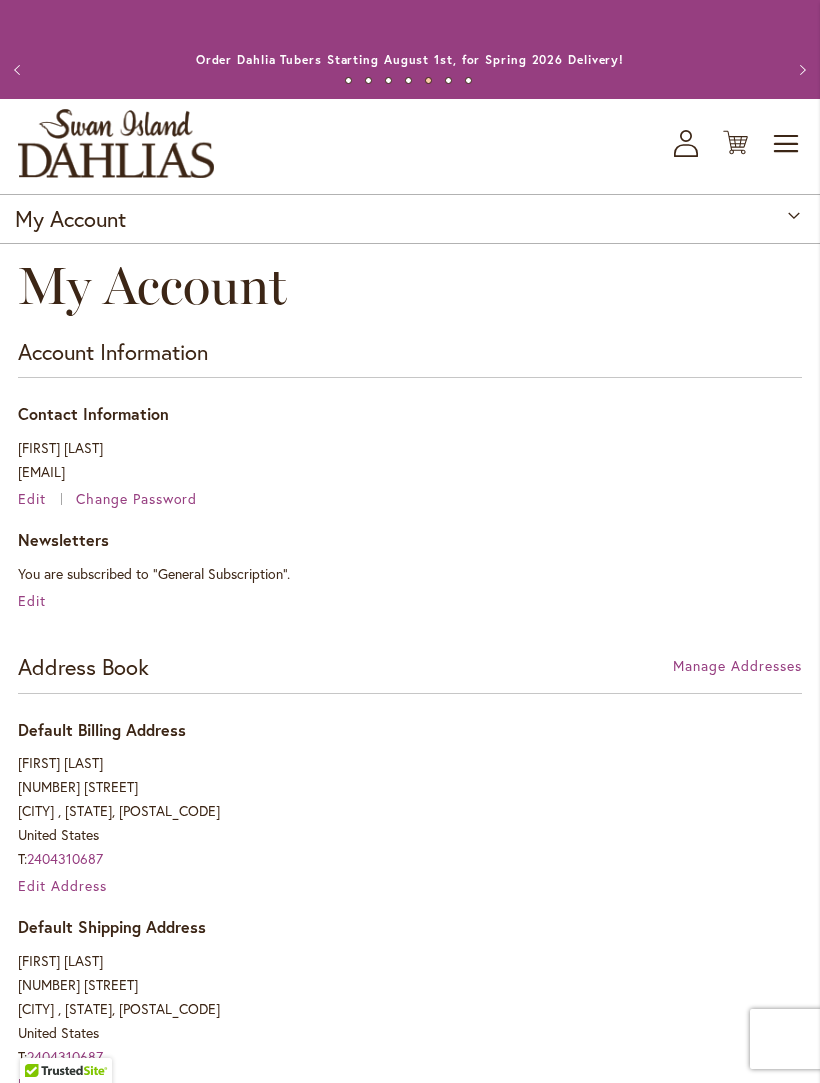 click on "Previous" at bounding box center [20, 70] 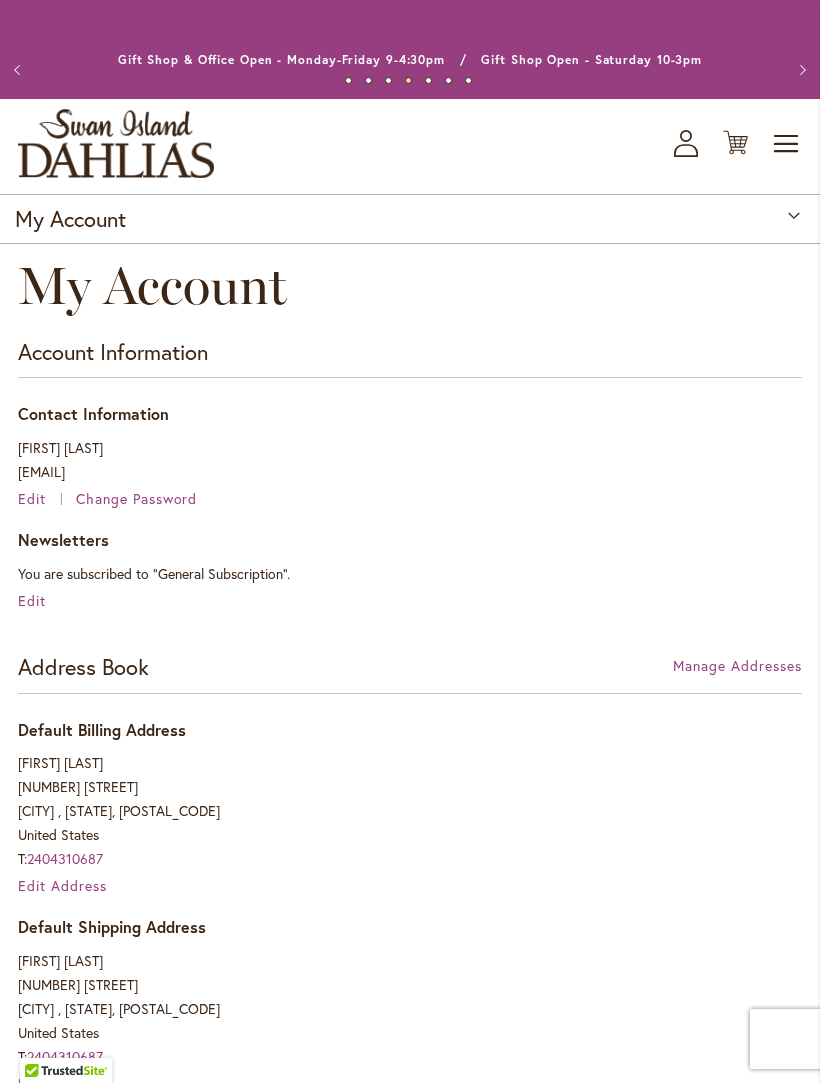 click on "Previous" at bounding box center (20, 70) 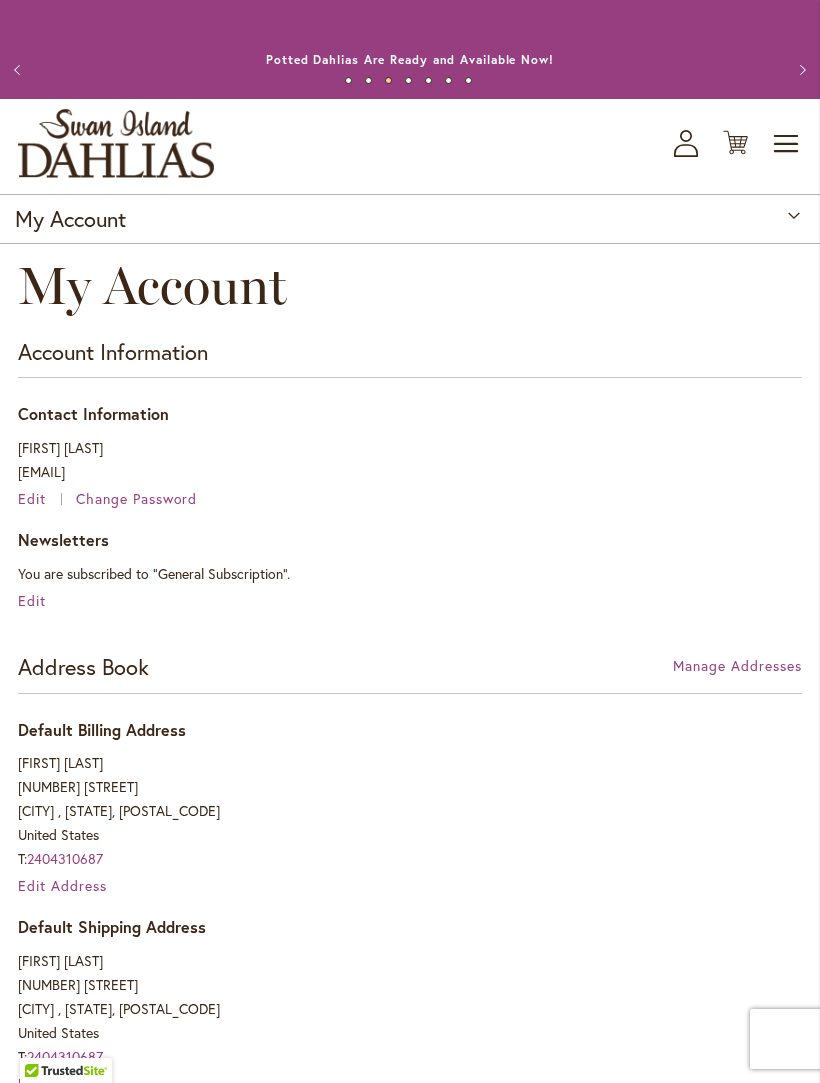 click on "Previous" at bounding box center [20, 70] 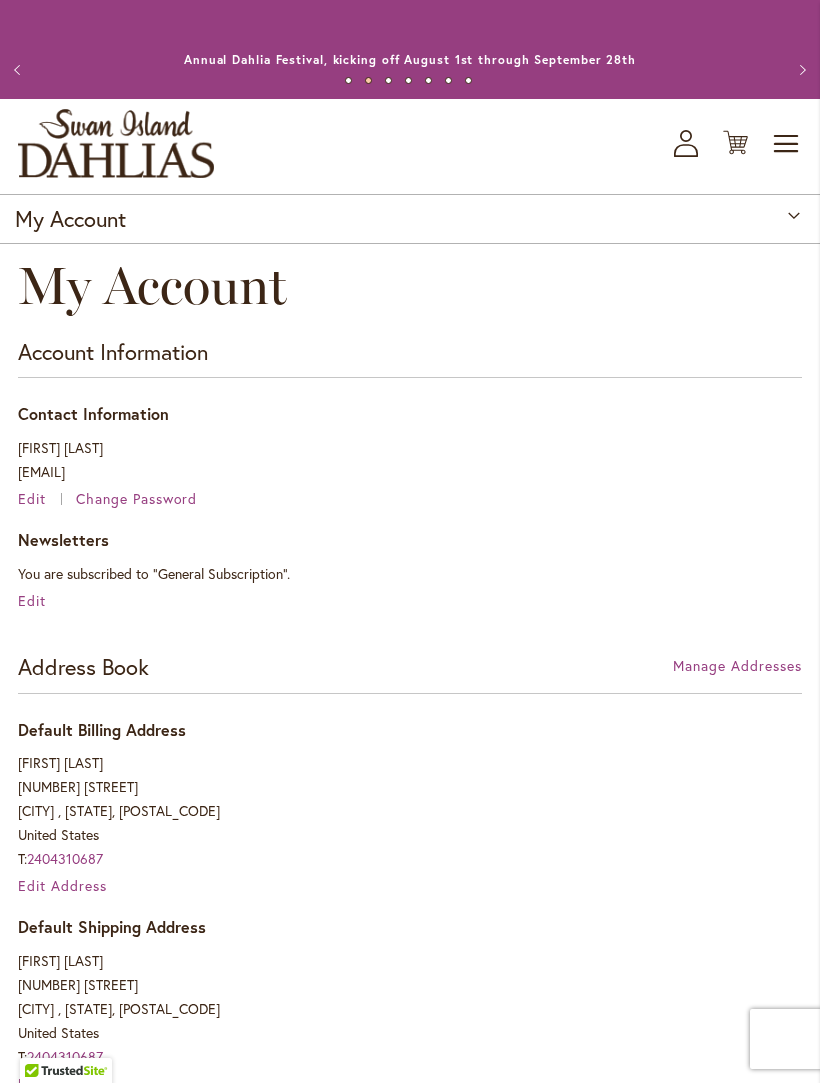 click on "Previous" at bounding box center [20, 70] 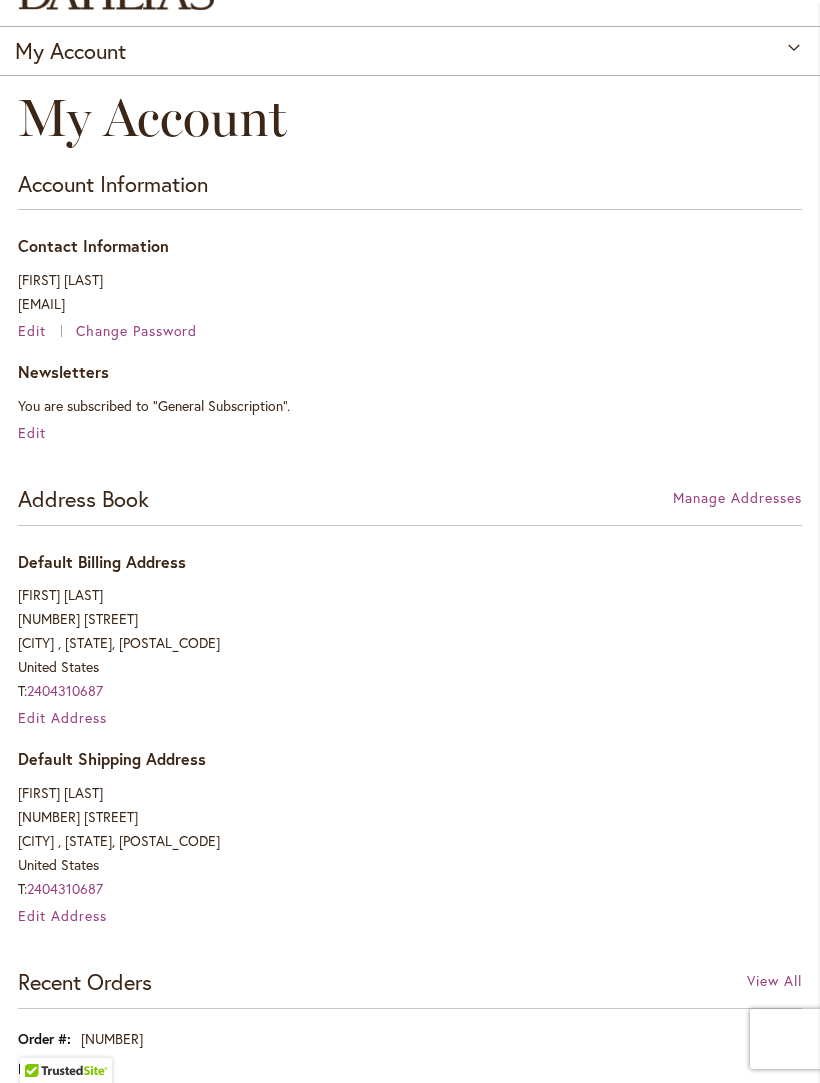 scroll, scrollTop: 0, scrollLeft: 0, axis: both 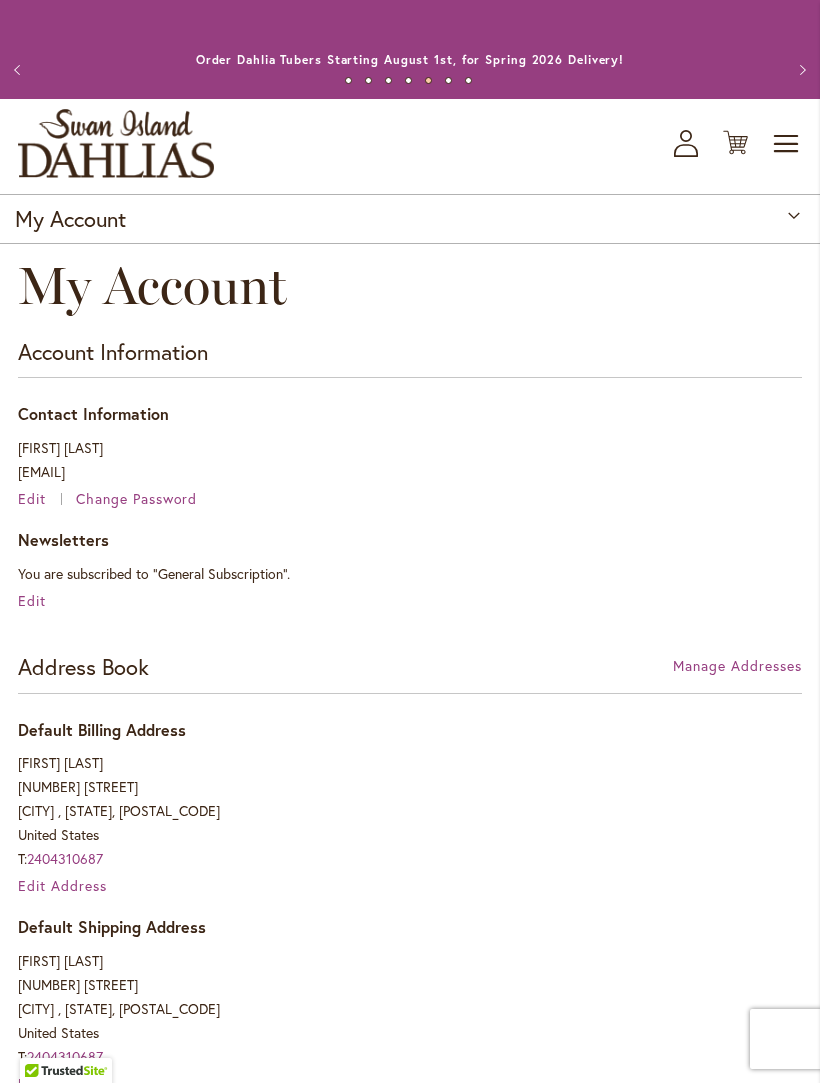 click on "Toggle Nav" at bounding box center (787, 144) 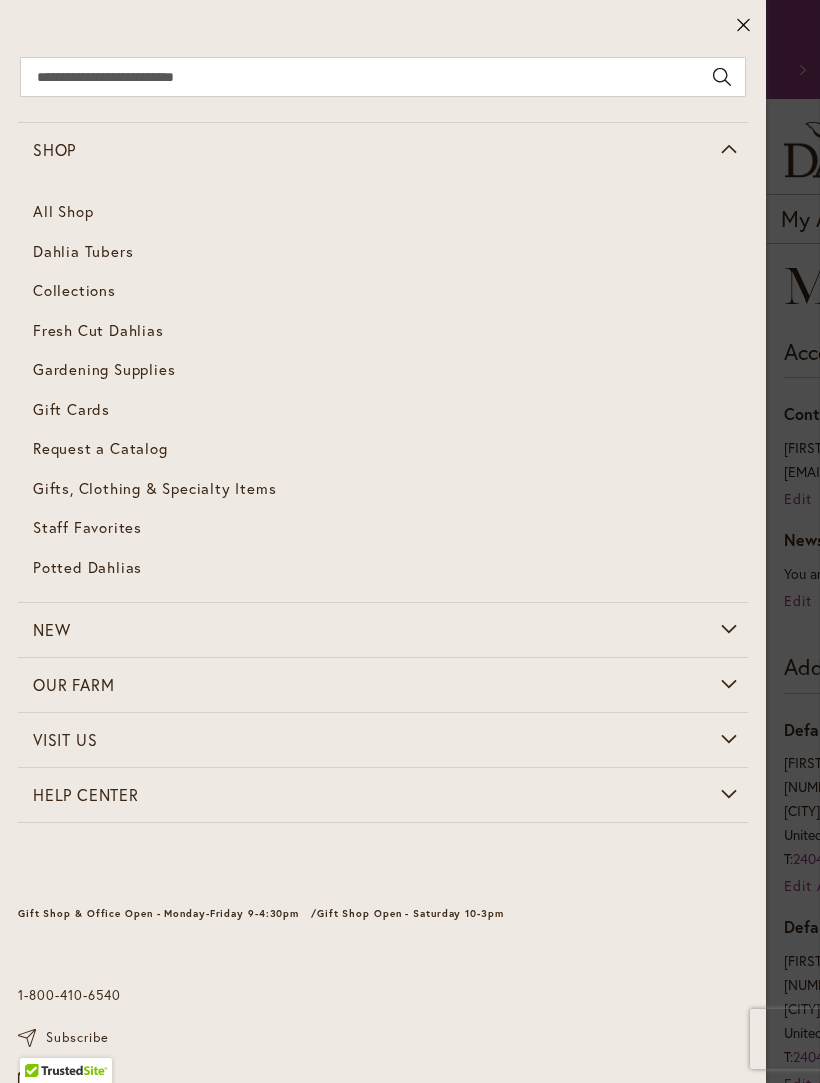 click on "All Shop" at bounding box center (383, 212) 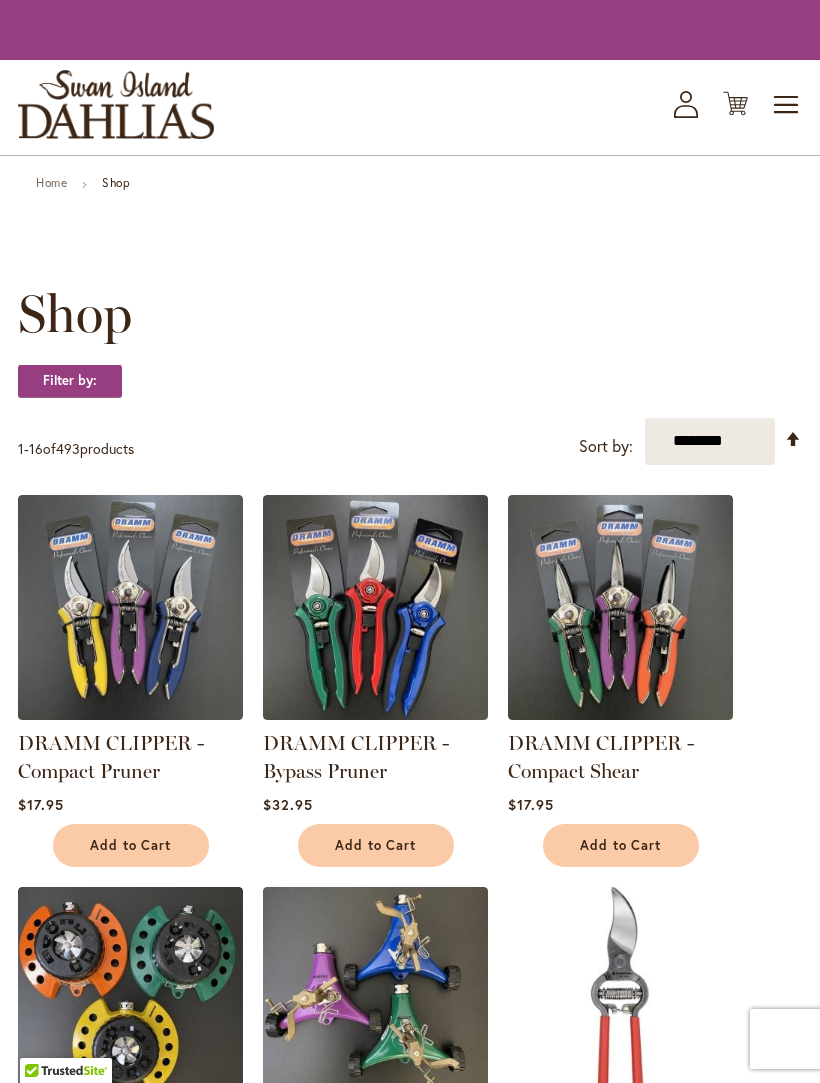 scroll, scrollTop: 0, scrollLeft: 0, axis: both 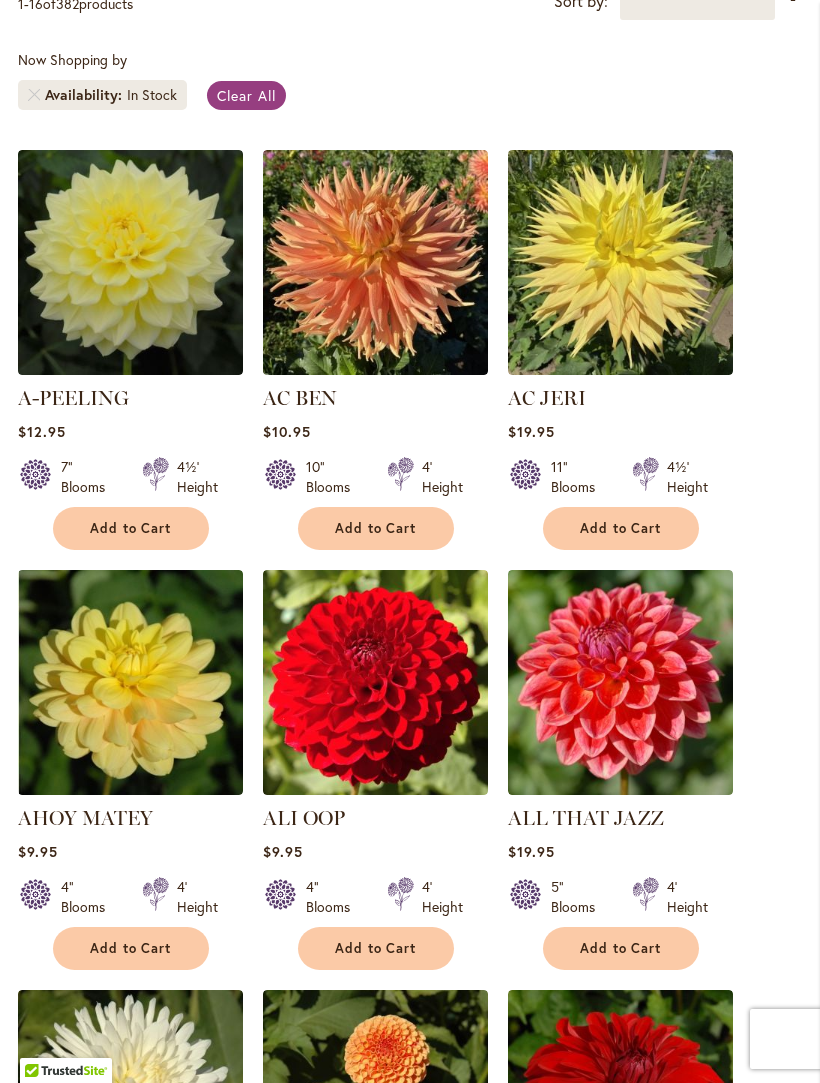 click on "Add to Cart" at bounding box center (131, 528) 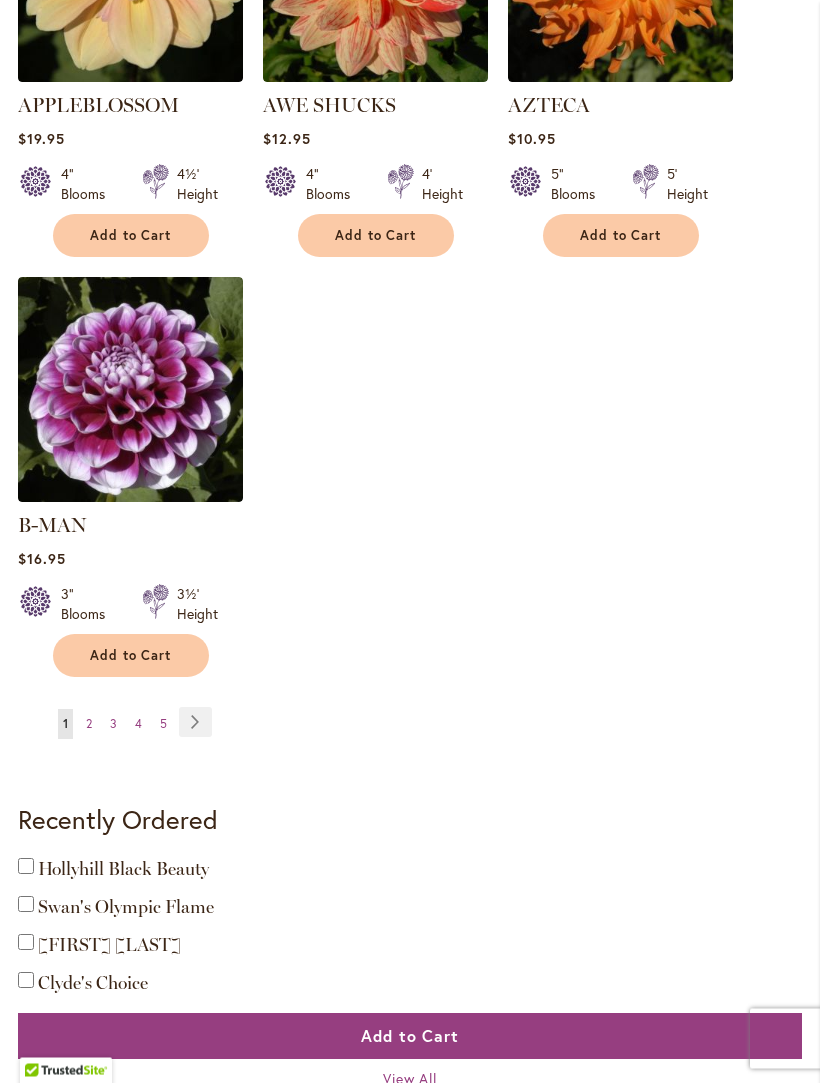 scroll, scrollTop: 2529, scrollLeft: 0, axis: vertical 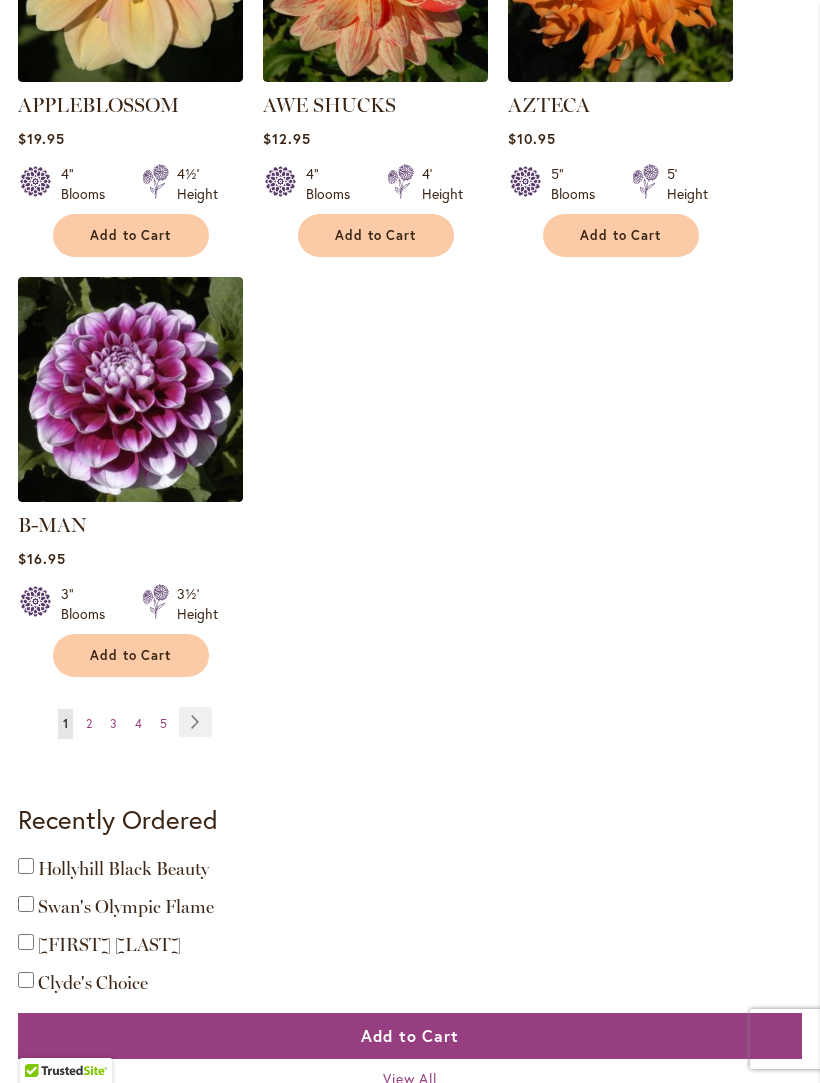 click on "Page
Next" at bounding box center [195, 722] 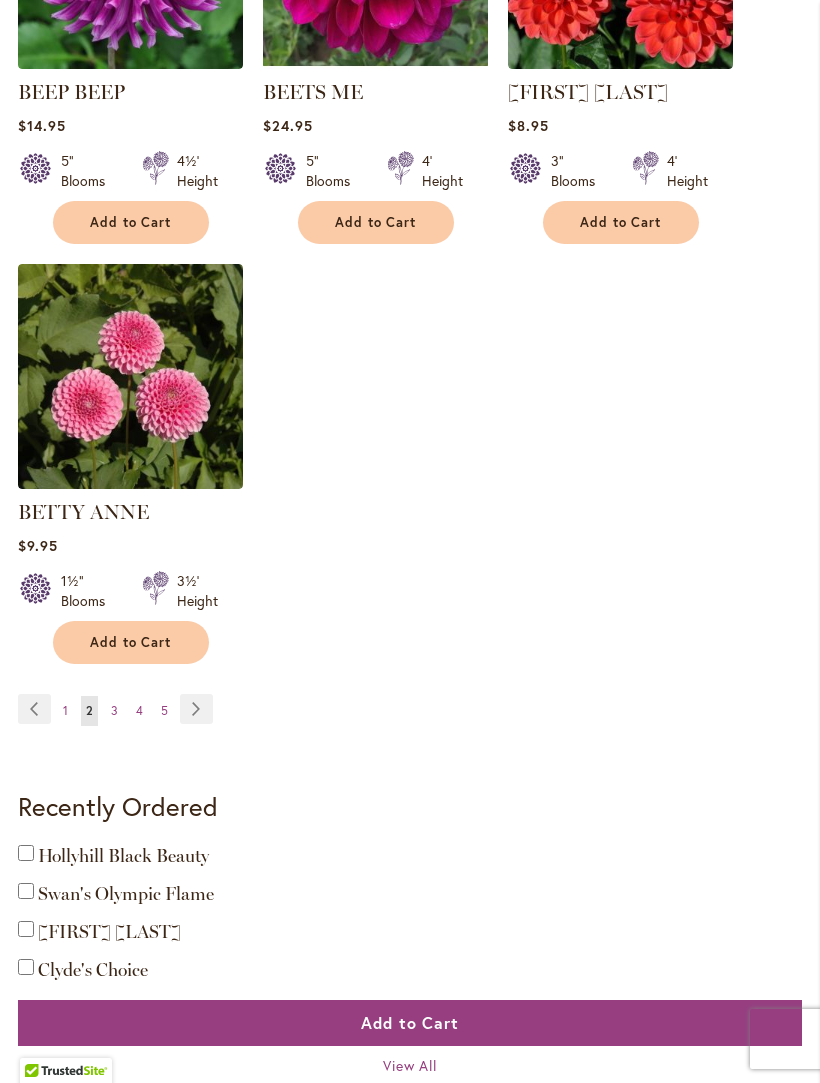 scroll, scrollTop: 2525, scrollLeft: 0, axis: vertical 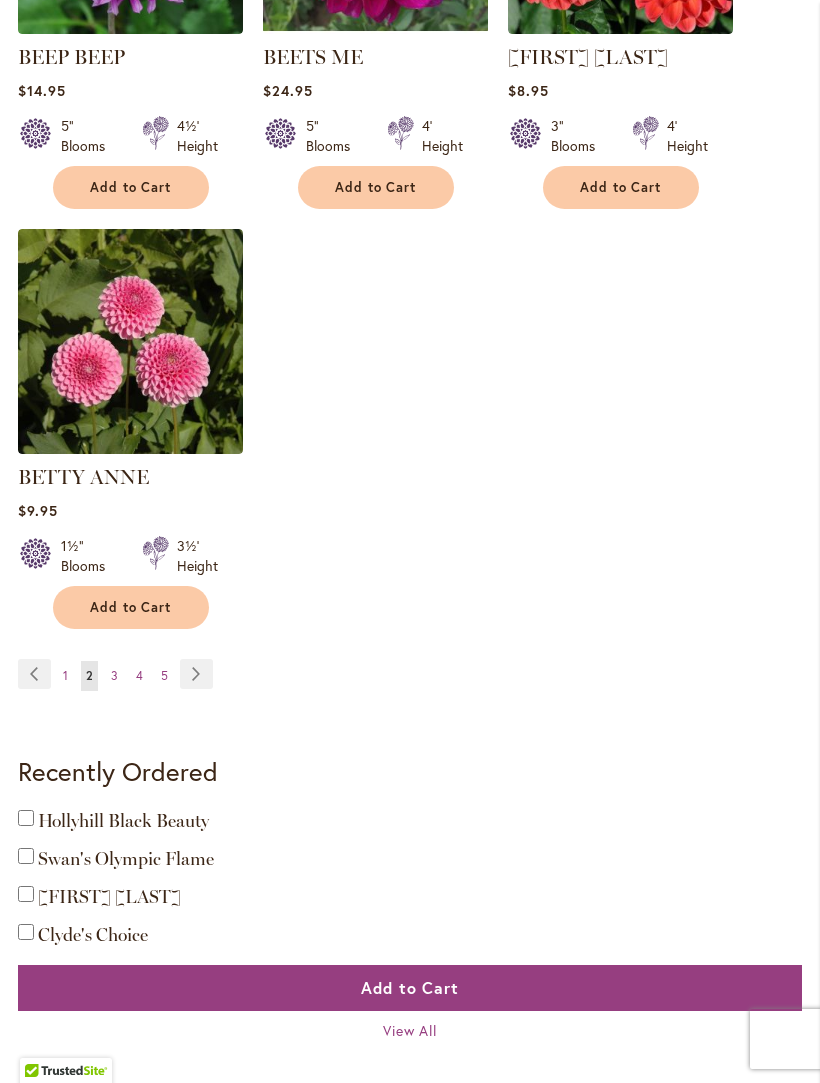 click on "Page
Next" at bounding box center (196, 674) 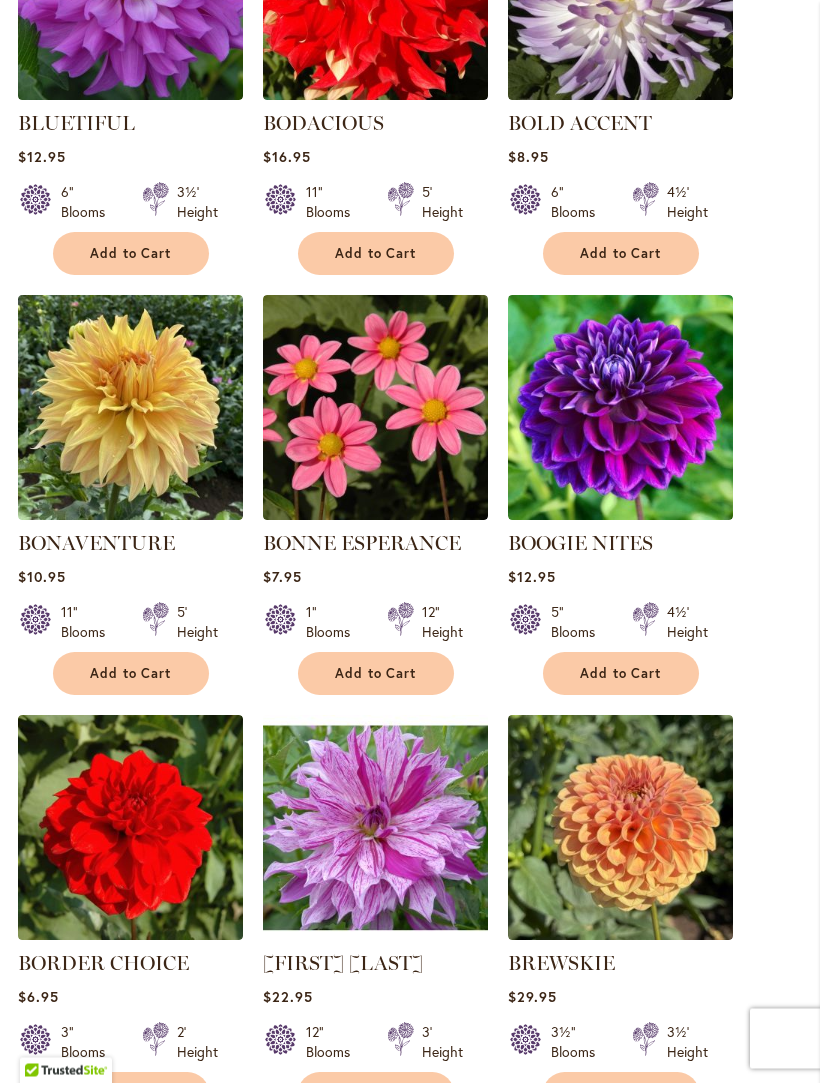 scroll, scrollTop: 1619, scrollLeft: 0, axis: vertical 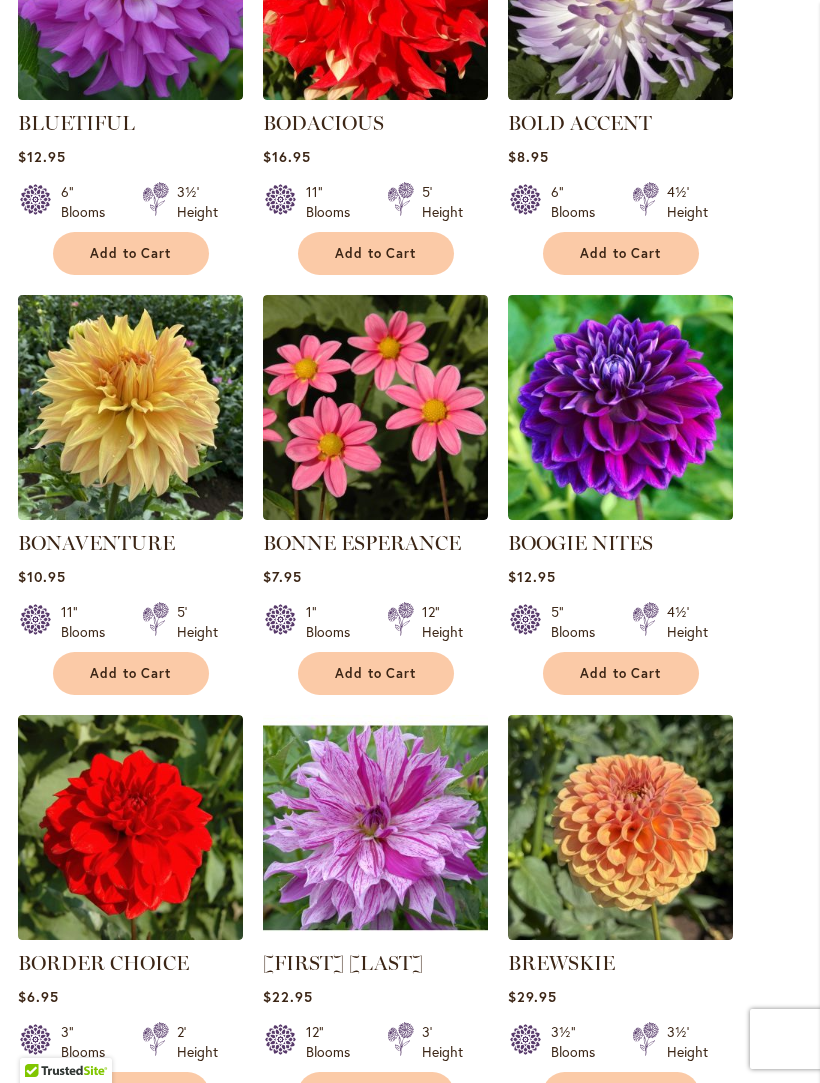 click on "Add to Cart" at bounding box center (621, 673) 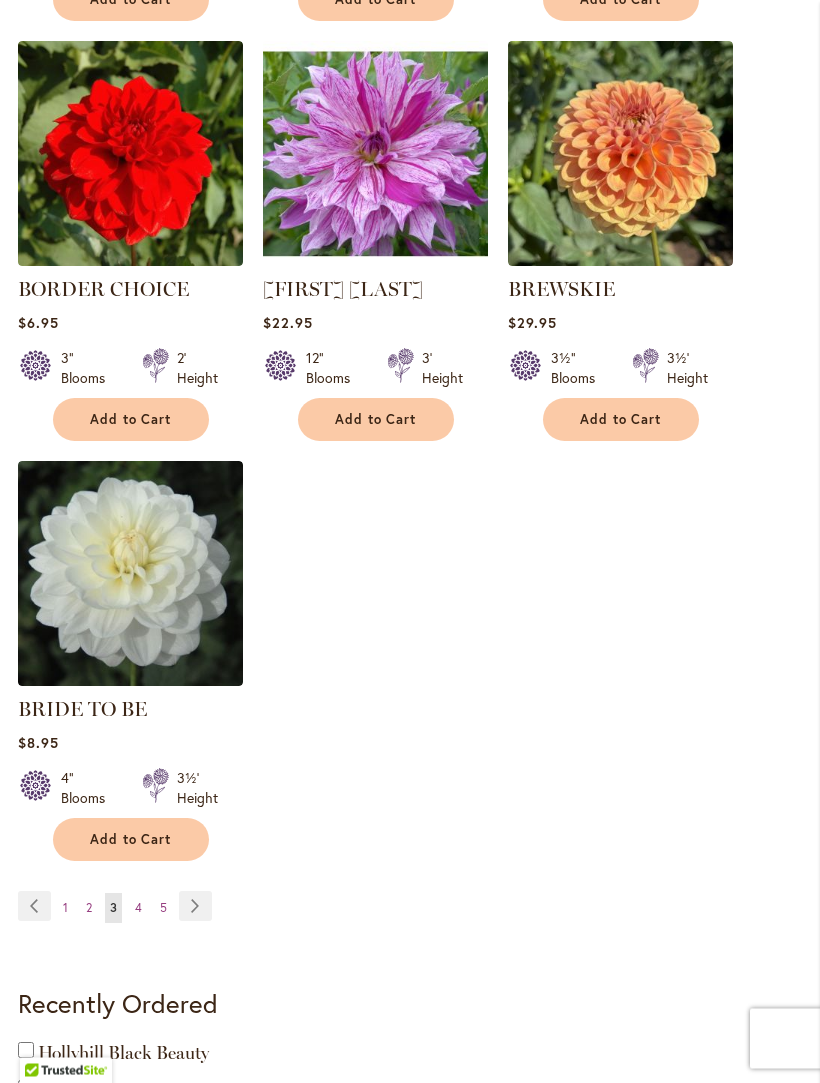 scroll, scrollTop: 2352, scrollLeft: 0, axis: vertical 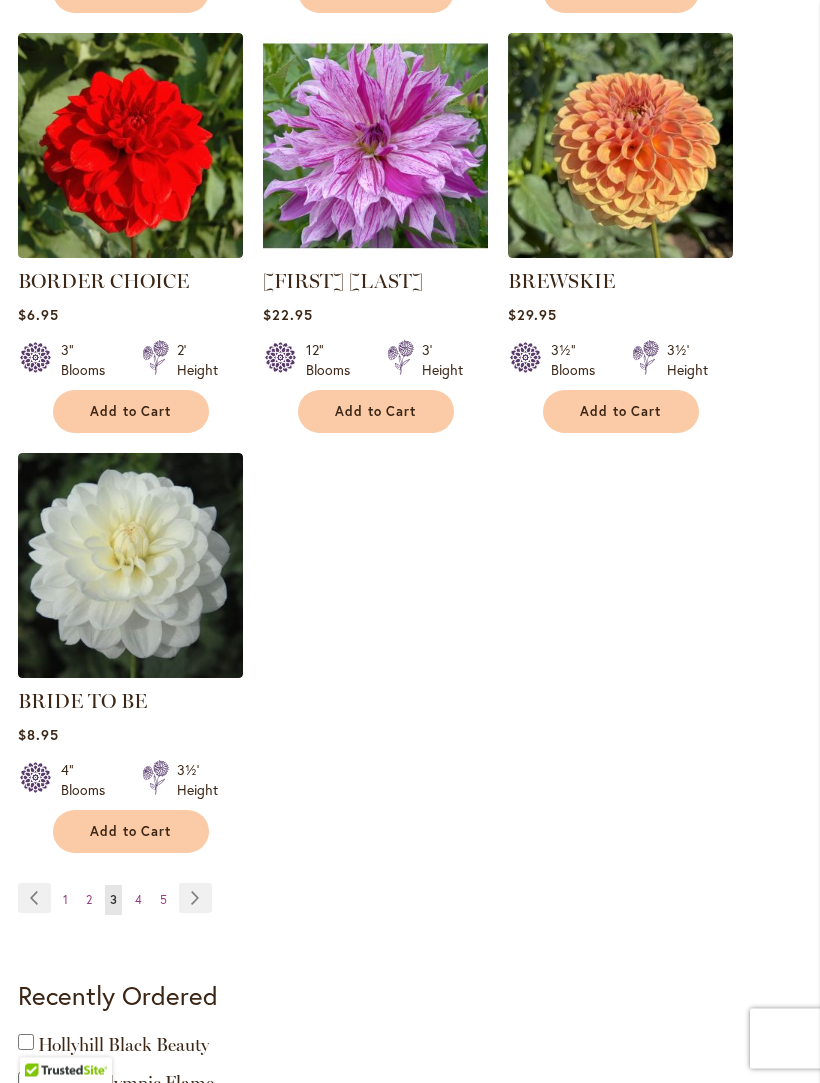 click on "Page
Next" at bounding box center [195, 899] 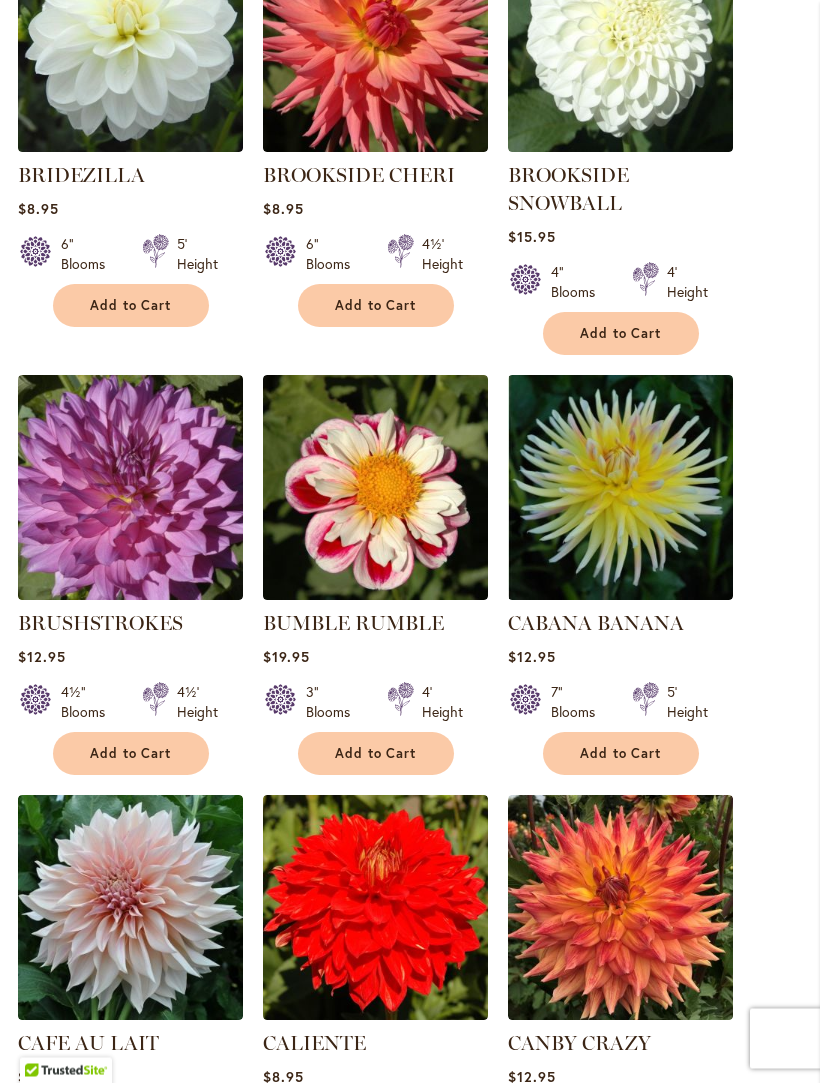 scroll, scrollTop: 727, scrollLeft: 0, axis: vertical 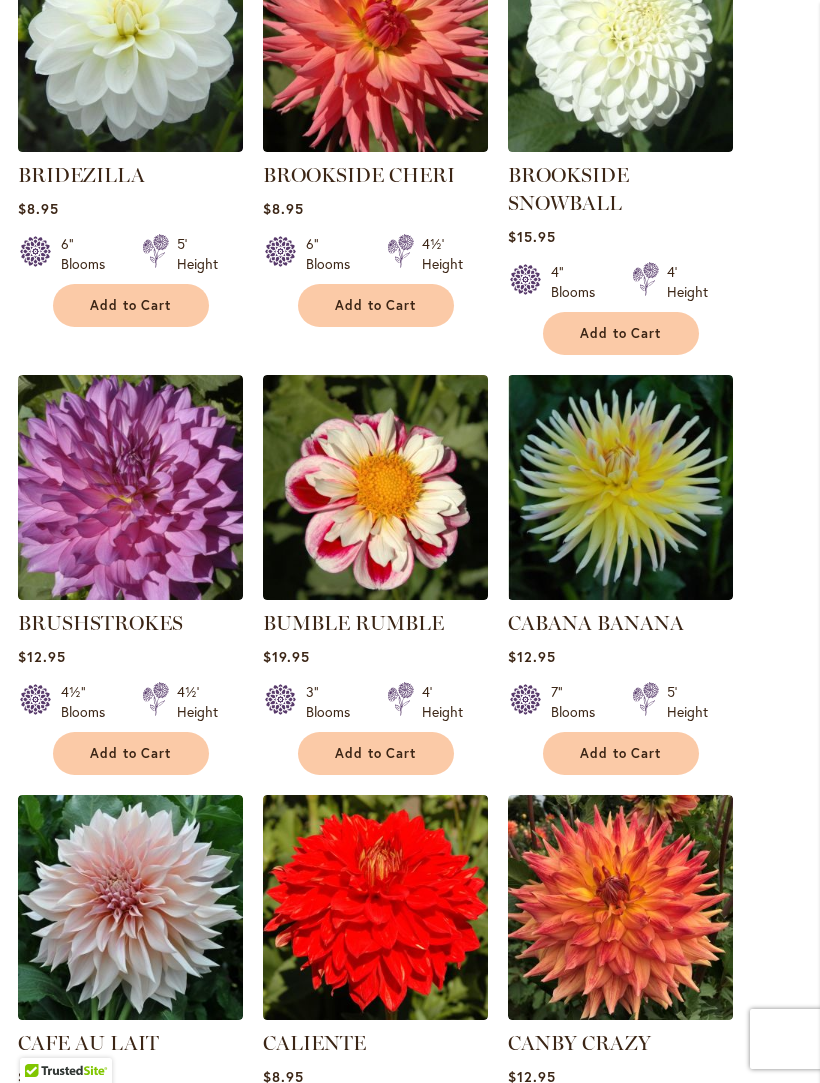 click on "Add to Cart" at bounding box center (131, 753) 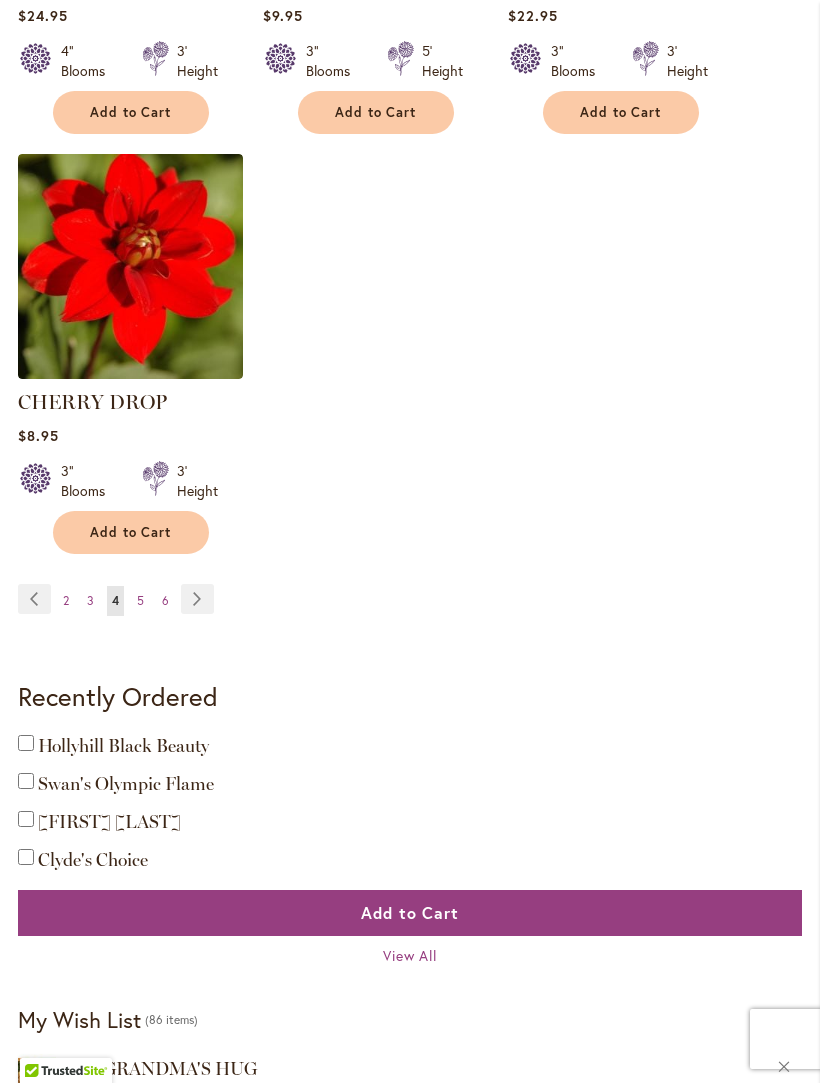 scroll, scrollTop: 2695, scrollLeft: 0, axis: vertical 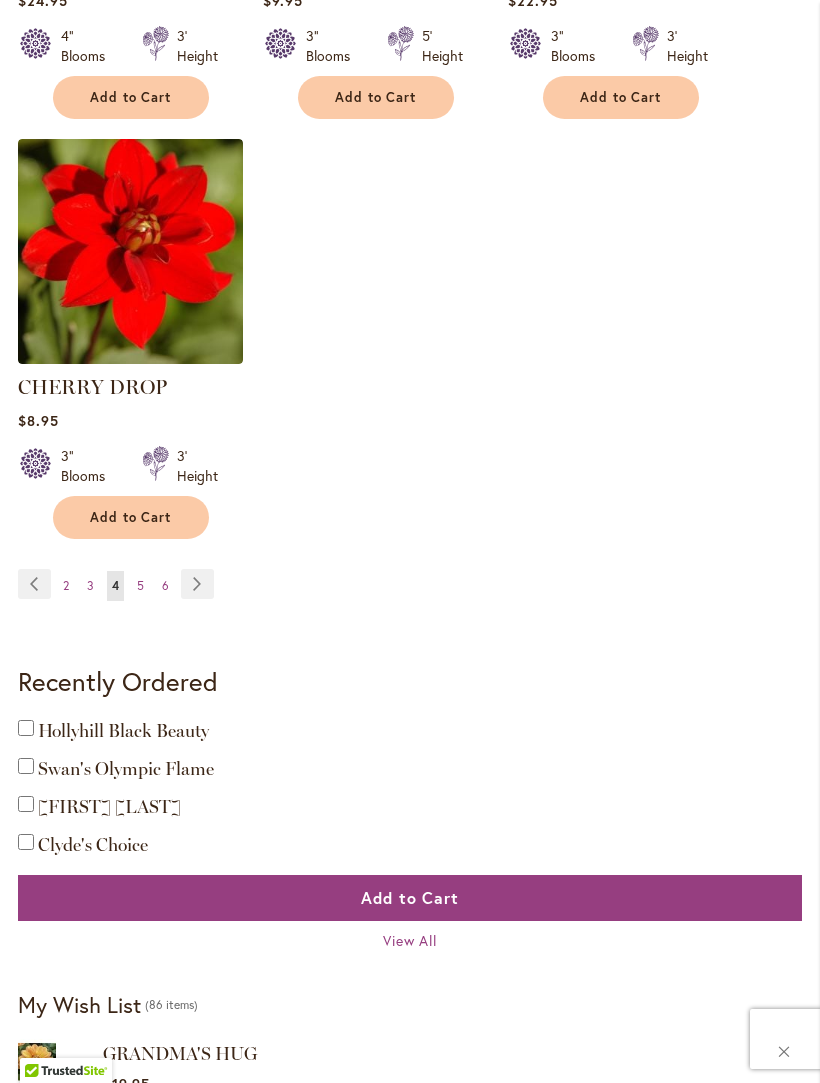 click on "Page
Next" at bounding box center (197, 584) 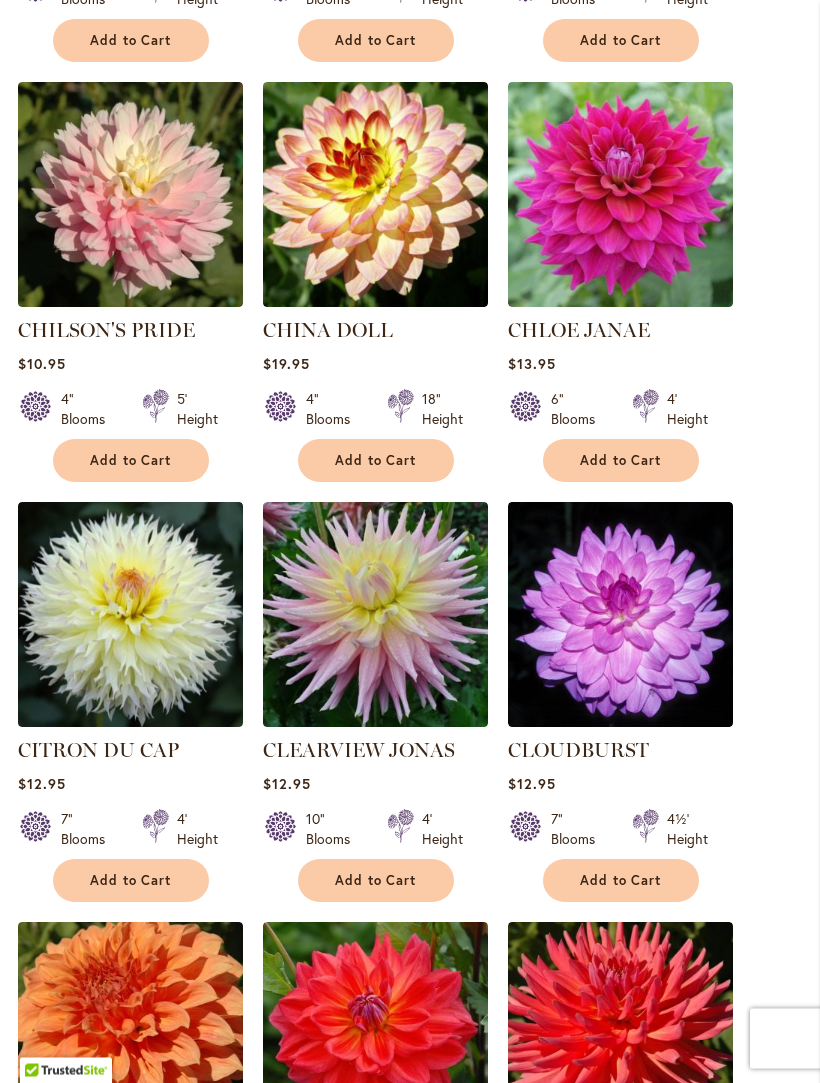 scroll, scrollTop: 994, scrollLeft: 0, axis: vertical 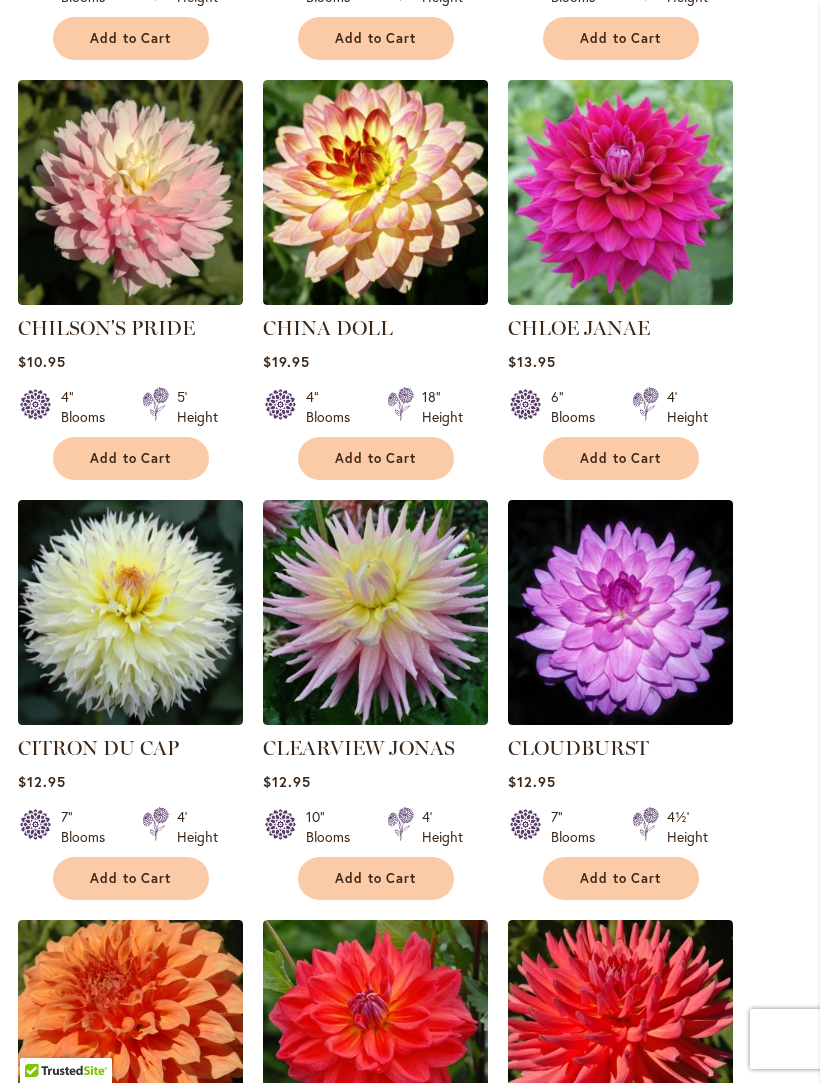 click on "Add to Cart" at bounding box center [621, 878] 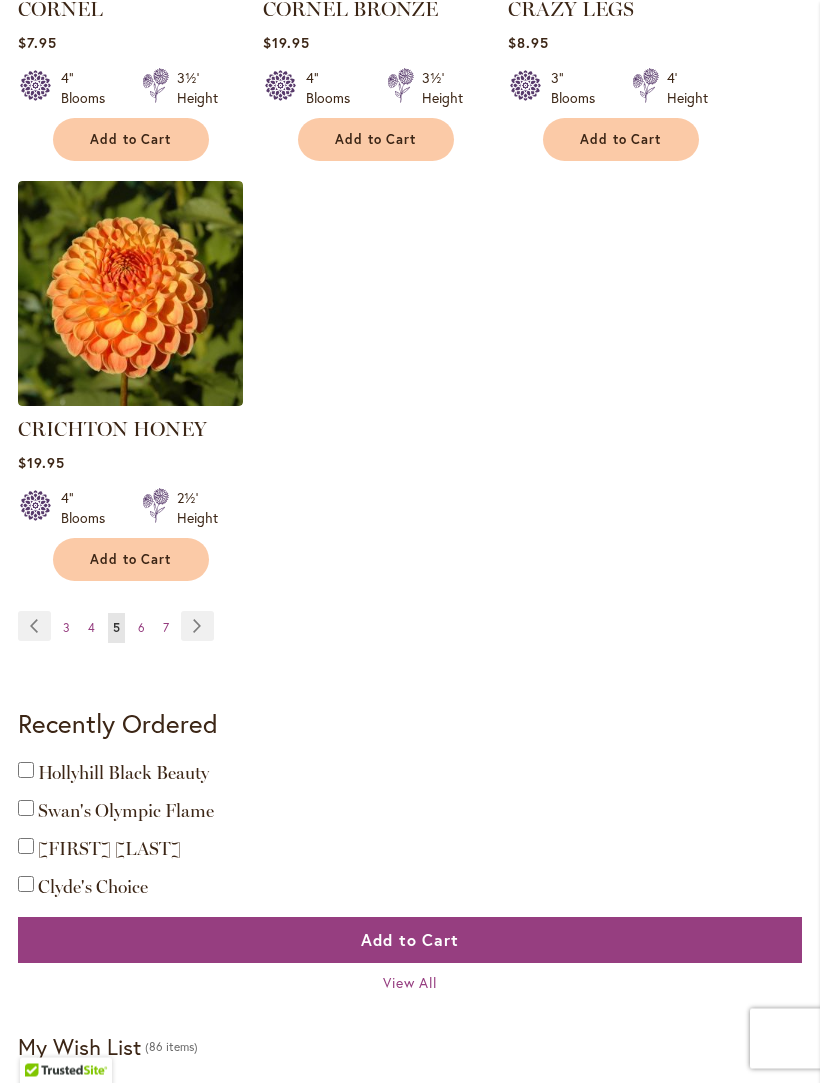 scroll, scrollTop: 2625, scrollLeft: 0, axis: vertical 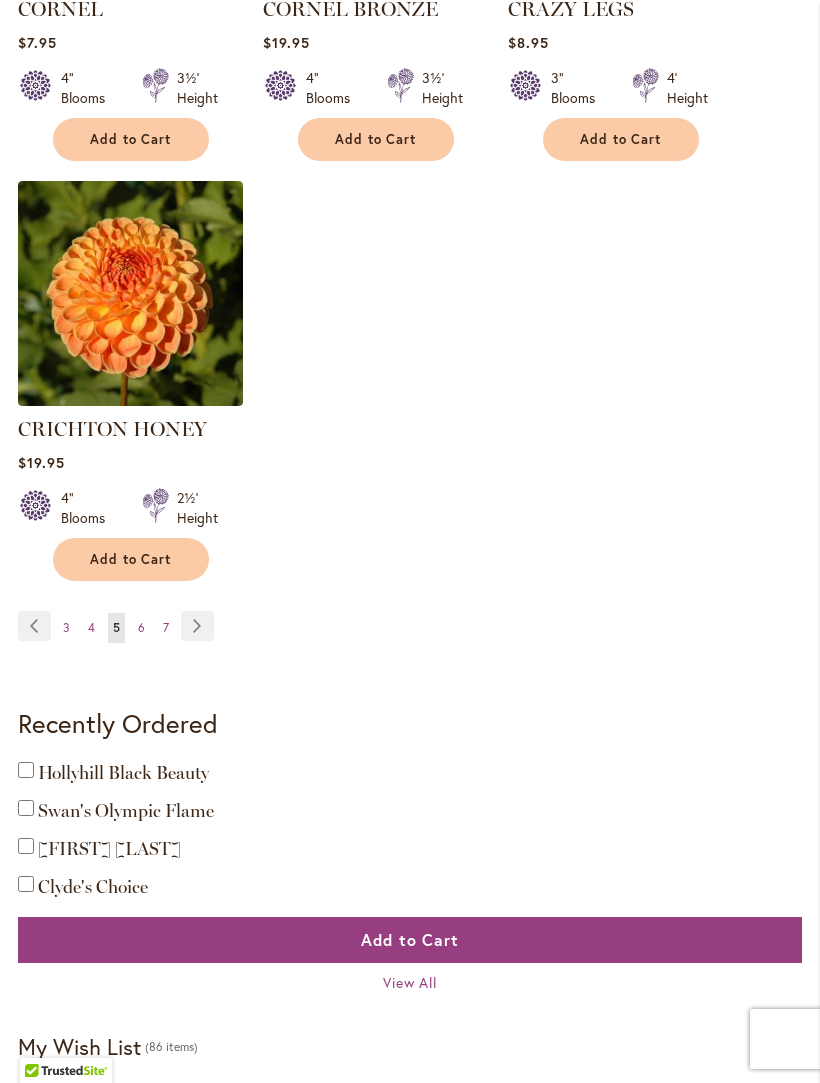 click on "Page
Next" at bounding box center (197, 626) 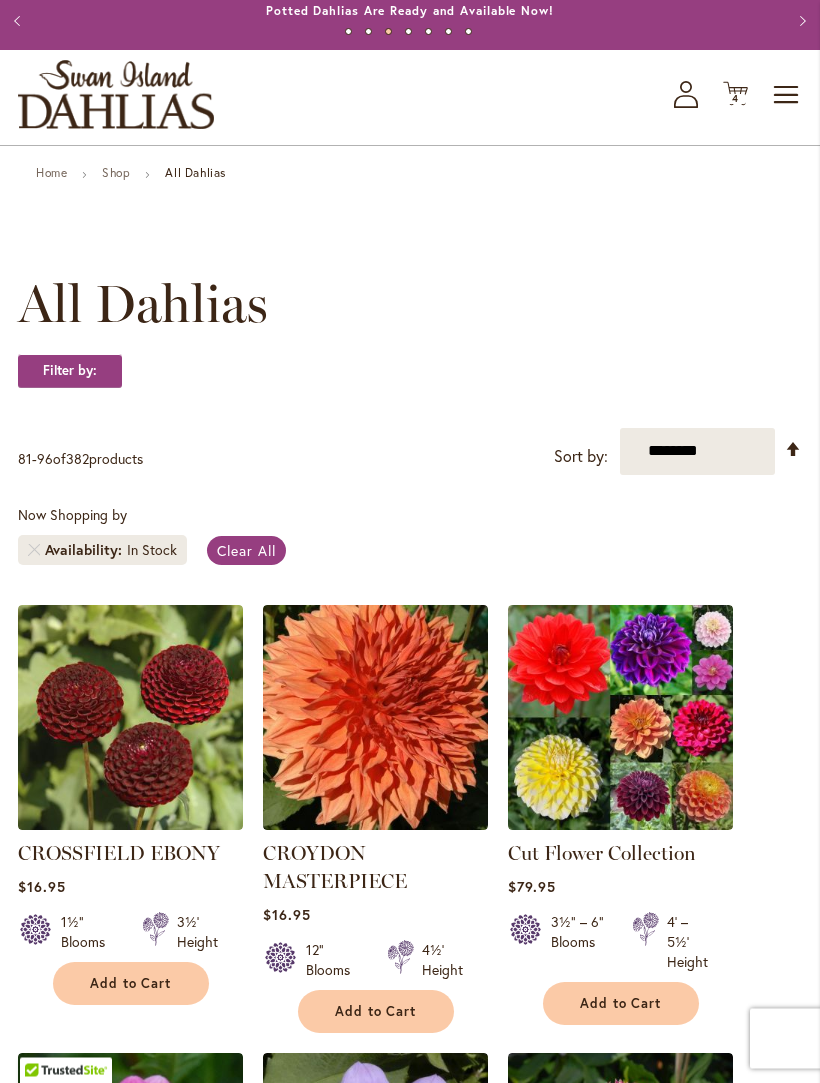 scroll, scrollTop: 0, scrollLeft: 0, axis: both 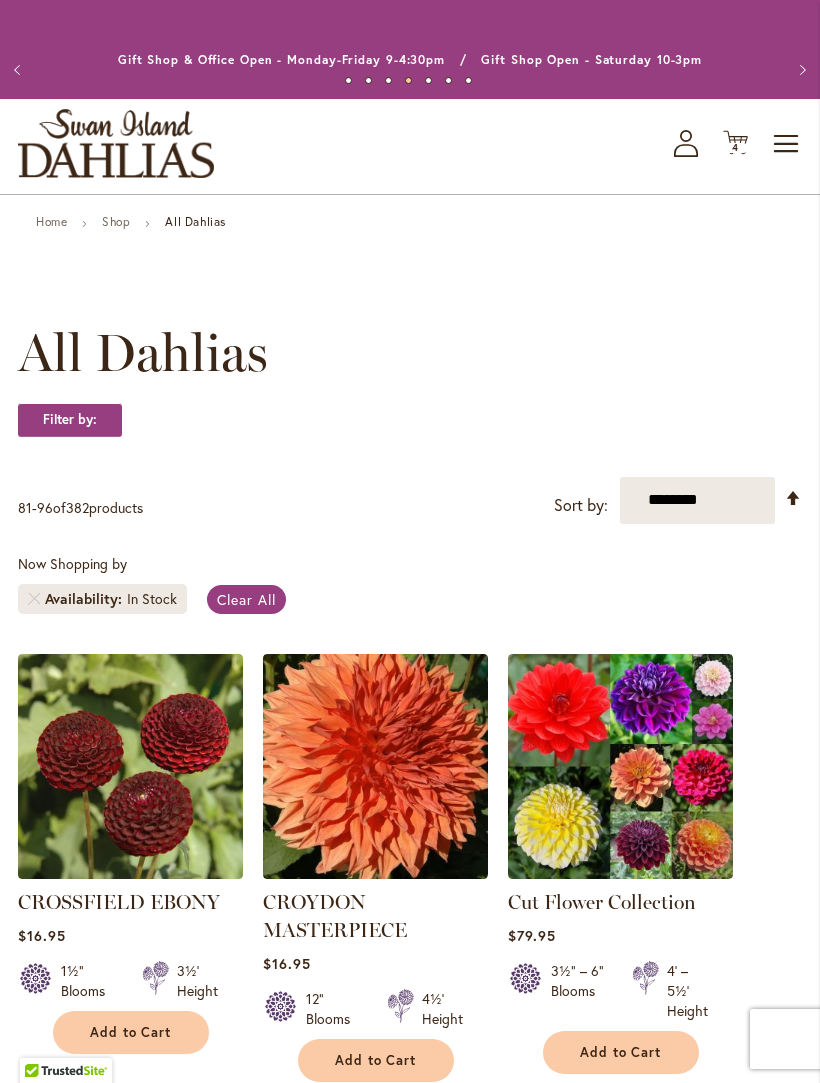 click on "Previous" at bounding box center [20, 70] 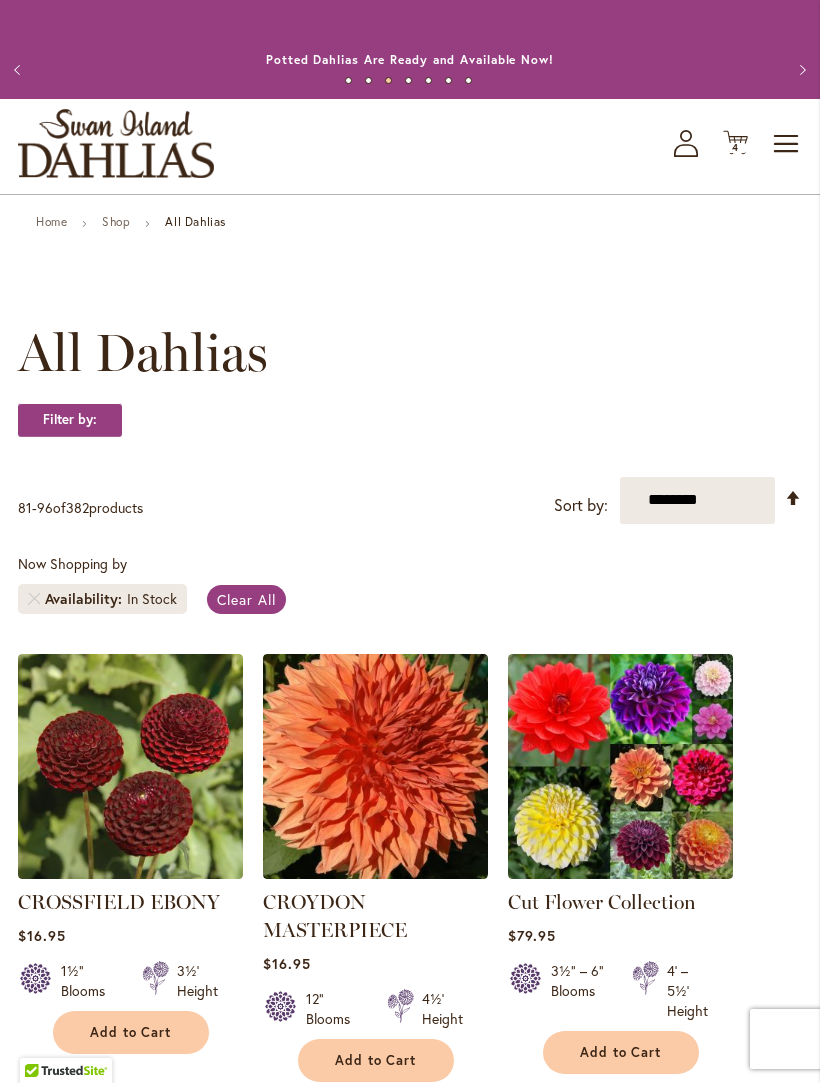 click on "Previous" at bounding box center [20, 70] 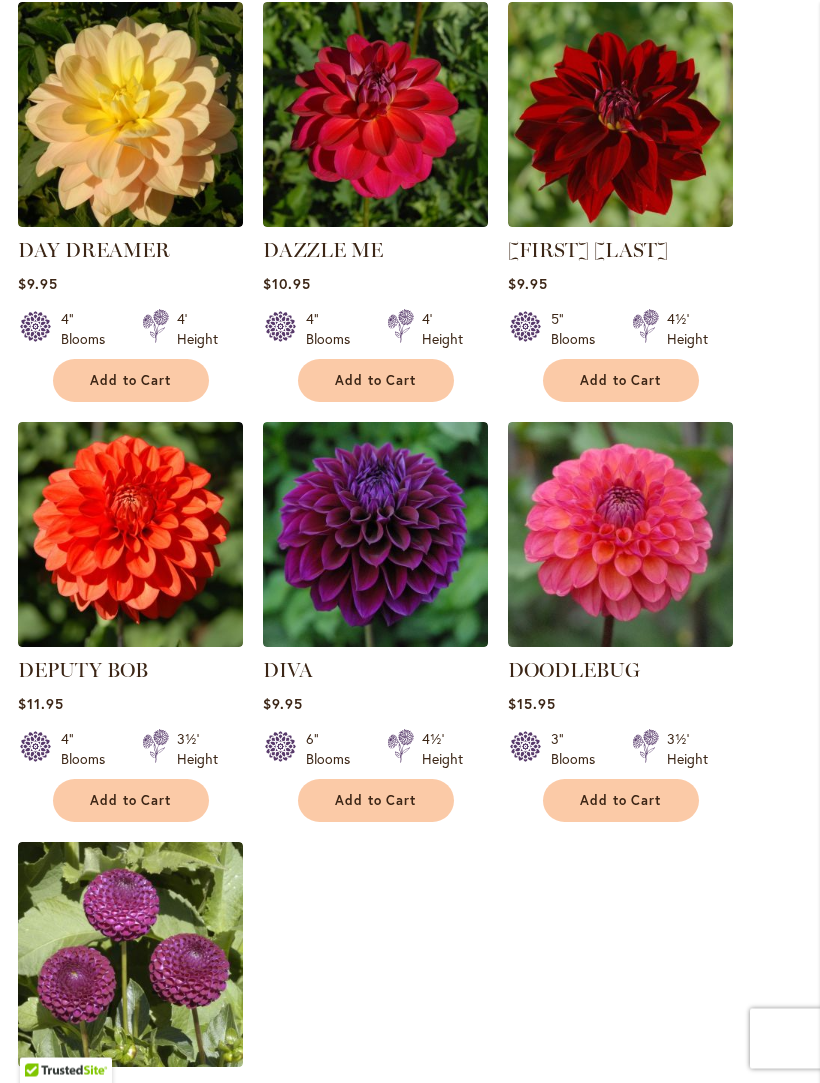 scroll, scrollTop: 1941, scrollLeft: 0, axis: vertical 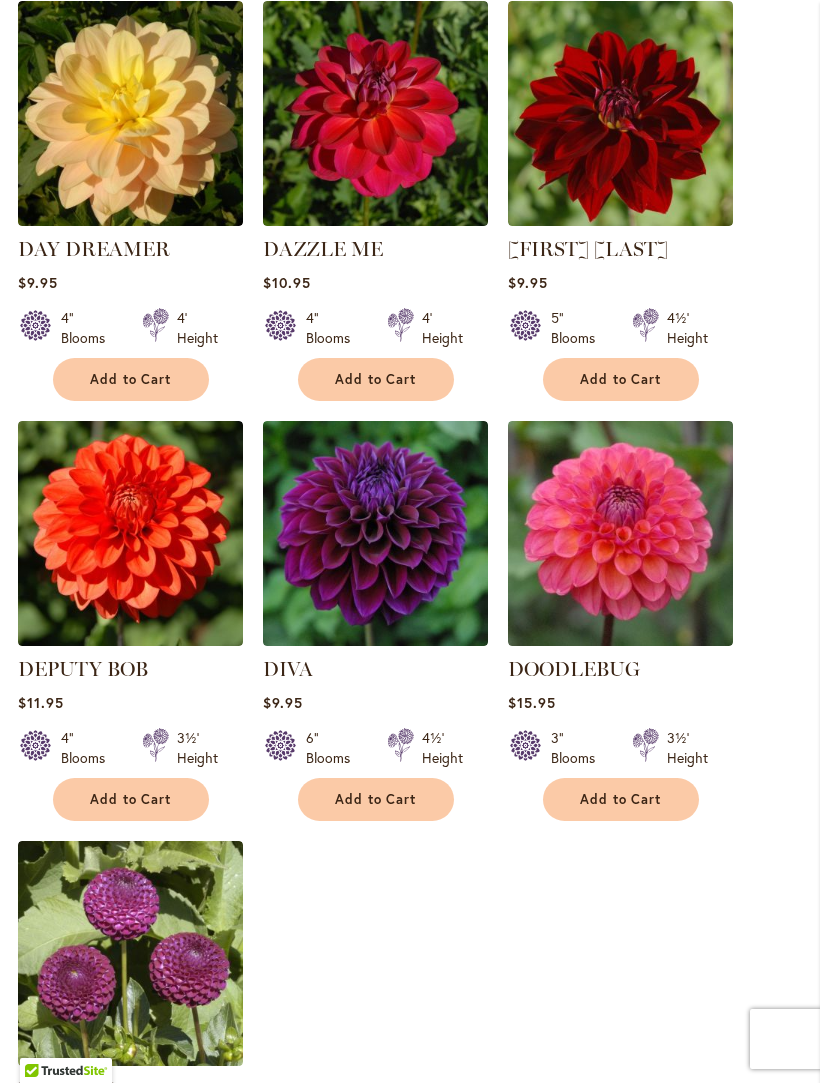 click on "Add to Cart" at bounding box center [376, 799] 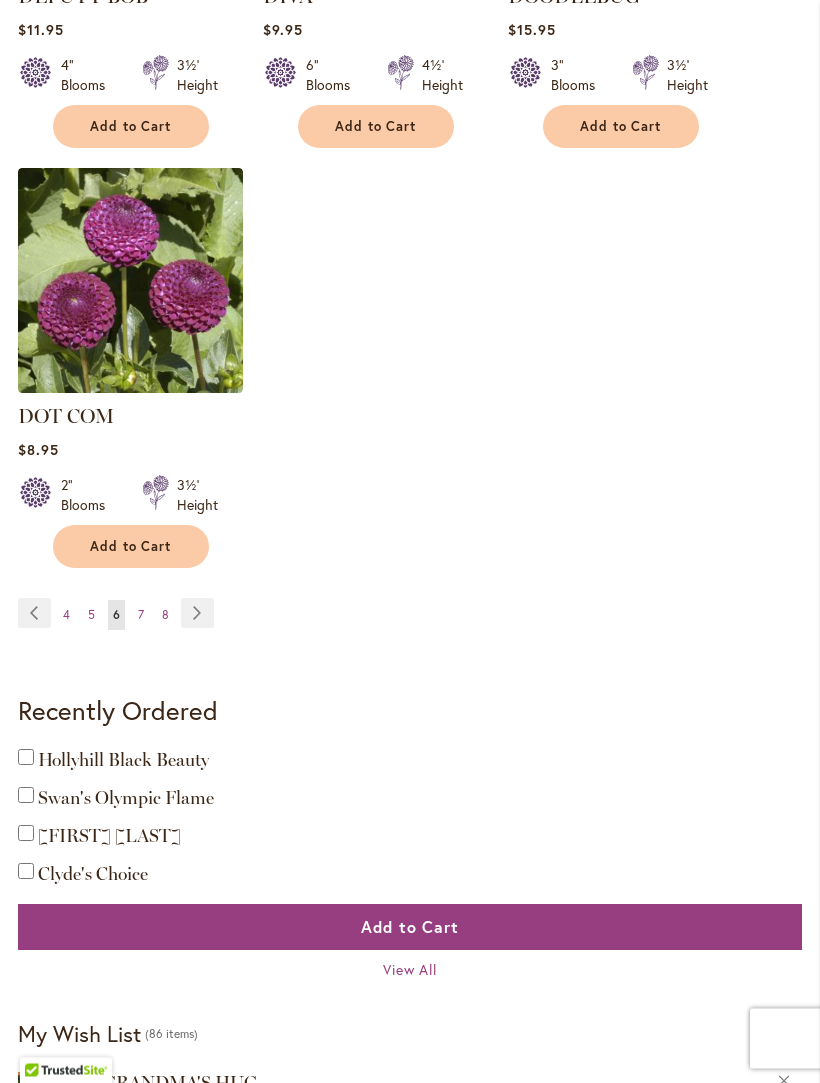 scroll, scrollTop: 2671, scrollLeft: 0, axis: vertical 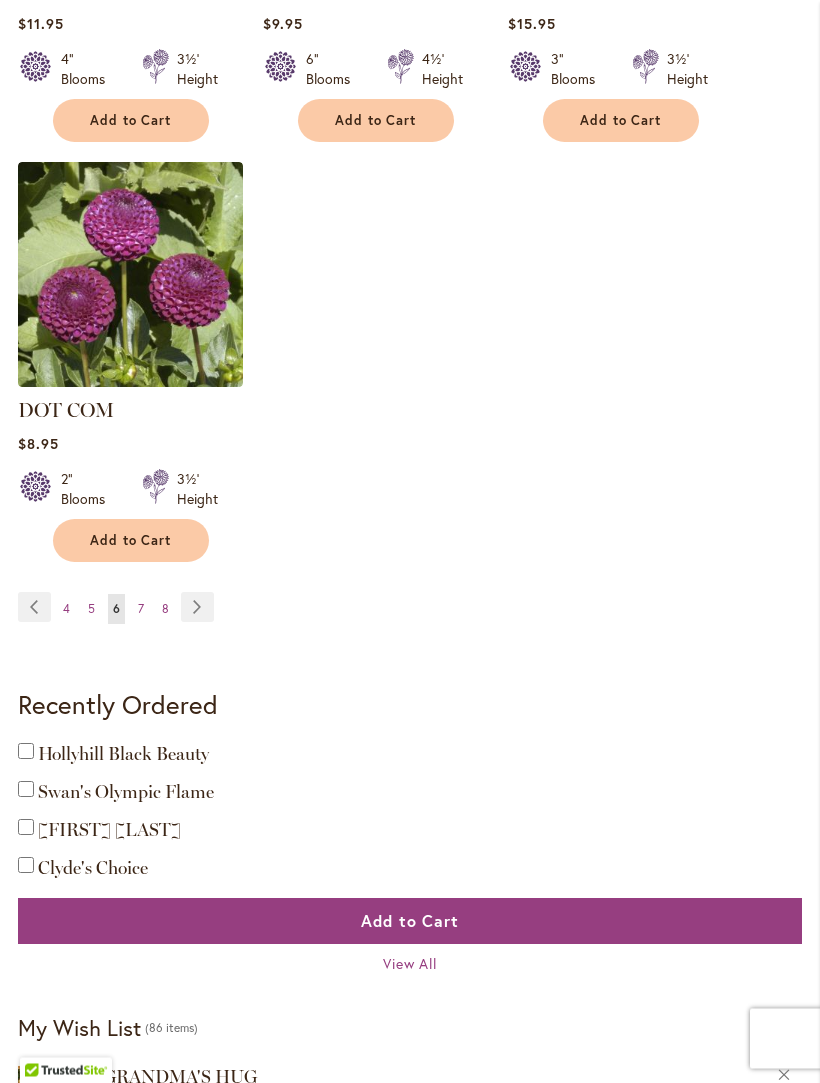 click on "Page
5" at bounding box center (91, 610) 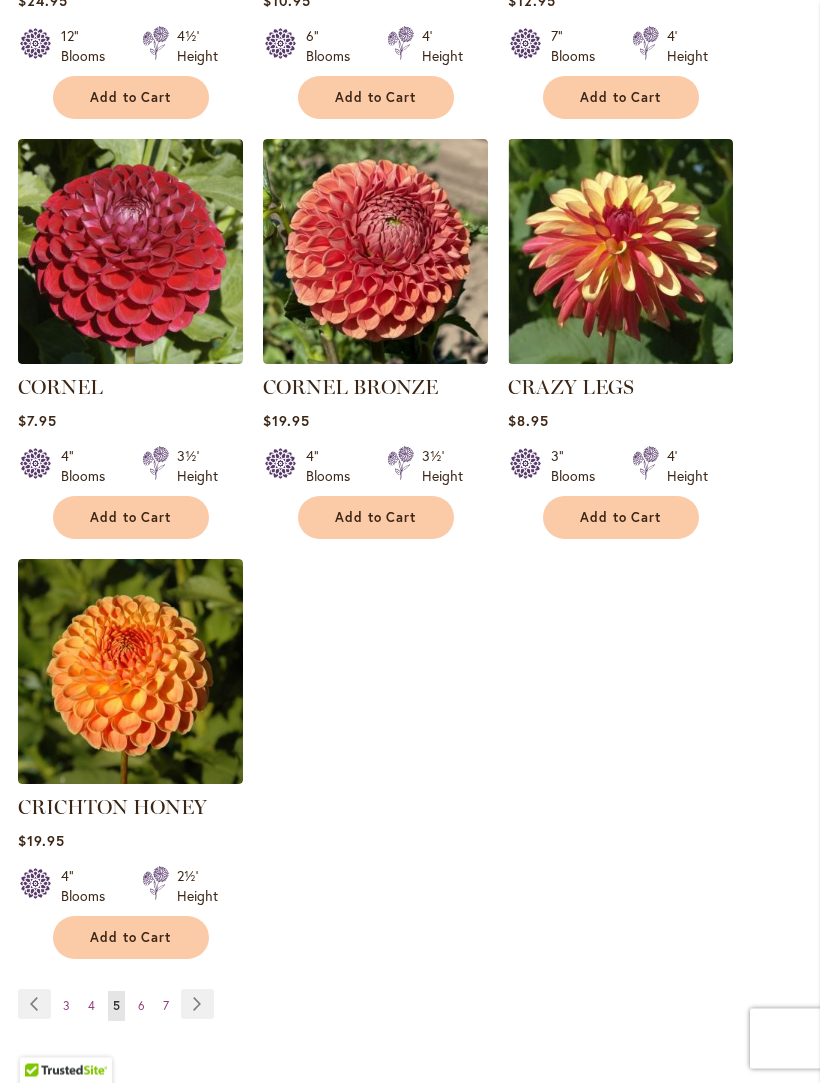 scroll, scrollTop: 2195, scrollLeft: 0, axis: vertical 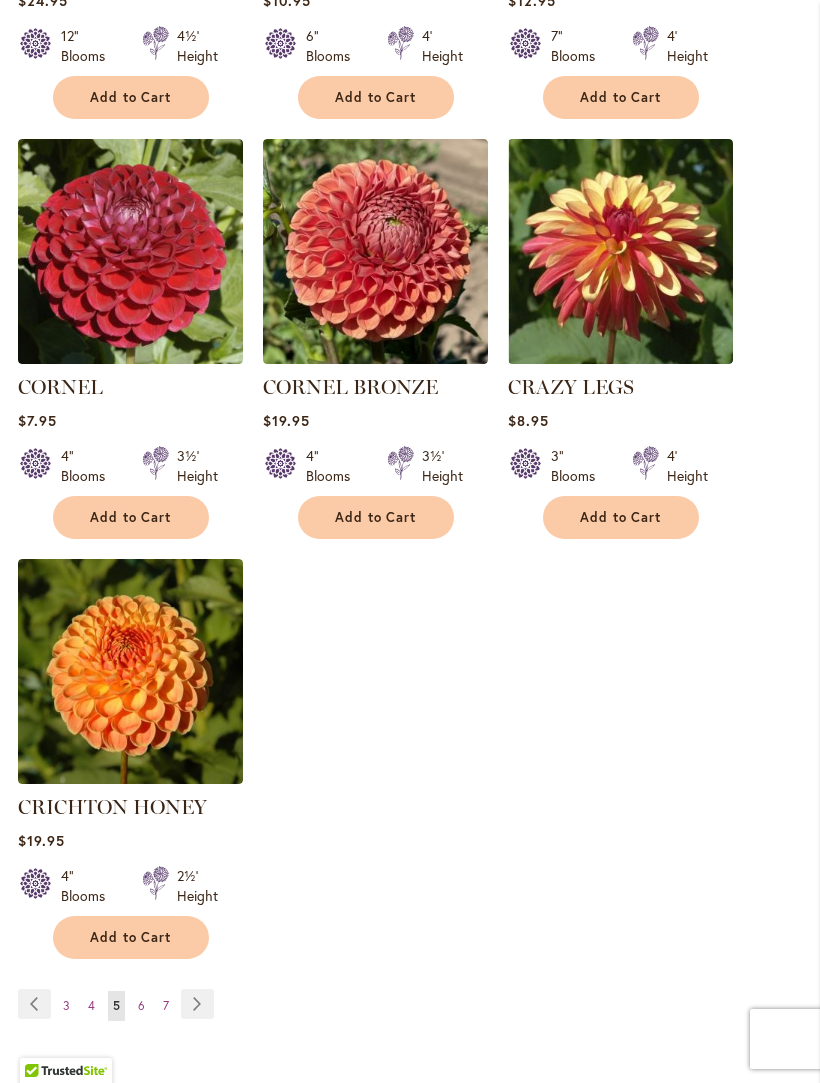 click on "Page
Next" at bounding box center (197, 1004) 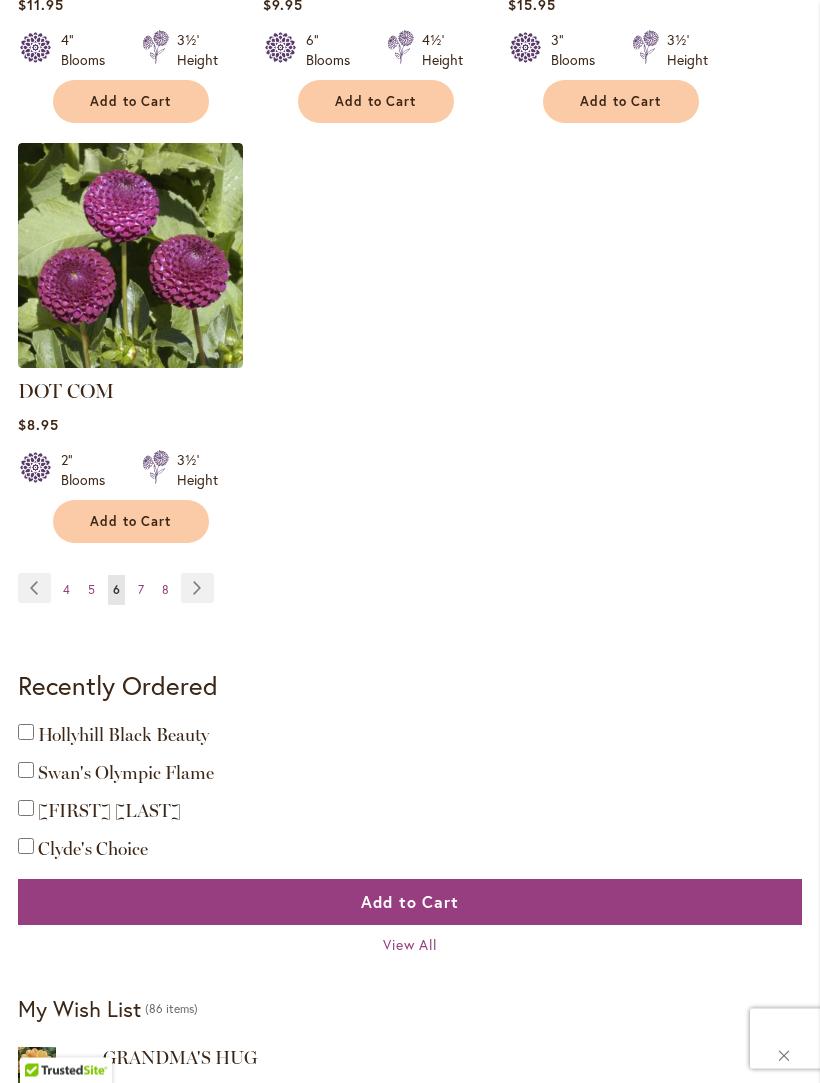 scroll, scrollTop: 2639, scrollLeft: 0, axis: vertical 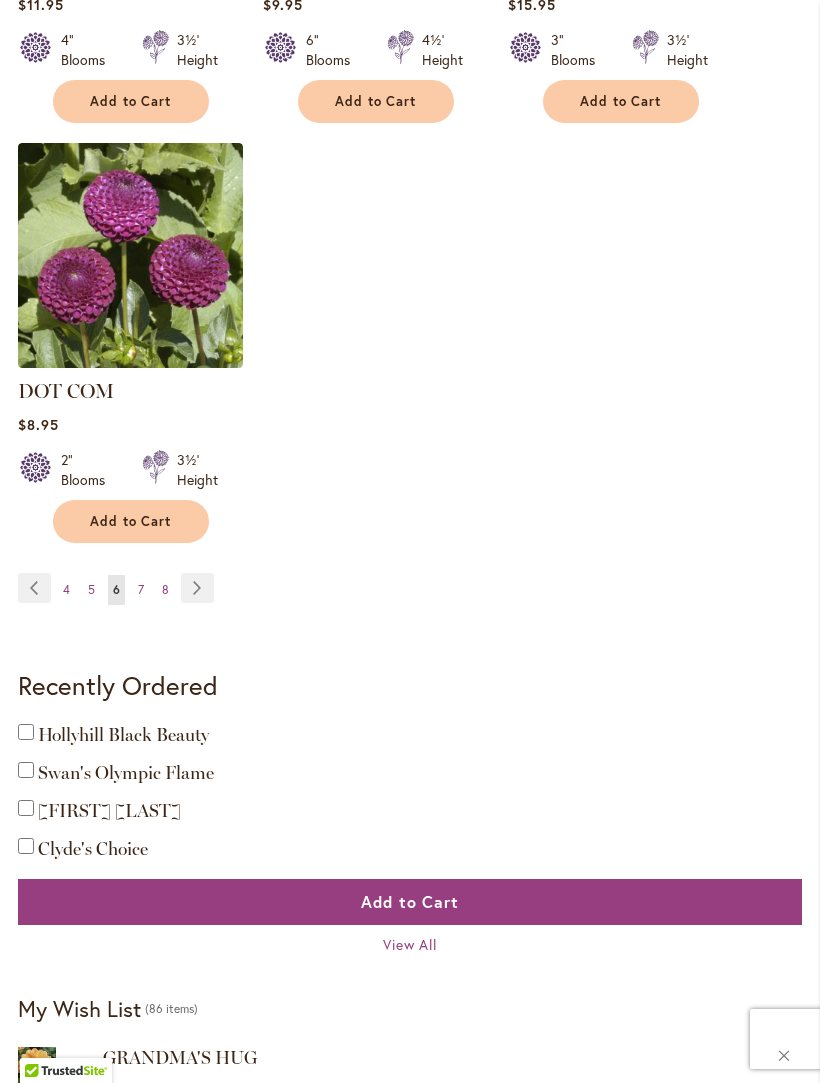 click on "Page
Next" at bounding box center (197, 588) 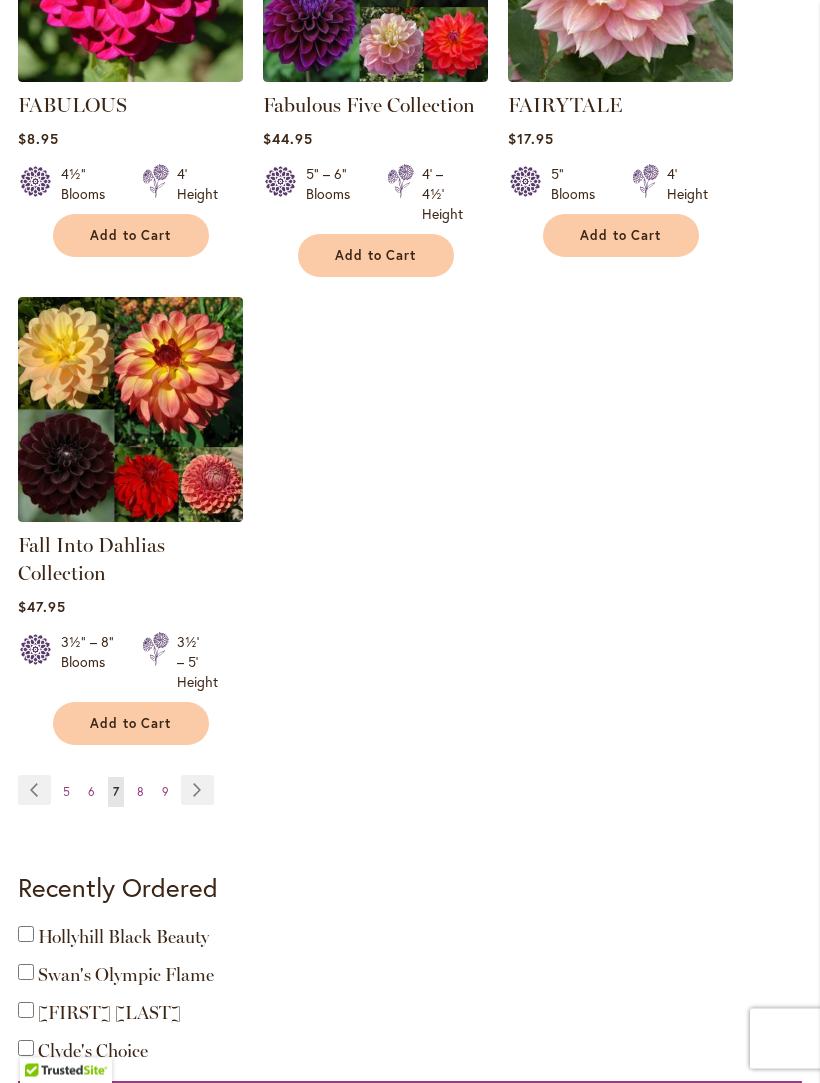 scroll, scrollTop: 2477, scrollLeft: 0, axis: vertical 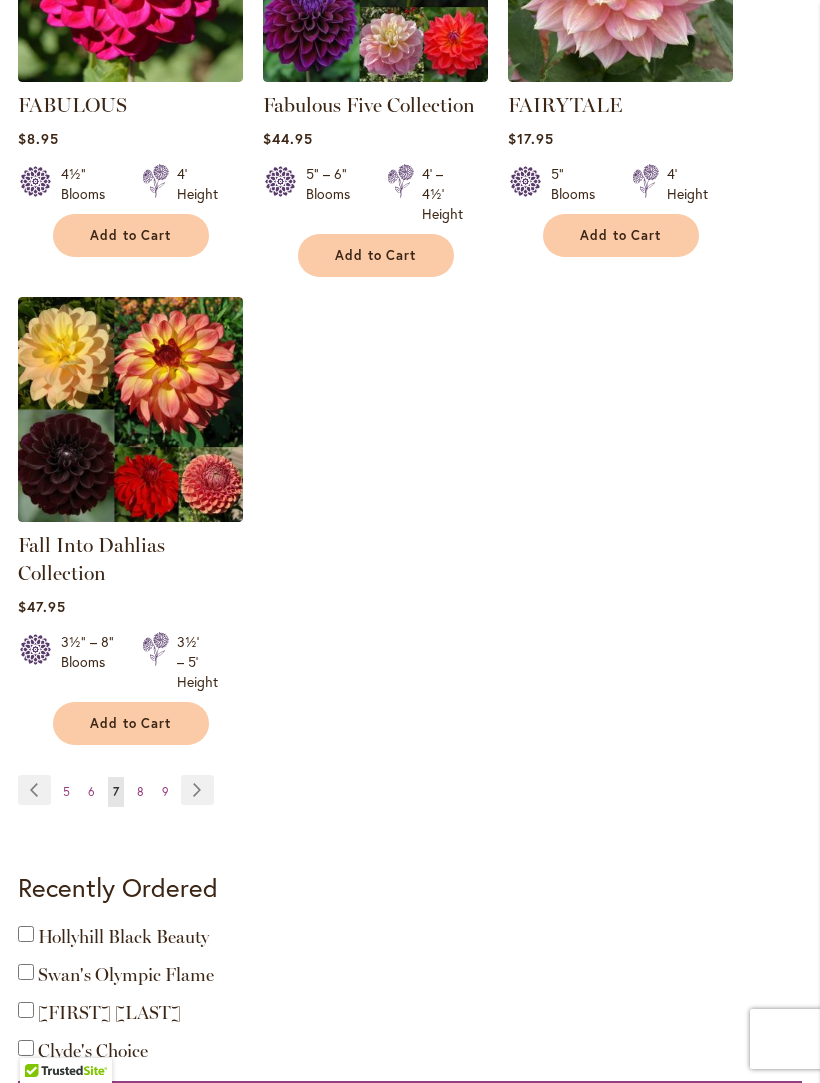 click on "Page
Next" at bounding box center (197, 790) 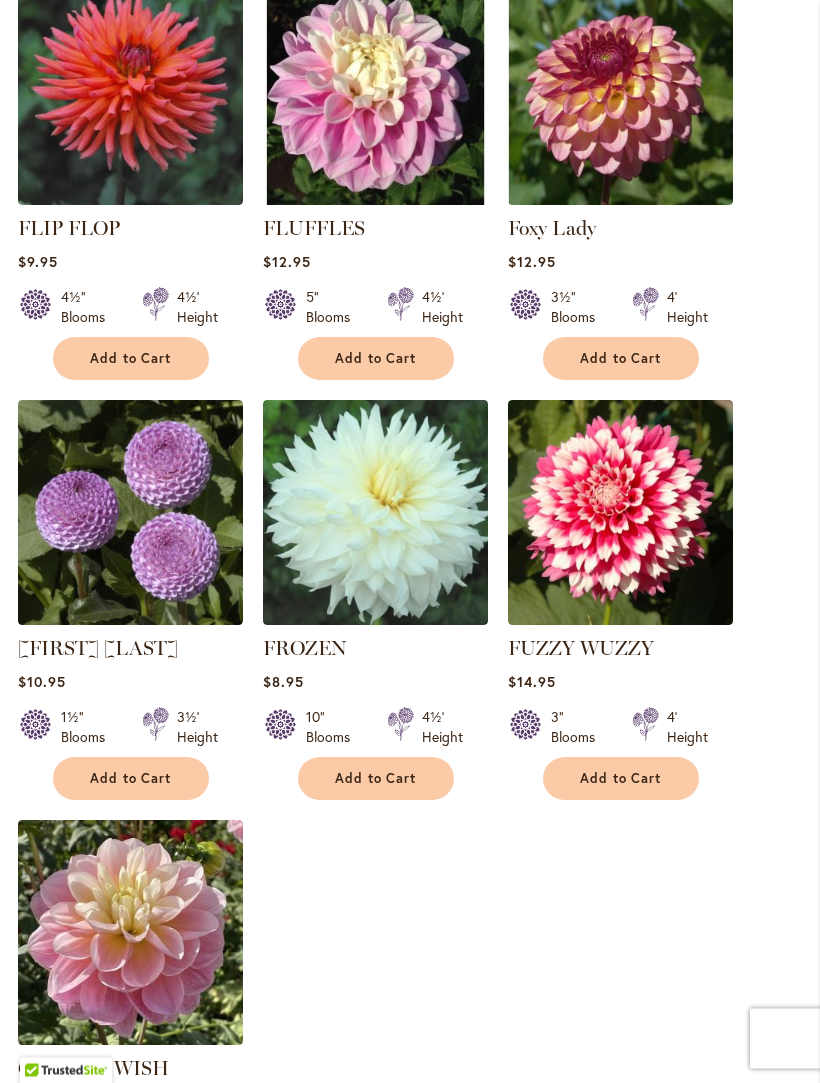 scroll, scrollTop: 1962, scrollLeft: 0, axis: vertical 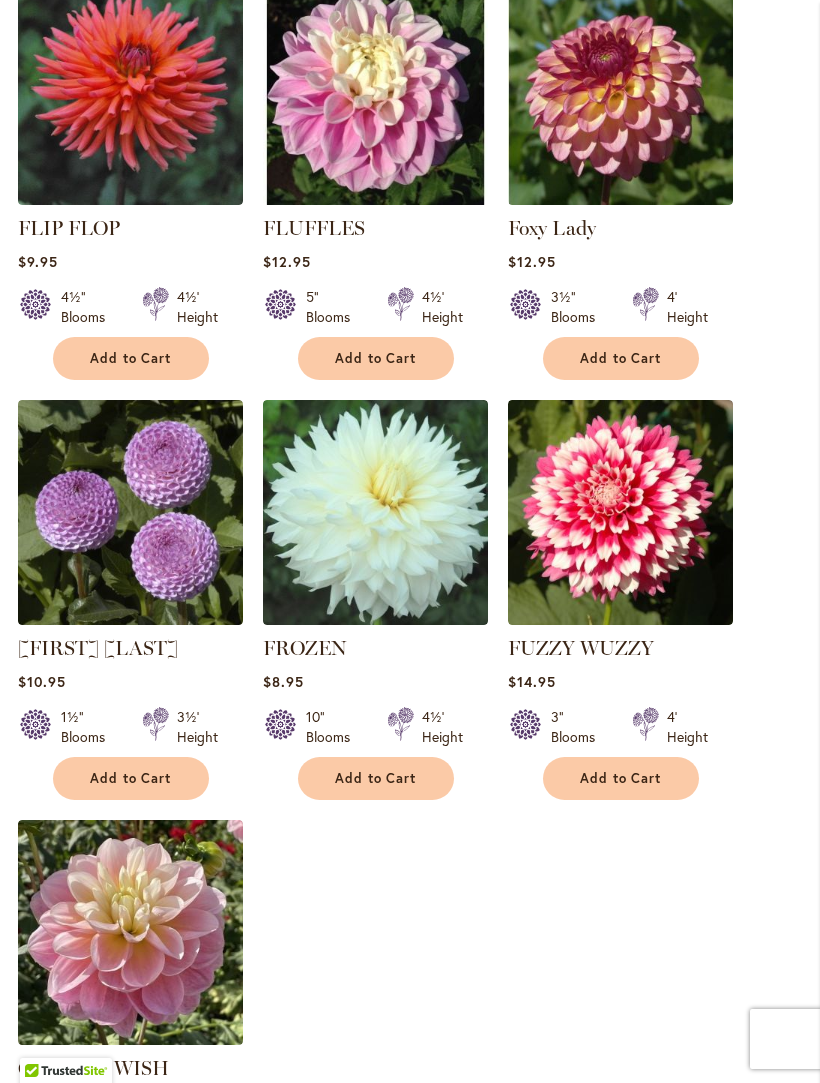 click on "Add to Cart" at bounding box center [131, 778] 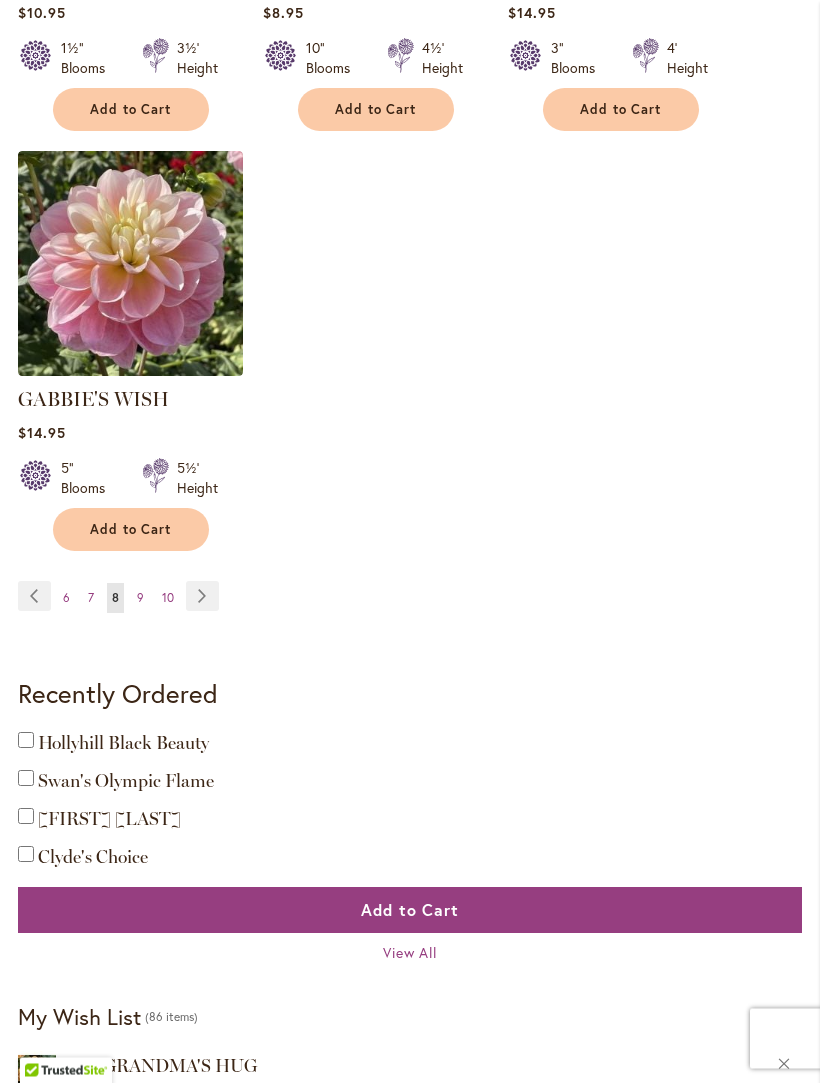 scroll, scrollTop: 2683, scrollLeft: 0, axis: vertical 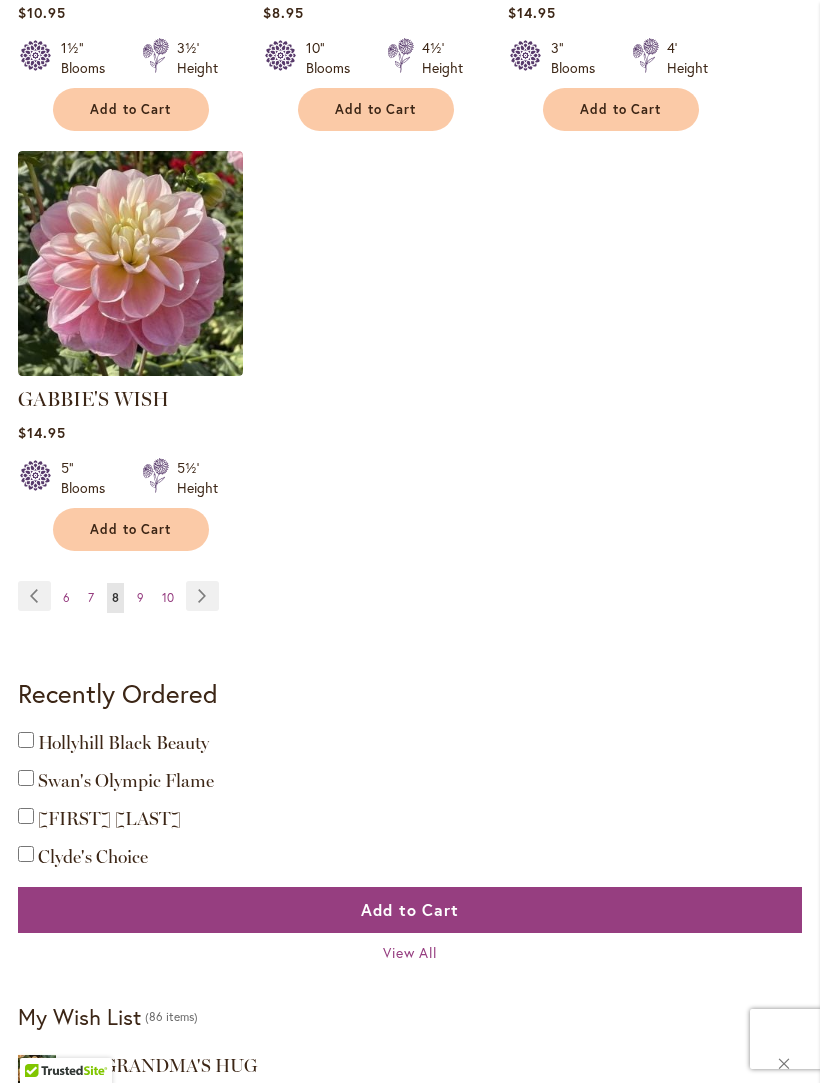click on "Page
Next" at bounding box center [202, 596] 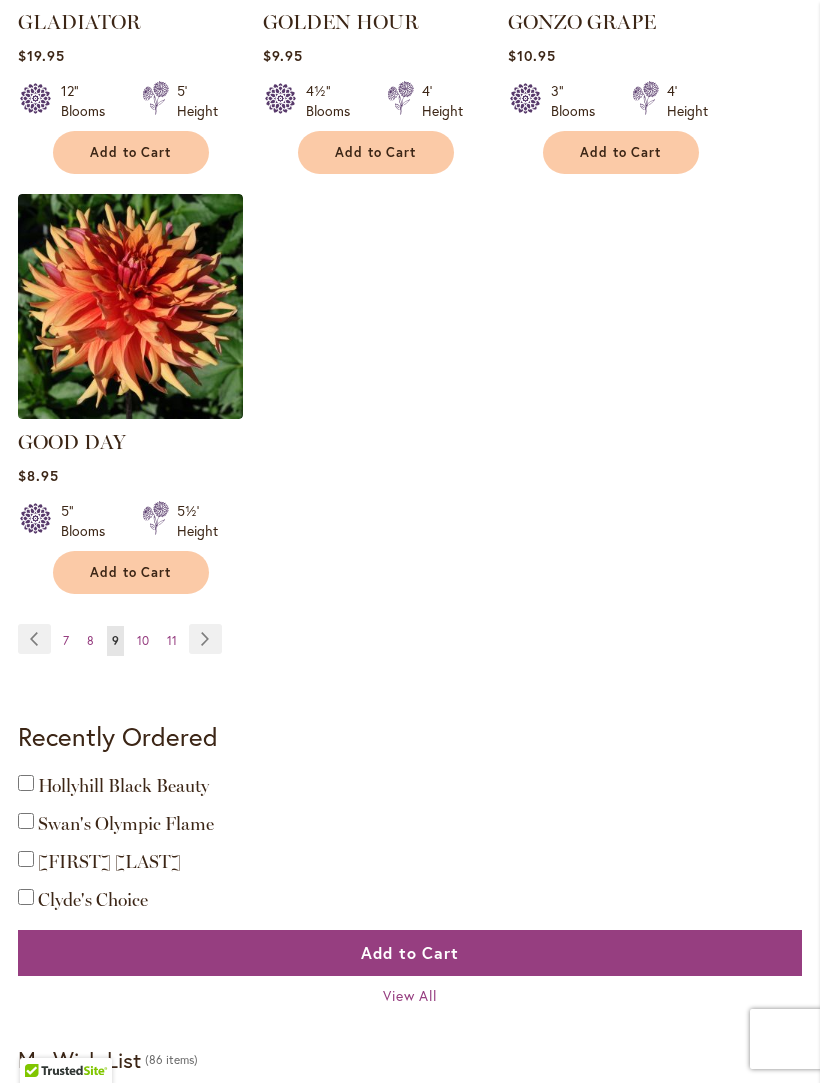 scroll, scrollTop: 2628, scrollLeft: 0, axis: vertical 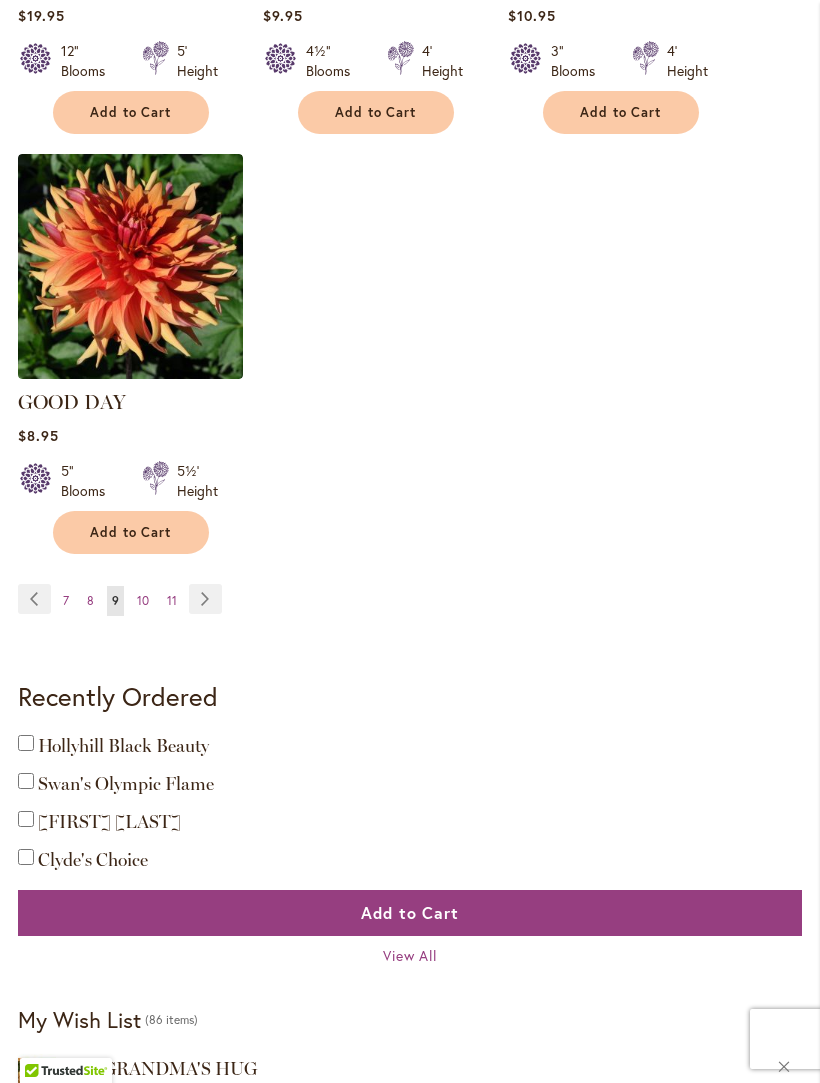 click on "Page
Next" at bounding box center (205, 599) 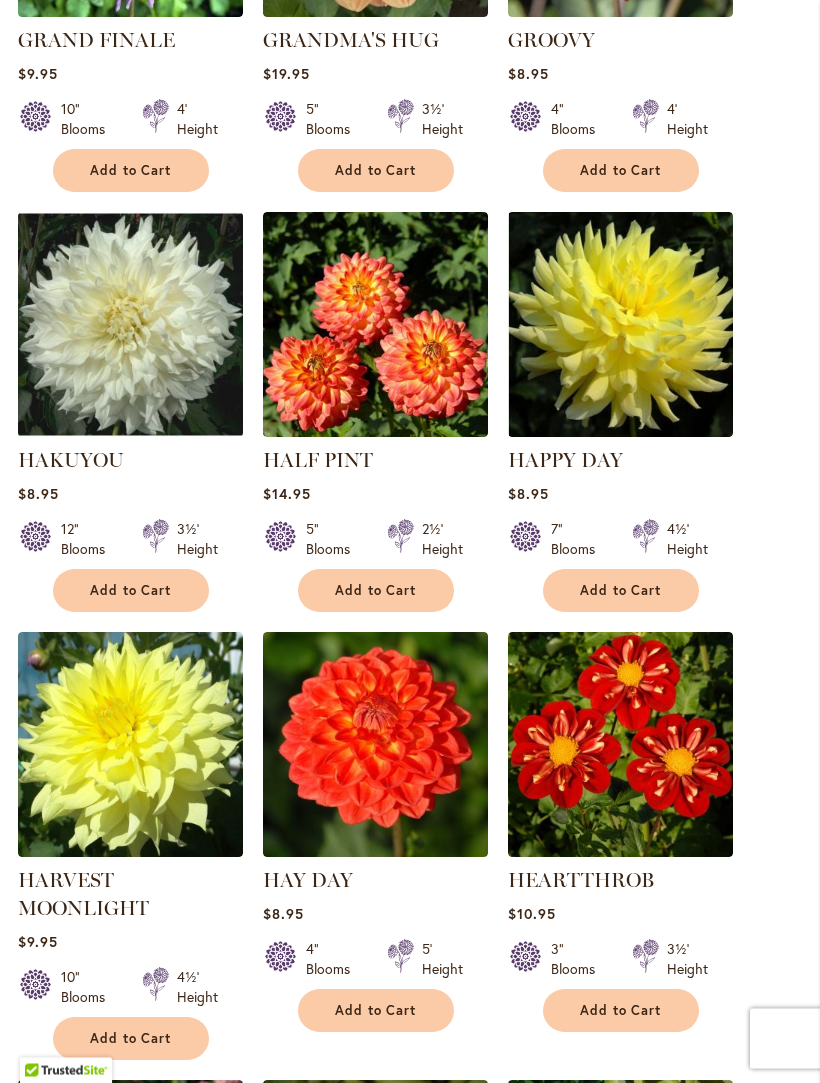 scroll, scrollTop: 862, scrollLeft: 0, axis: vertical 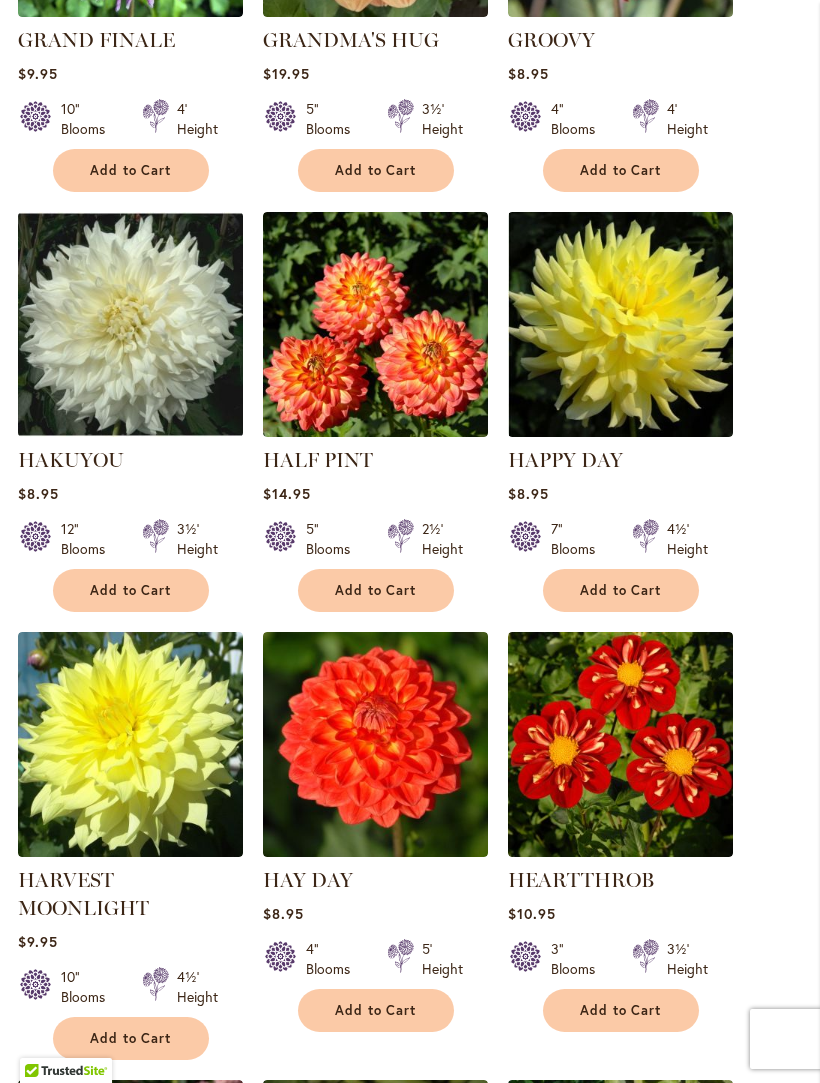 click on "Add to Cart" at bounding box center (621, 590) 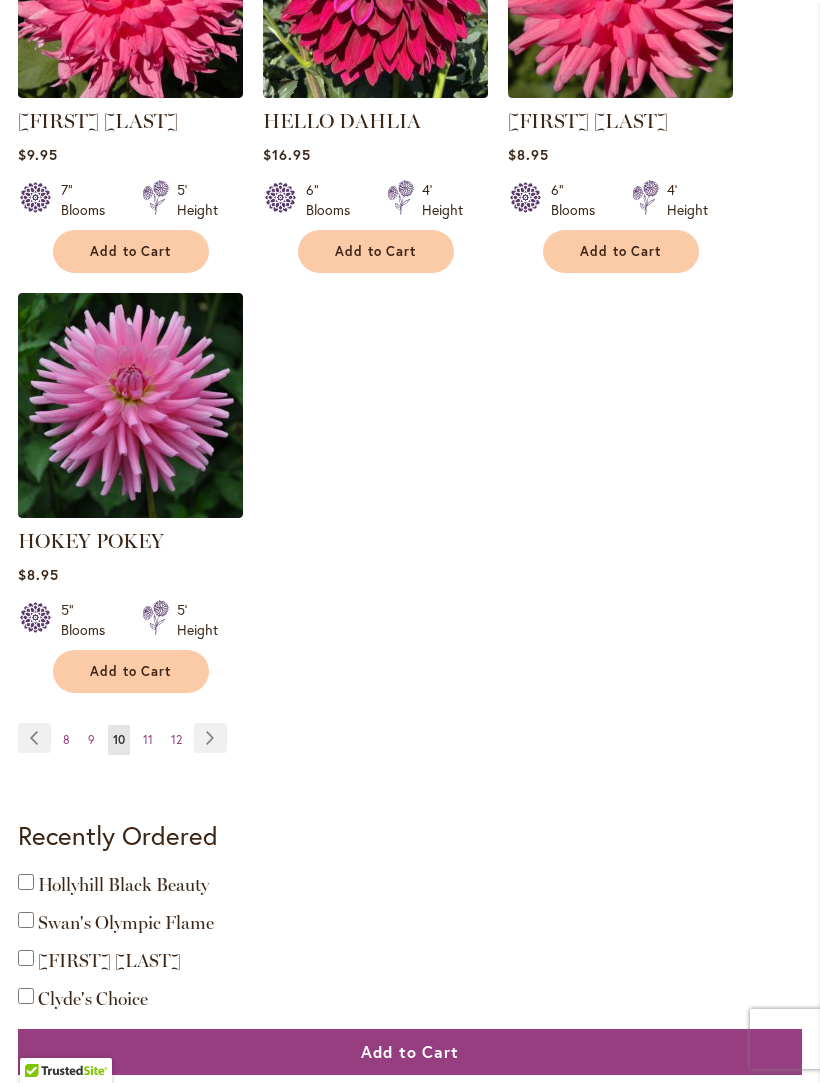 scroll, scrollTop: 2603, scrollLeft: 0, axis: vertical 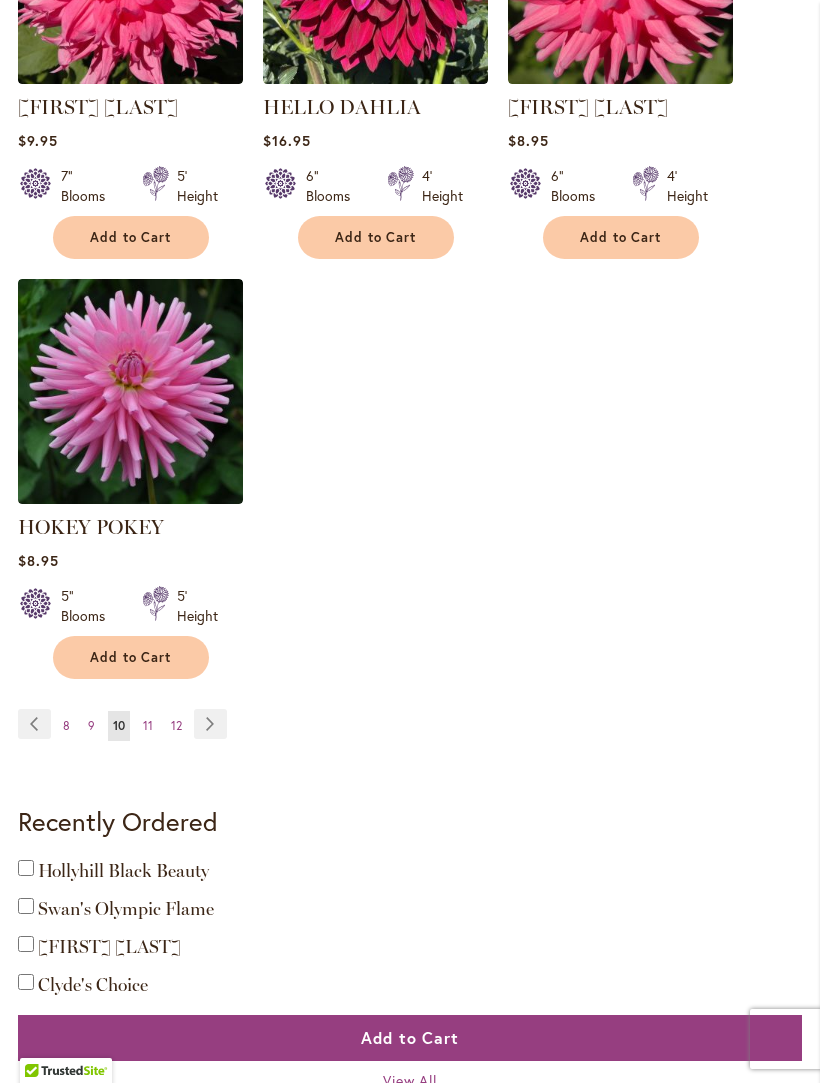 click on "Page
Next" at bounding box center (210, 724) 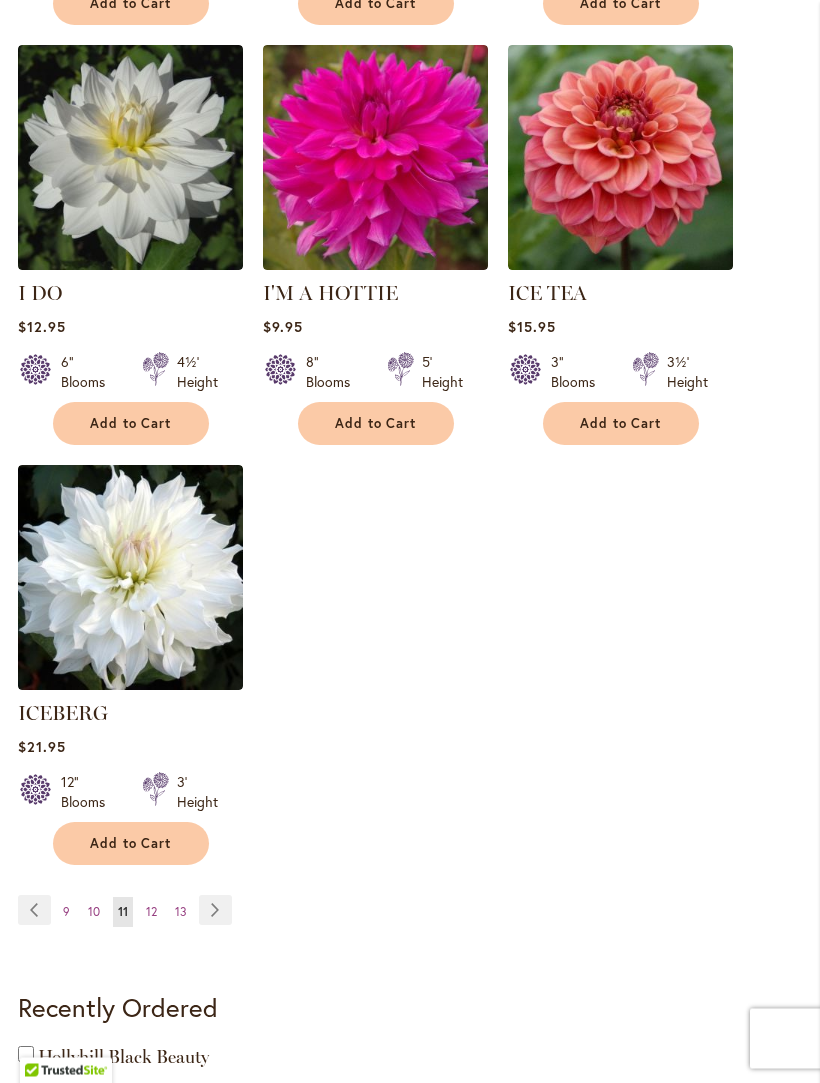 scroll, scrollTop: 2317, scrollLeft: 0, axis: vertical 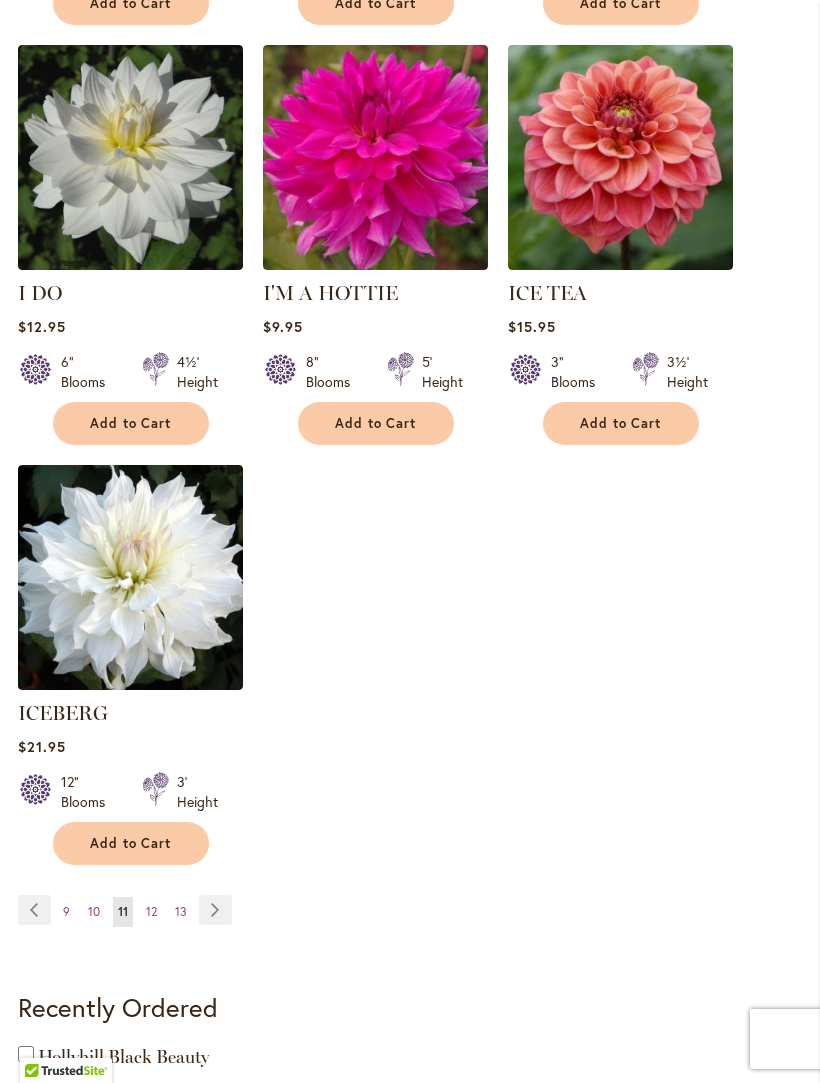 click on "Page
Next" at bounding box center [215, 910] 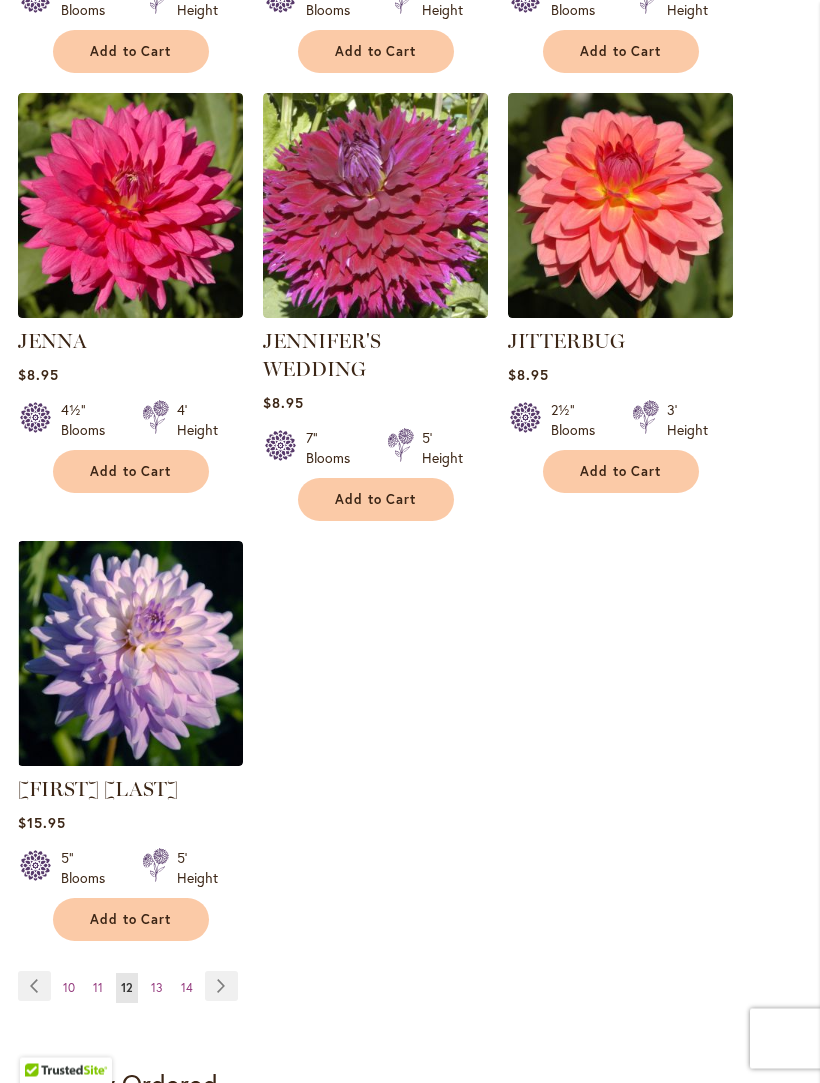 scroll, scrollTop: 2261, scrollLeft: 0, axis: vertical 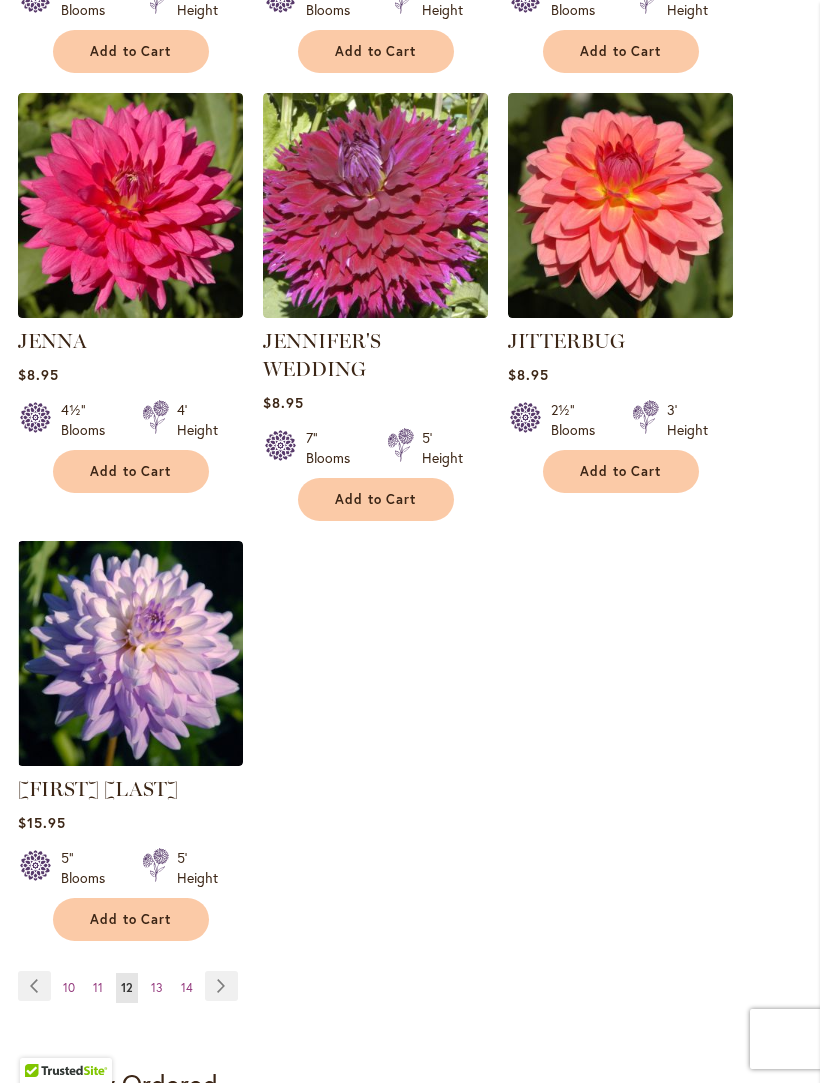 click on "Page
Next" at bounding box center [221, 986] 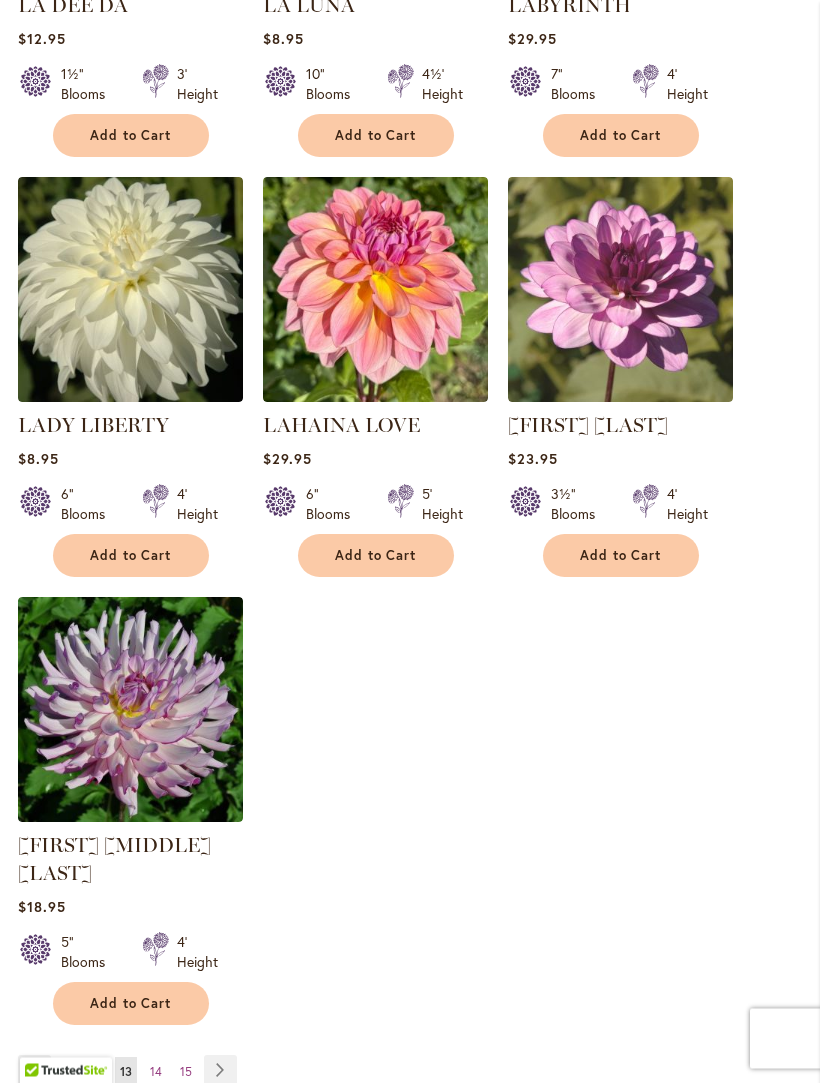 scroll, scrollTop: 2157, scrollLeft: 0, axis: vertical 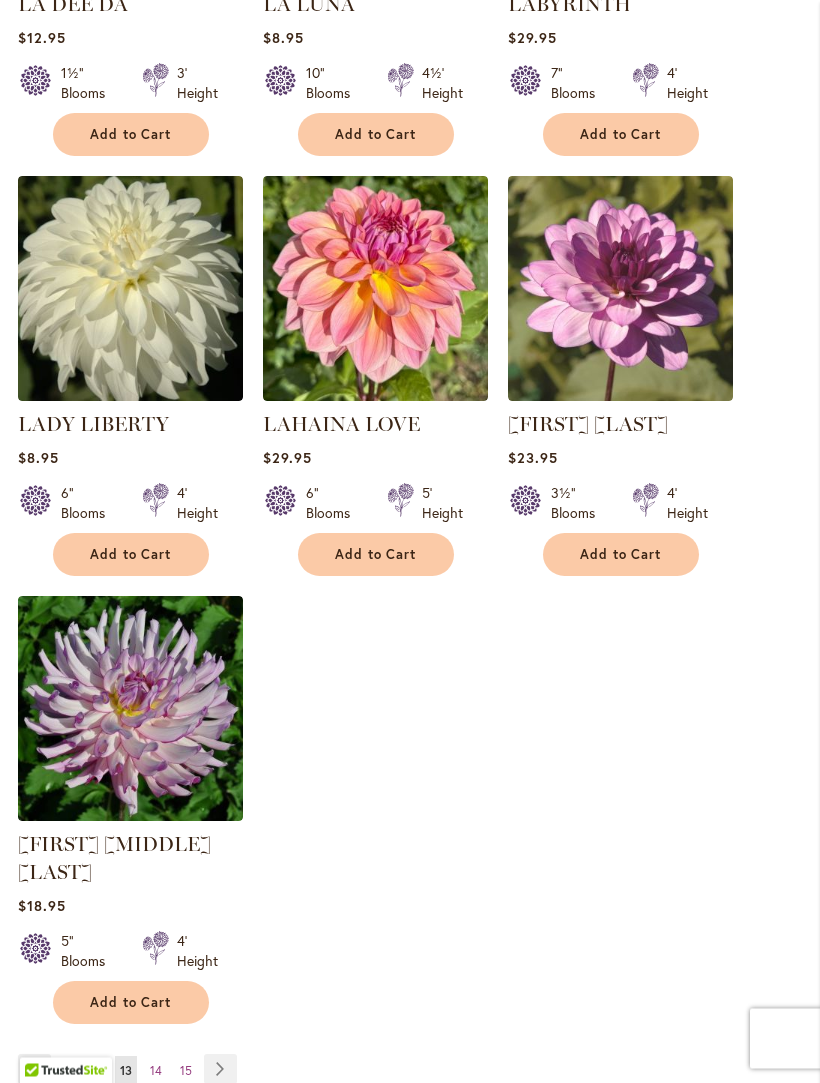 click on "Page
Next" at bounding box center [220, 1070] 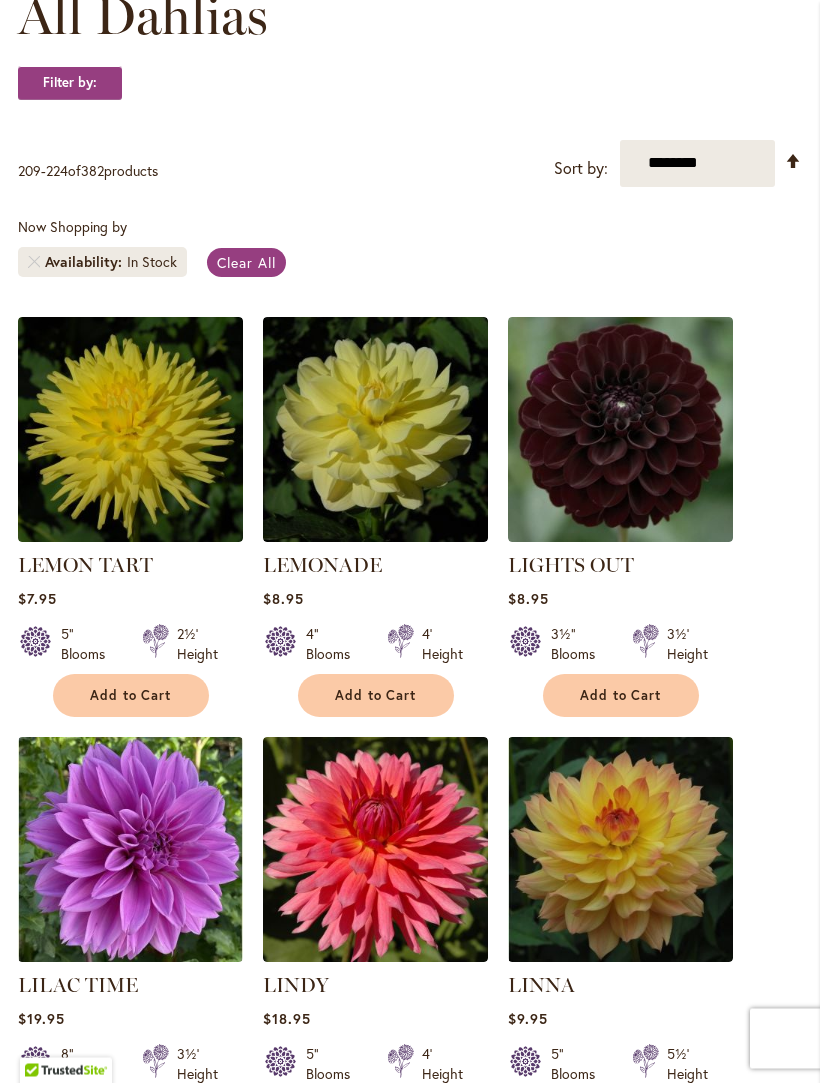 scroll, scrollTop: 337, scrollLeft: 0, axis: vertical 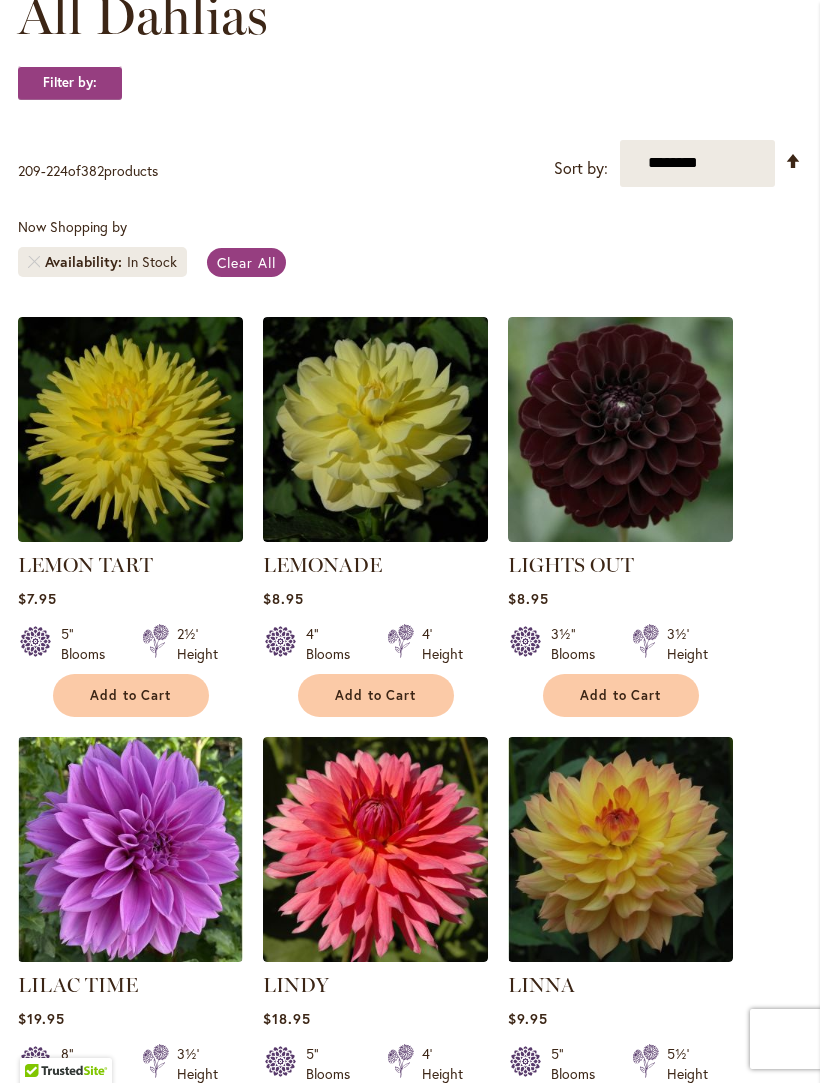 click on "Add to Cart" at bounding box center [376, 695] 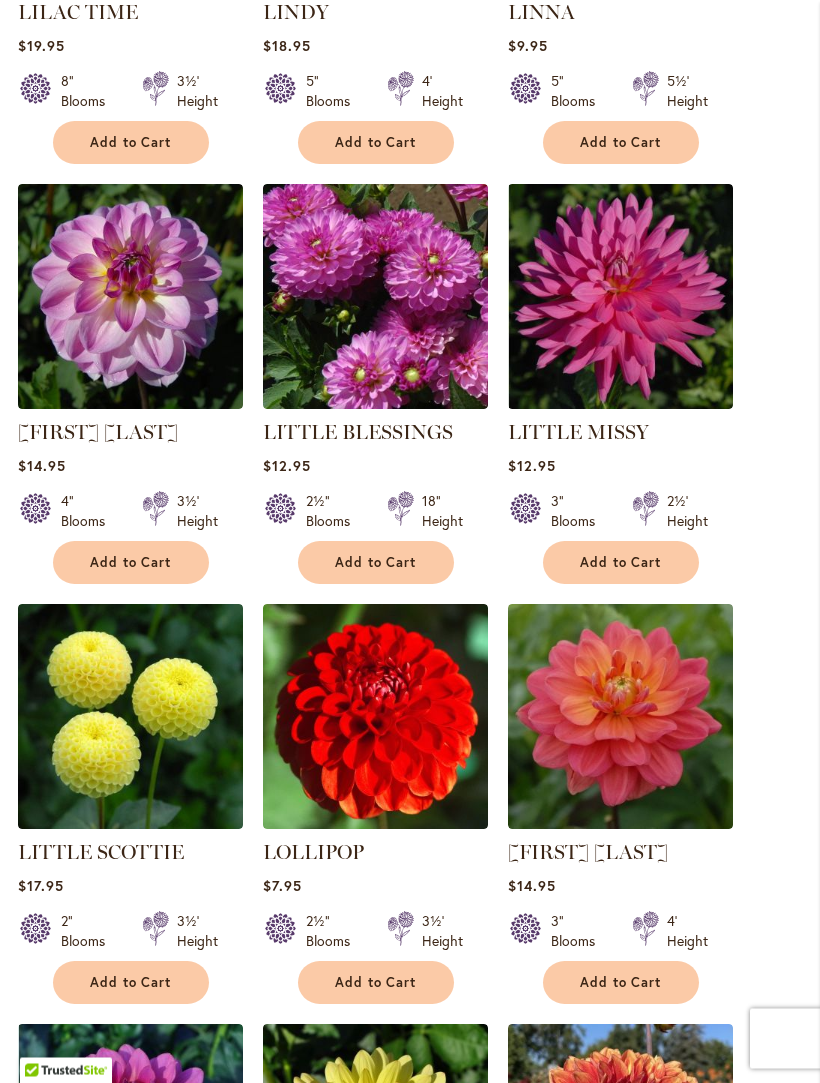 scroll, scrollTop: 1363, scrollLeft: 0, axis: vertical 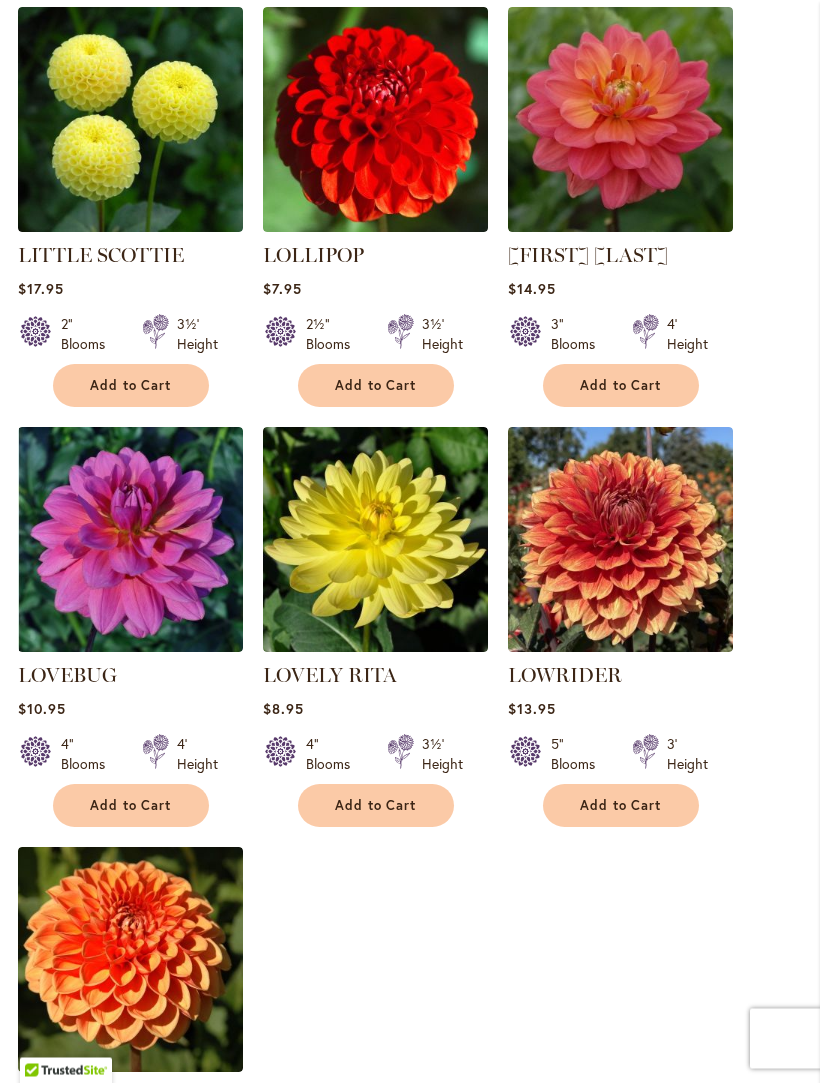 click on "Add to Cart" at bounding box center [376, 806] 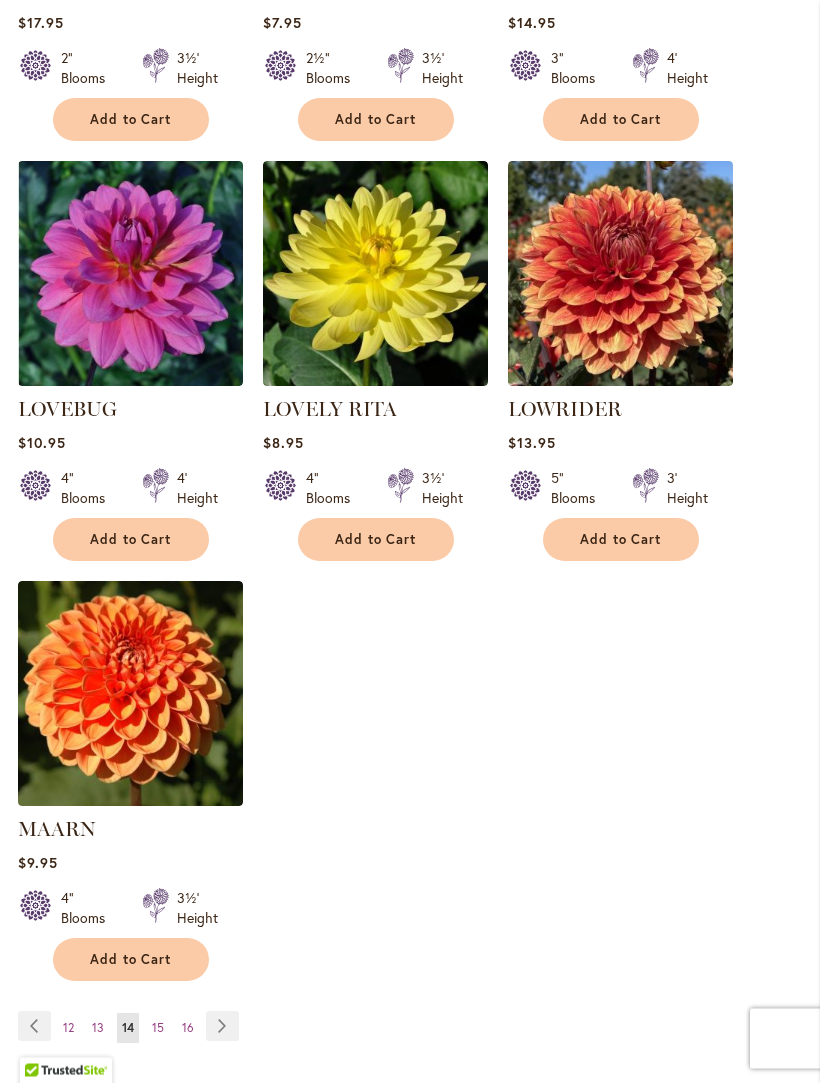 scroll, scrollTop: 2228, scrollLeft: 0, axis: vertical 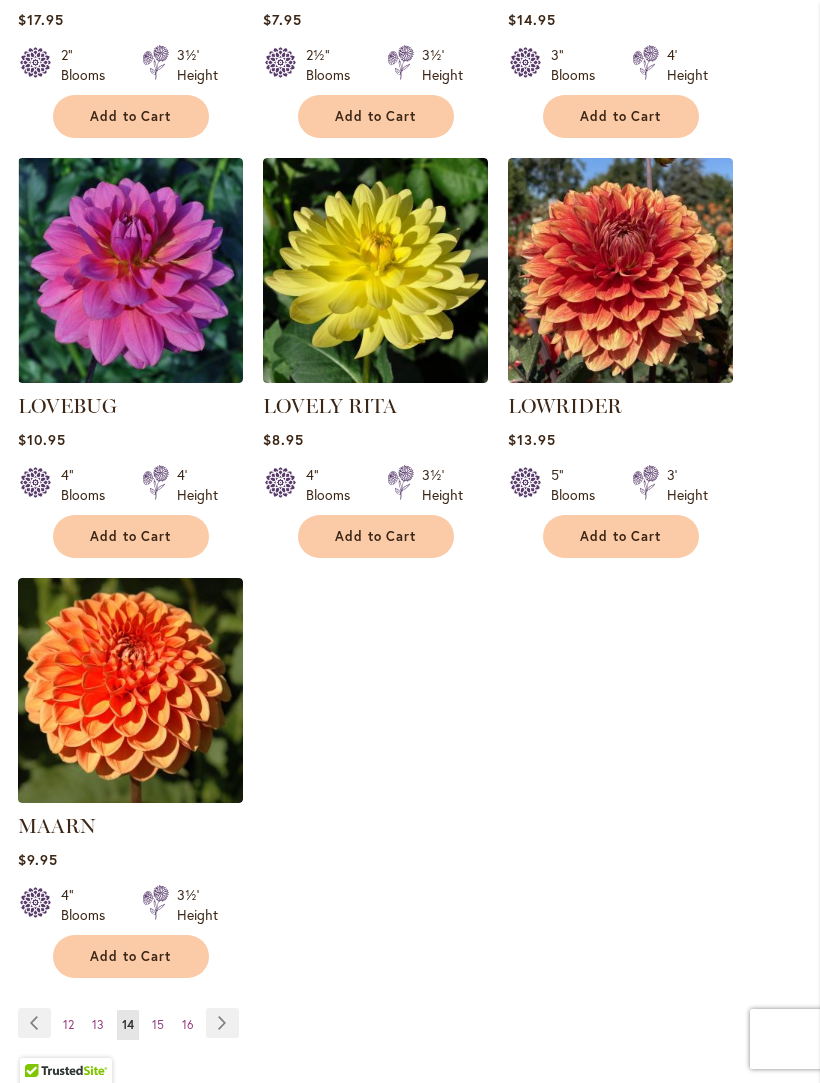 click on "Page
Next" at bounding box center (222, 1023) 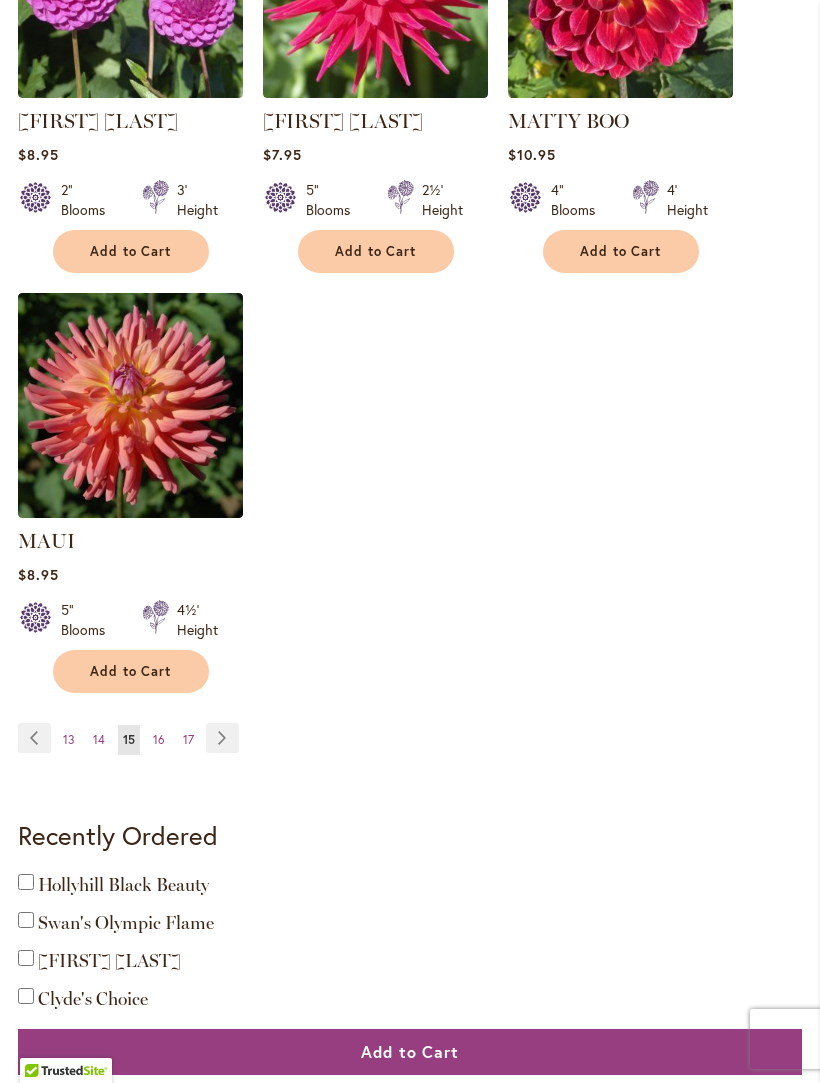 scroll, scrollTop: 2491, scrollLeft: 0, axis: vertical 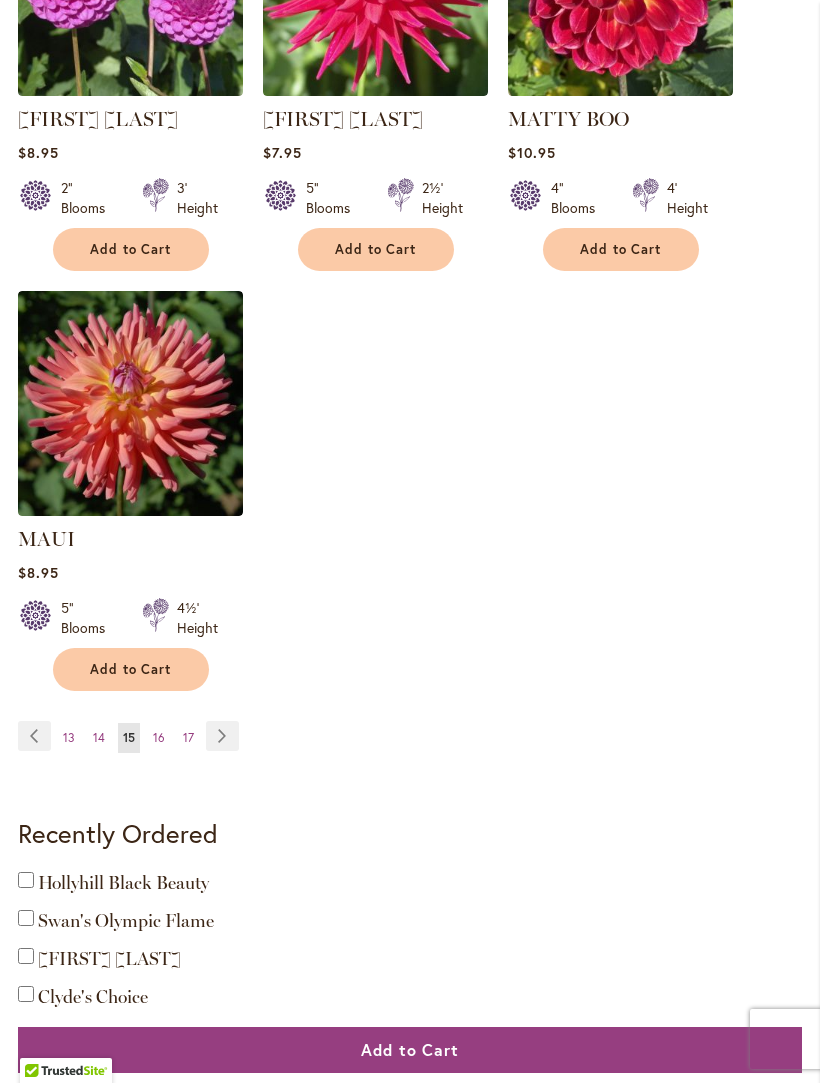 click on "Page
Next" at bounding box center [222, 736] 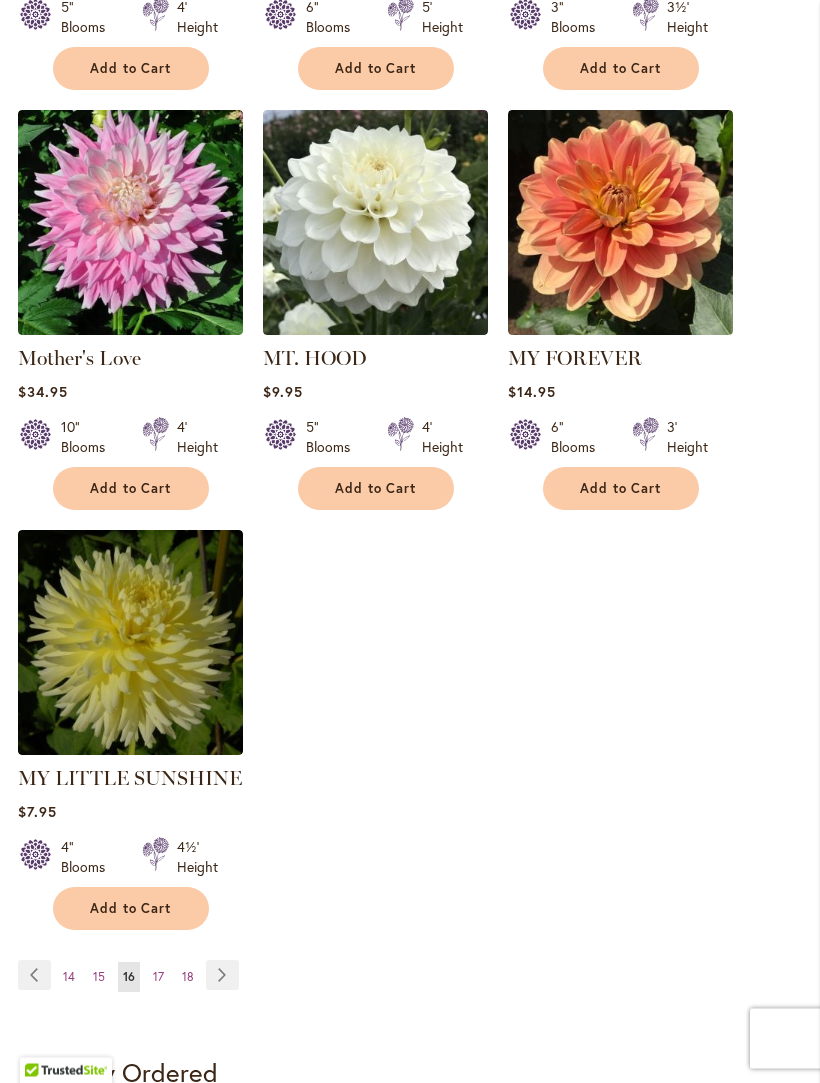 scroll, scrollTop: 2252, scrollLeft: 0, axis: vertical 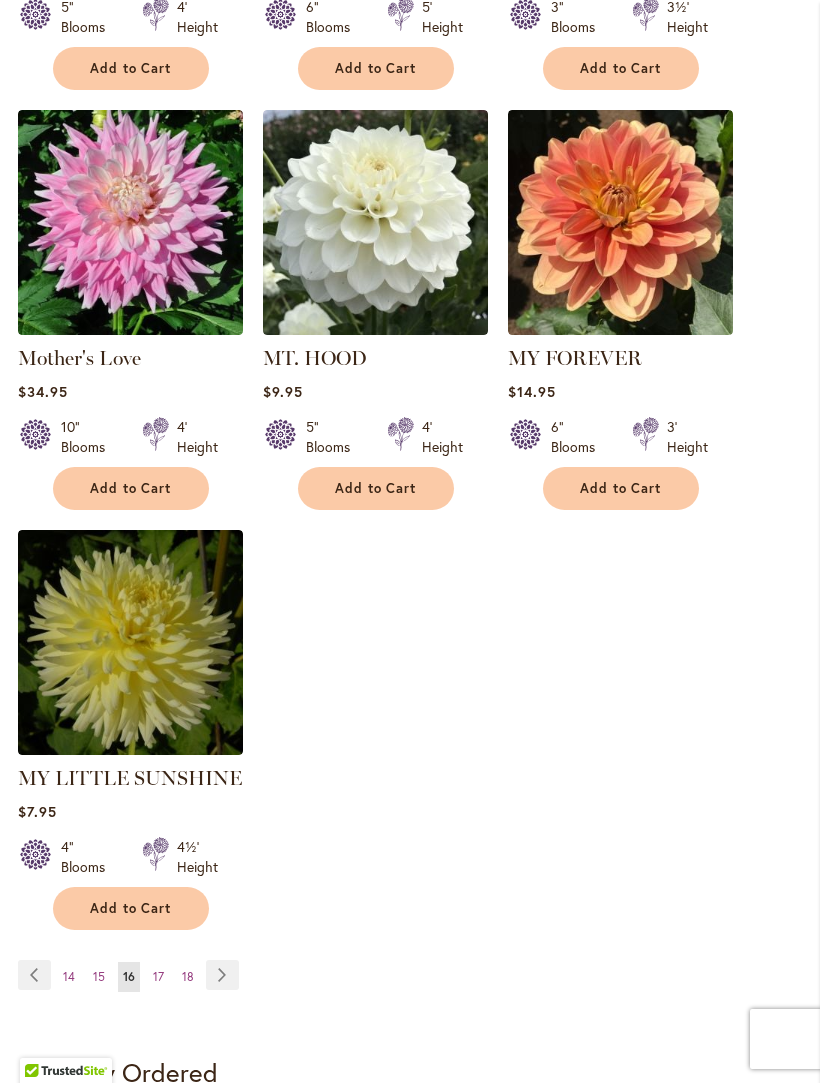click on "Page
Next" at bounding box center (222, 975) 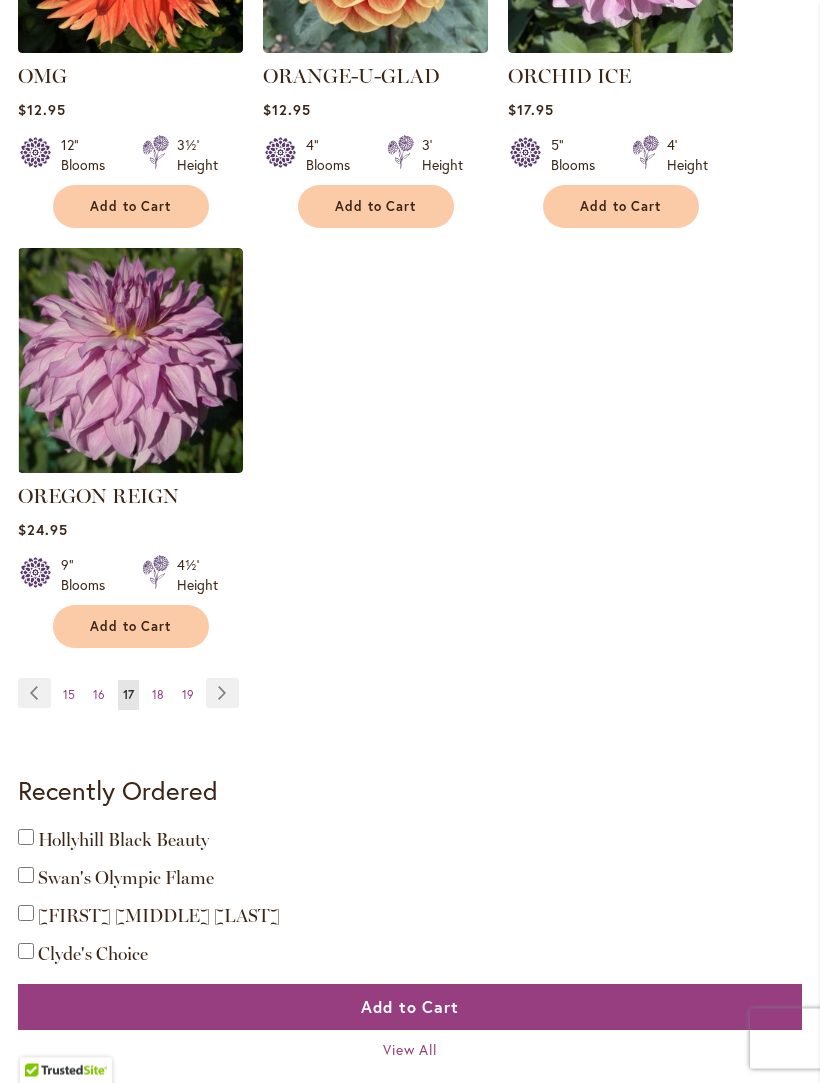 scroll, scrollTop: 2529, scrollLeft: 0, axis: vertical 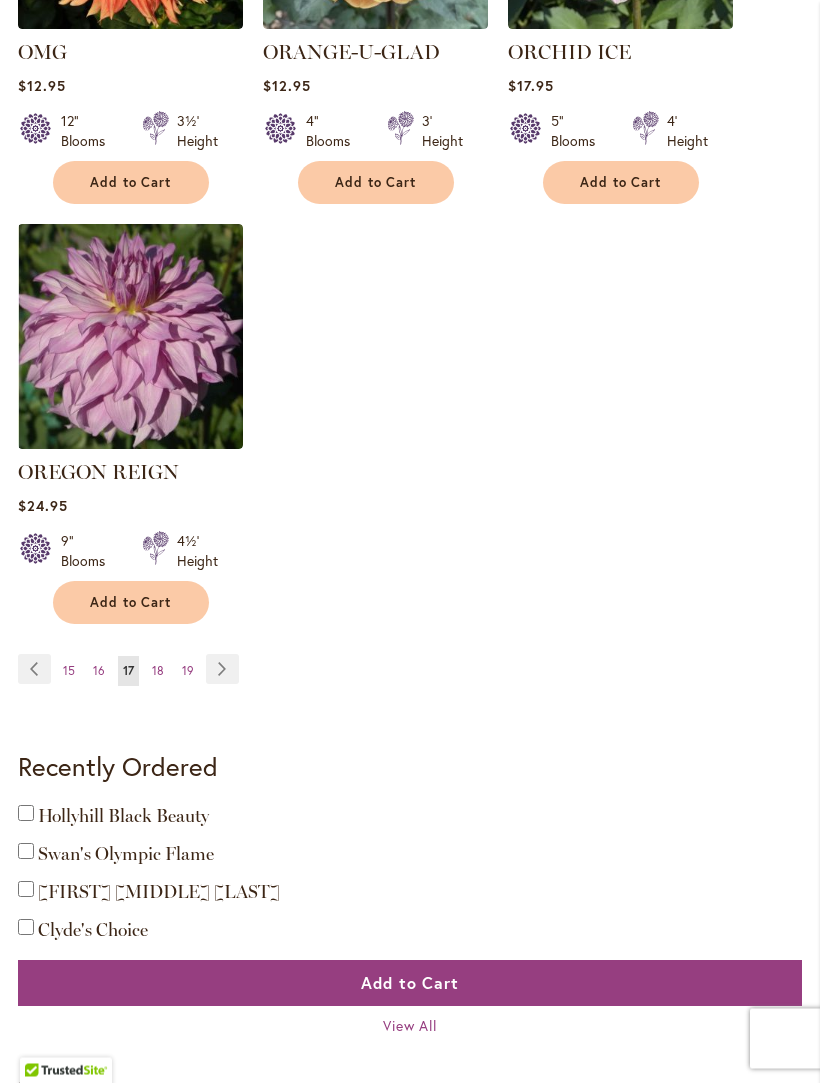 click on "Page
Next" at bounding box center (222, 670) 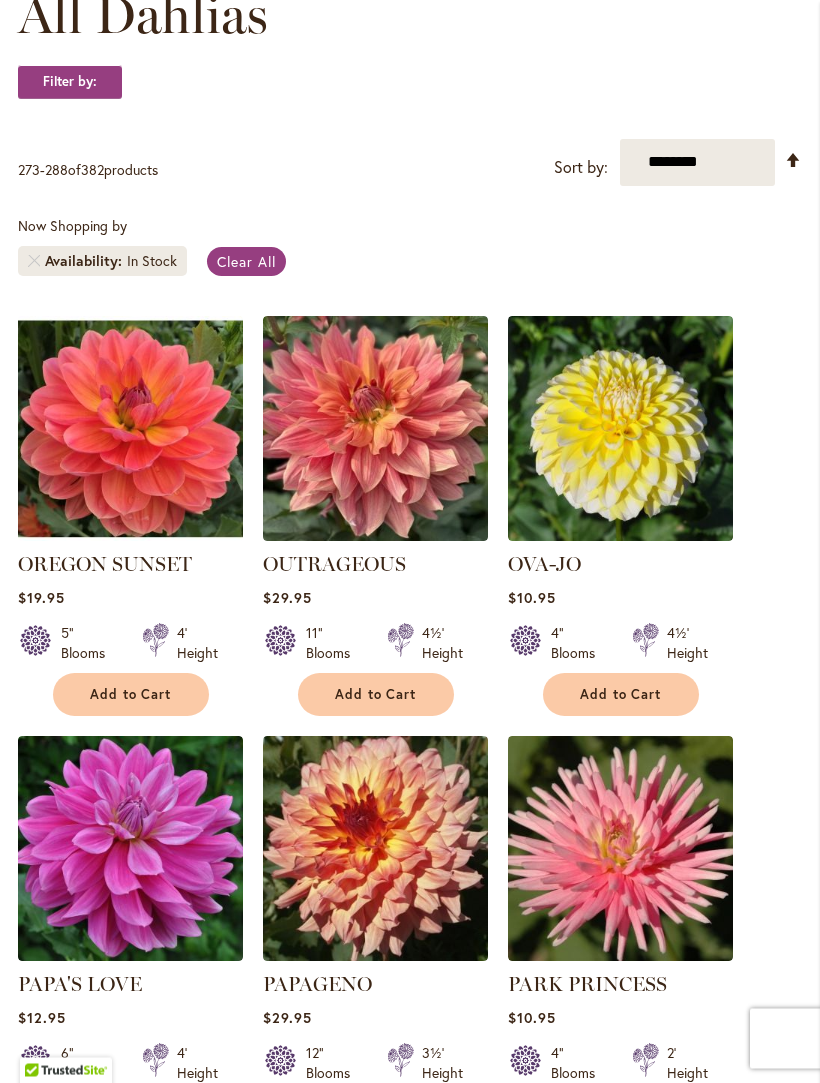 scroll, scrollTop: 338, scrollLeft: 0, axis: vertical 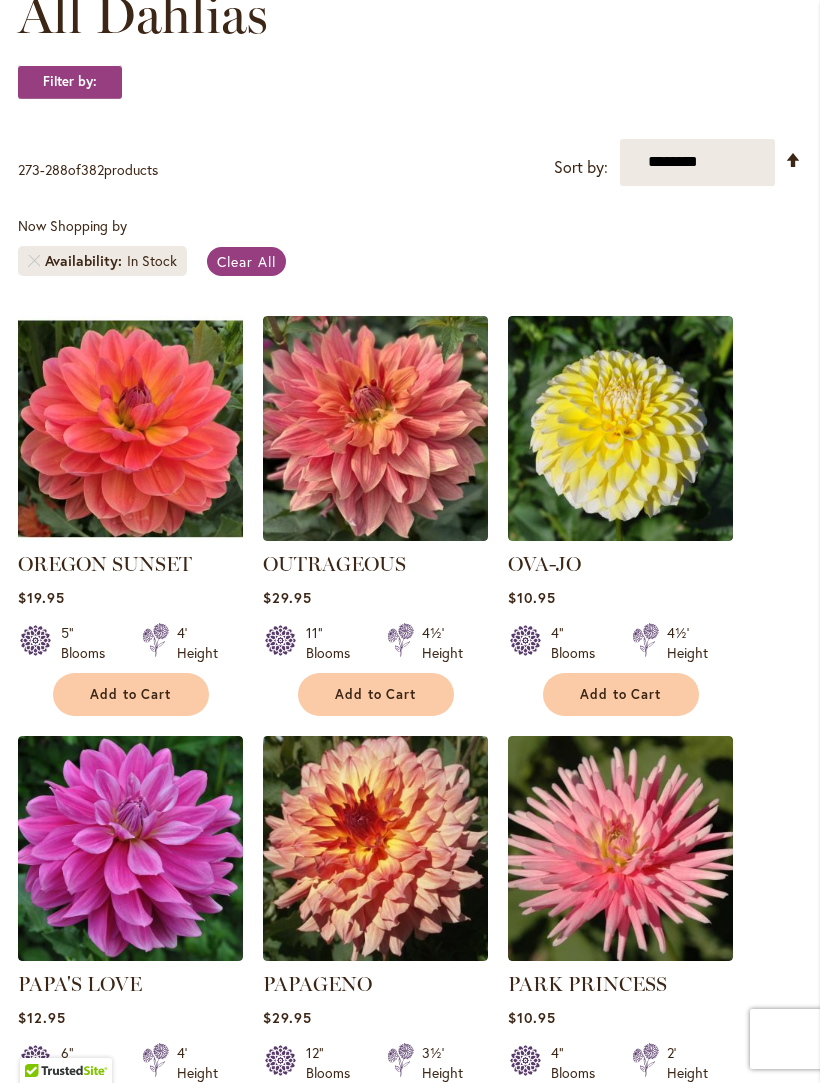click on "Add to Cart" at bounding box center [621, 694] 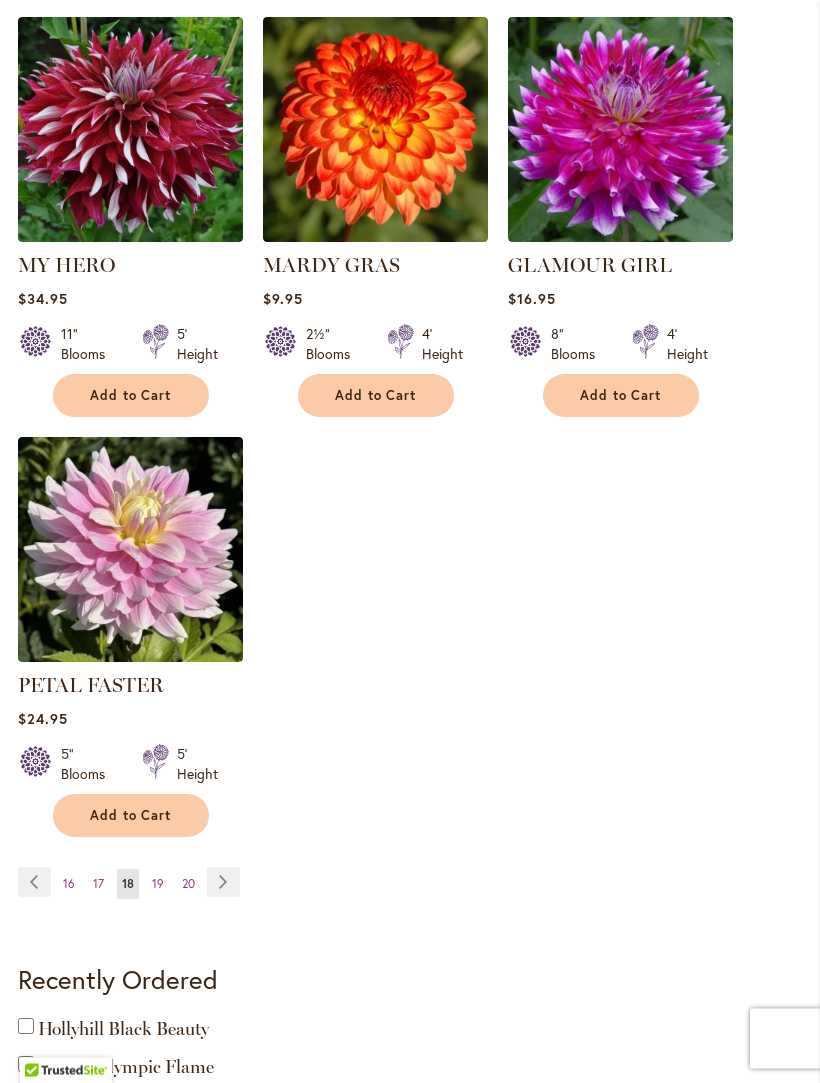 scroll, scrollTop: 2426, scrollLeft: 0, axis: vertical 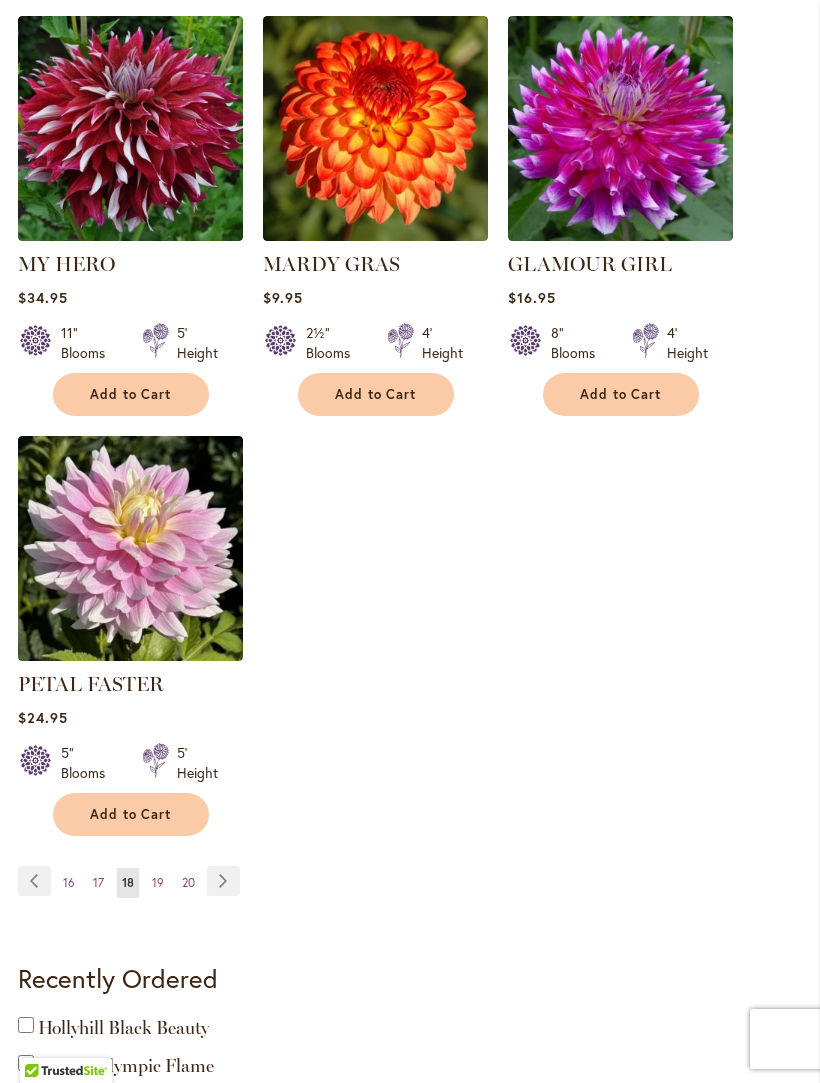 click on "Page
Next" at bounding box center [223, 881] 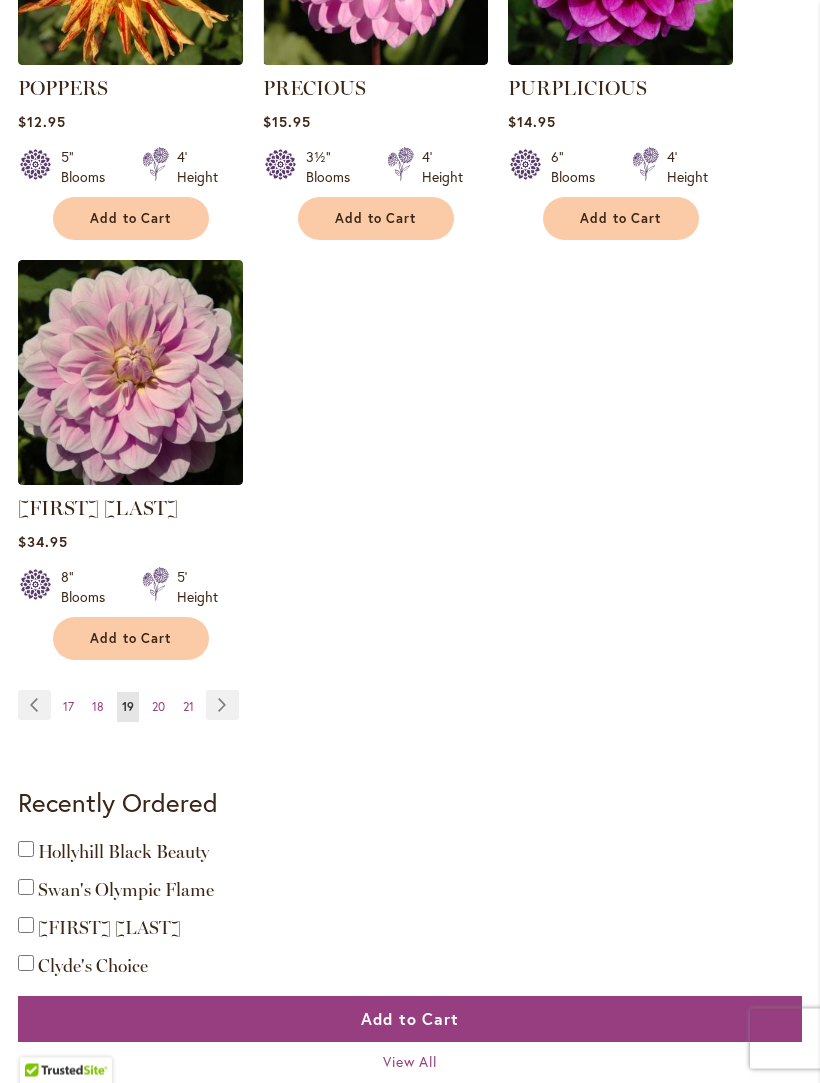 scroll, scrollTop: 2526, scrollLeft: 0, axis: vertical 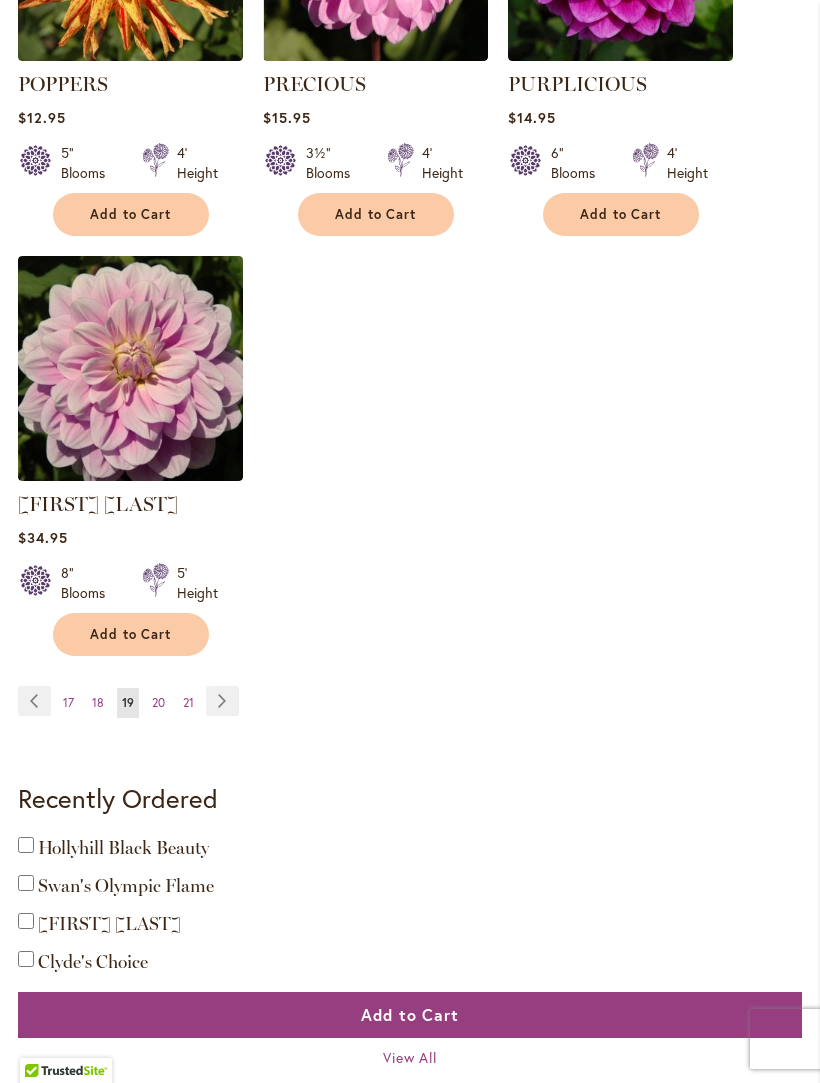 click on "Page
Next" at bounding box center [222, 701] 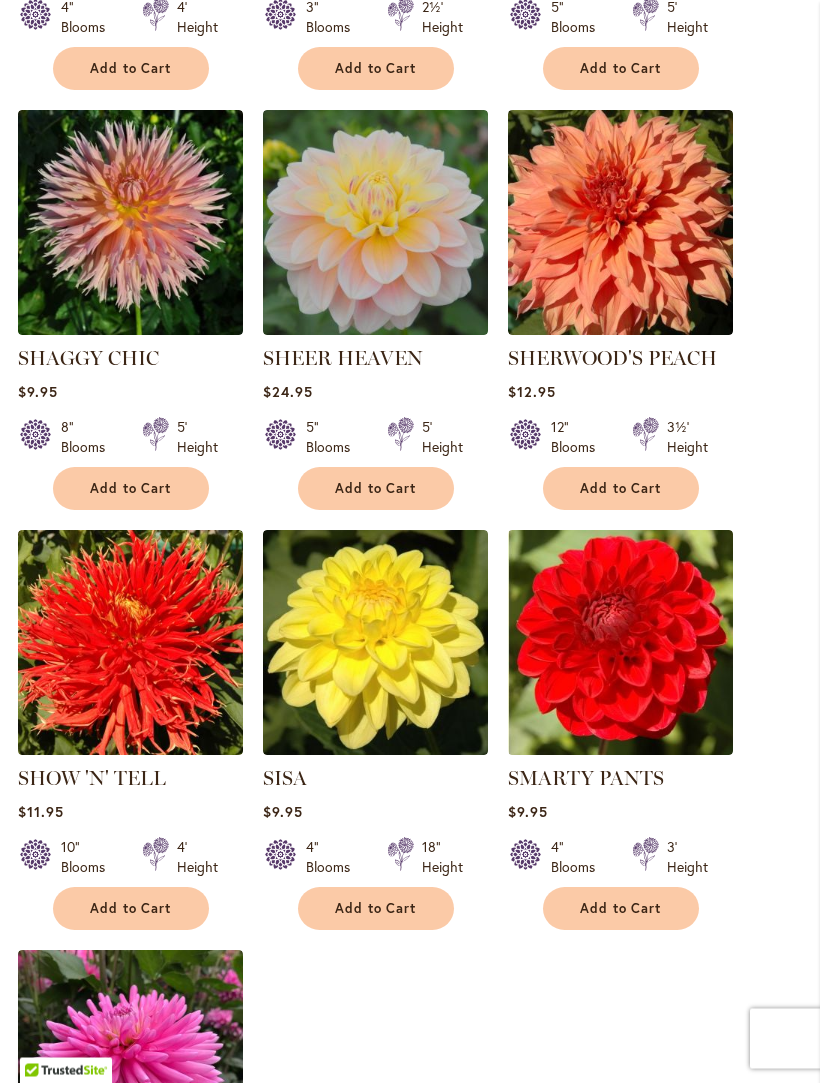scroll, scrollTop: 1805, scrollLeft: 0, axis: vertical 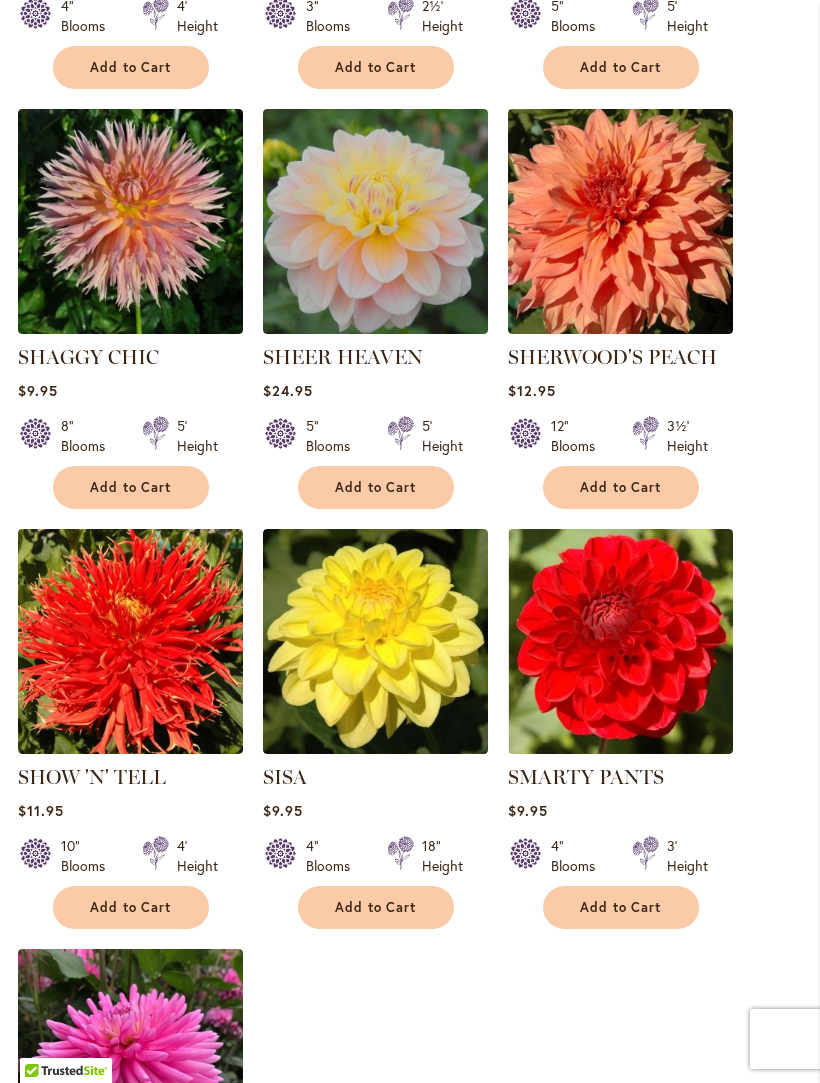 click on "Add to Cart" at bounding box center (376, 907) 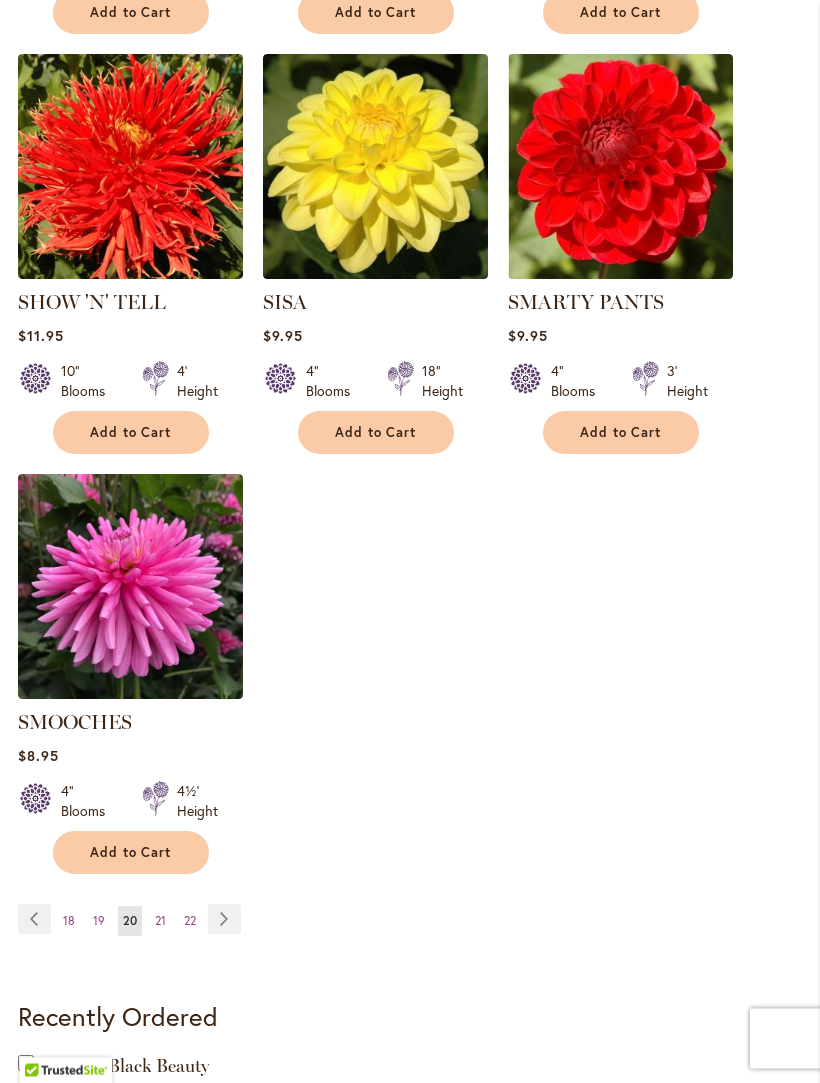 scroll, scrollTop: 2338, scrollLeft: 0, axis: vertical 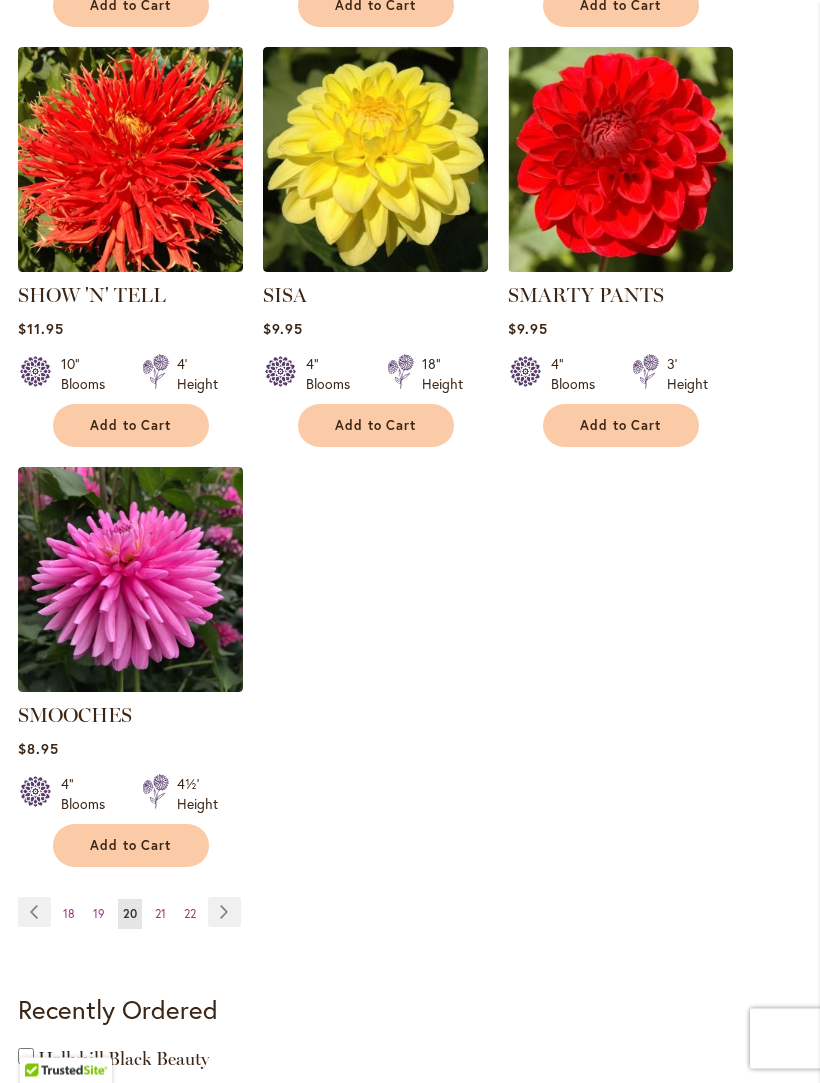 click on "Page
Next" at bounding box center (224, 913) 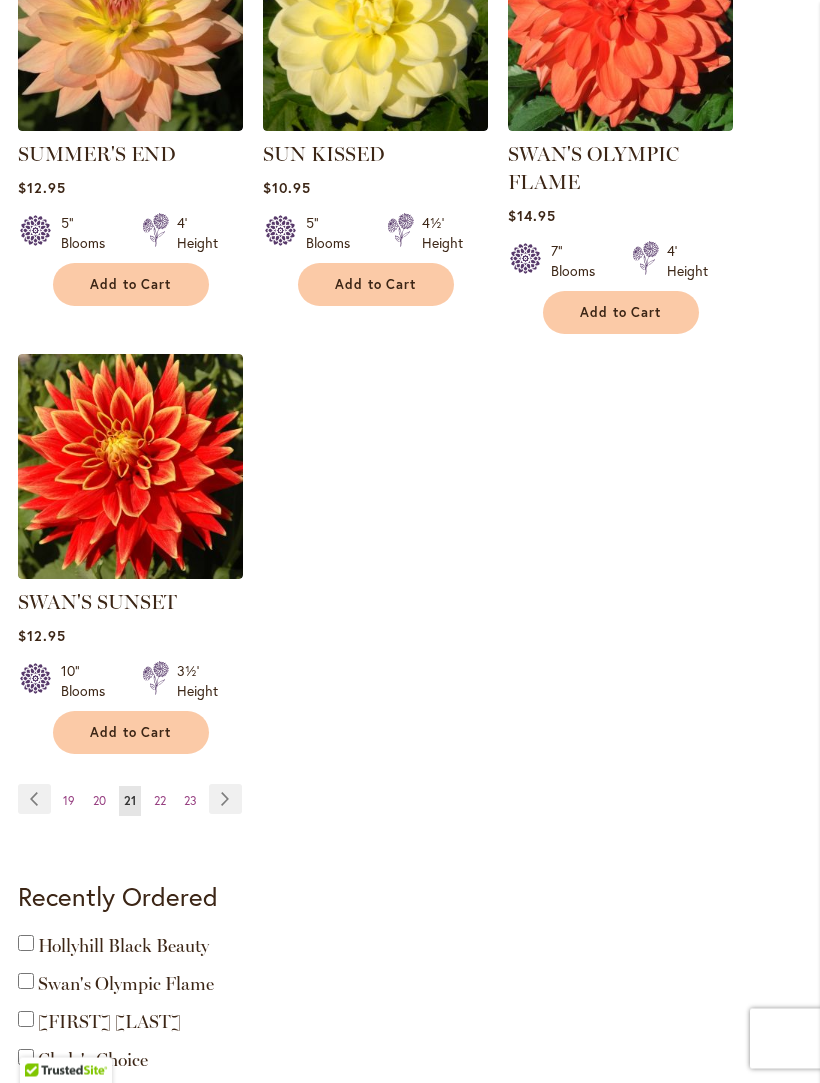 scroll, scrollTop: 2432, scrollLeft: 0, axis: vertical 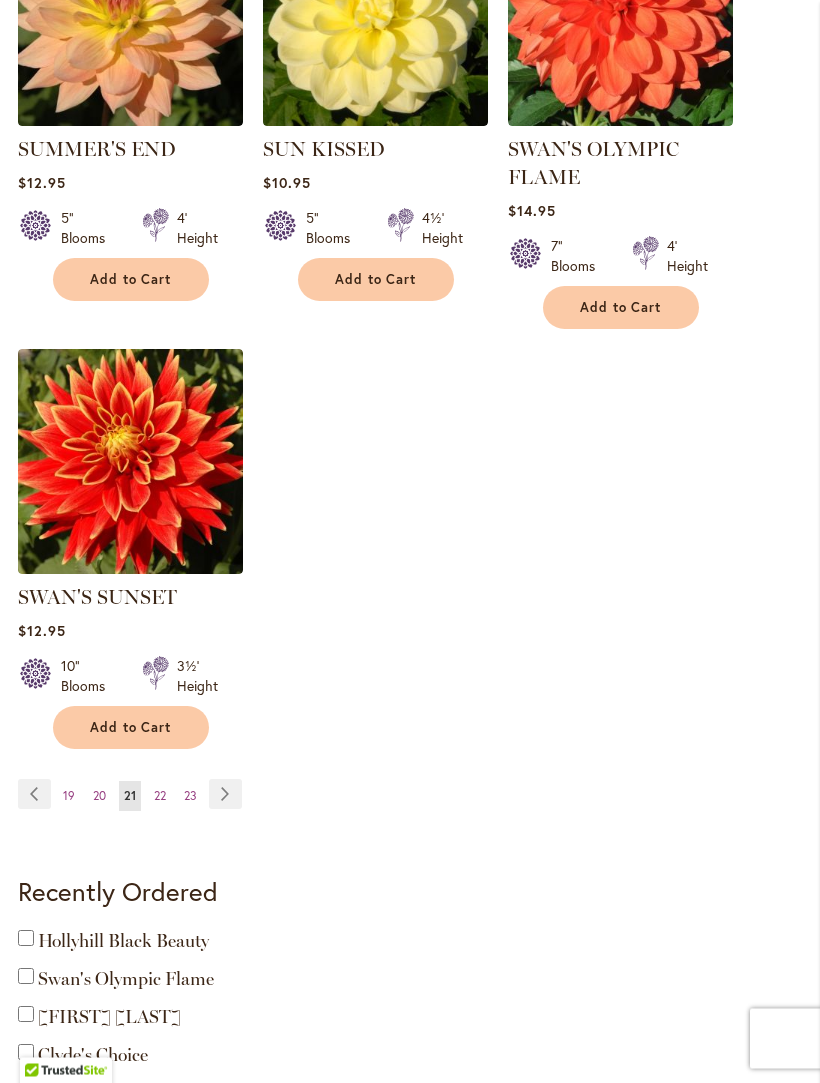click on "Page
Next" at bounding box center (225, 795) 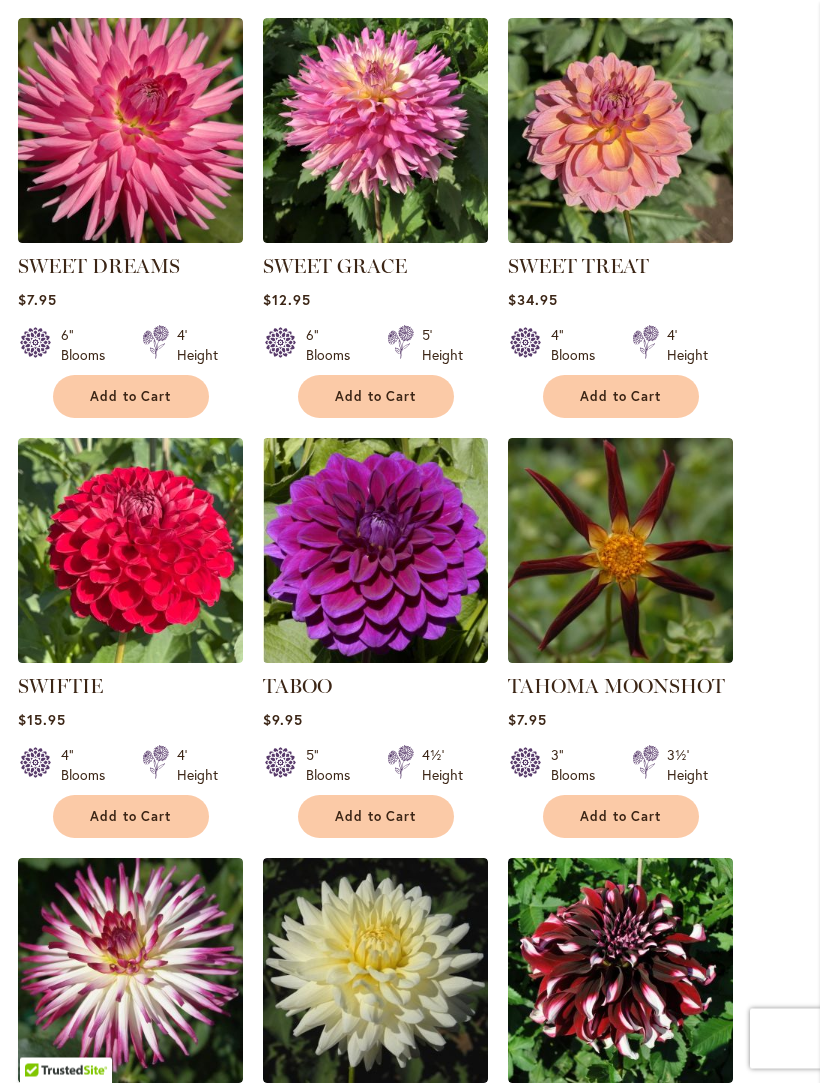 scroll, scrollTop: 636, scrollLeft: 0, axis: vertical 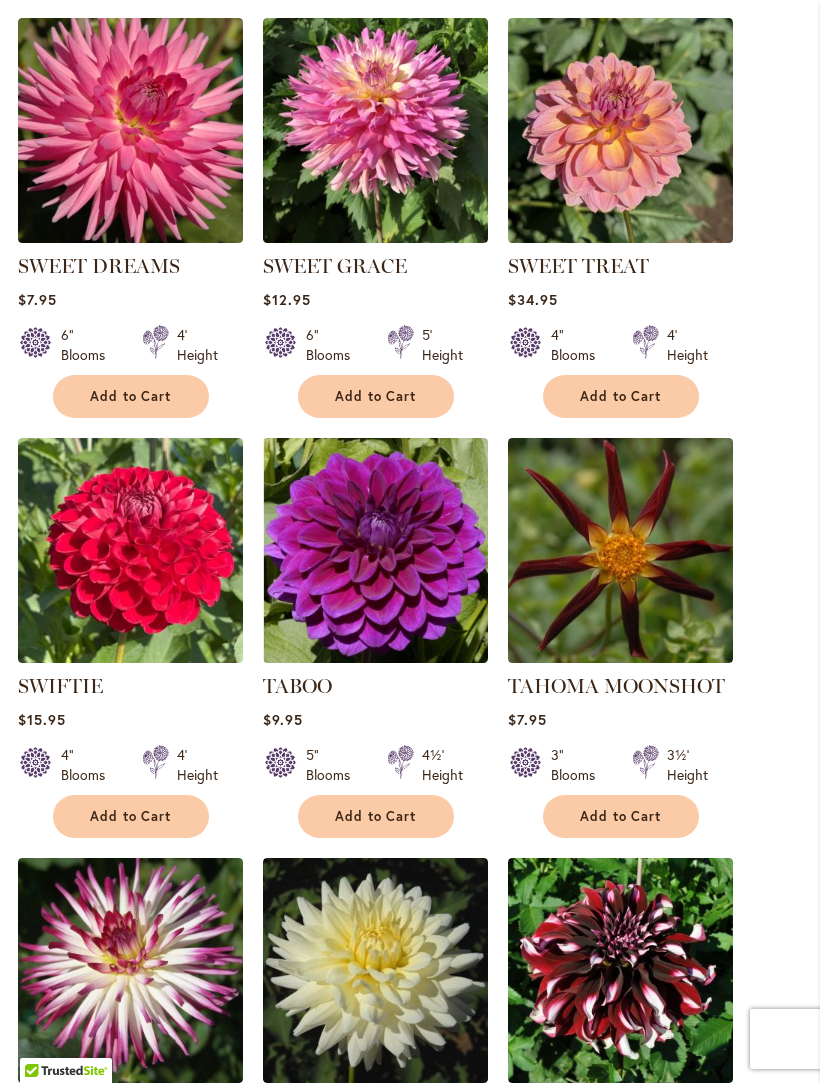 click on "Add to Cart" at bounding box center (376, 816) 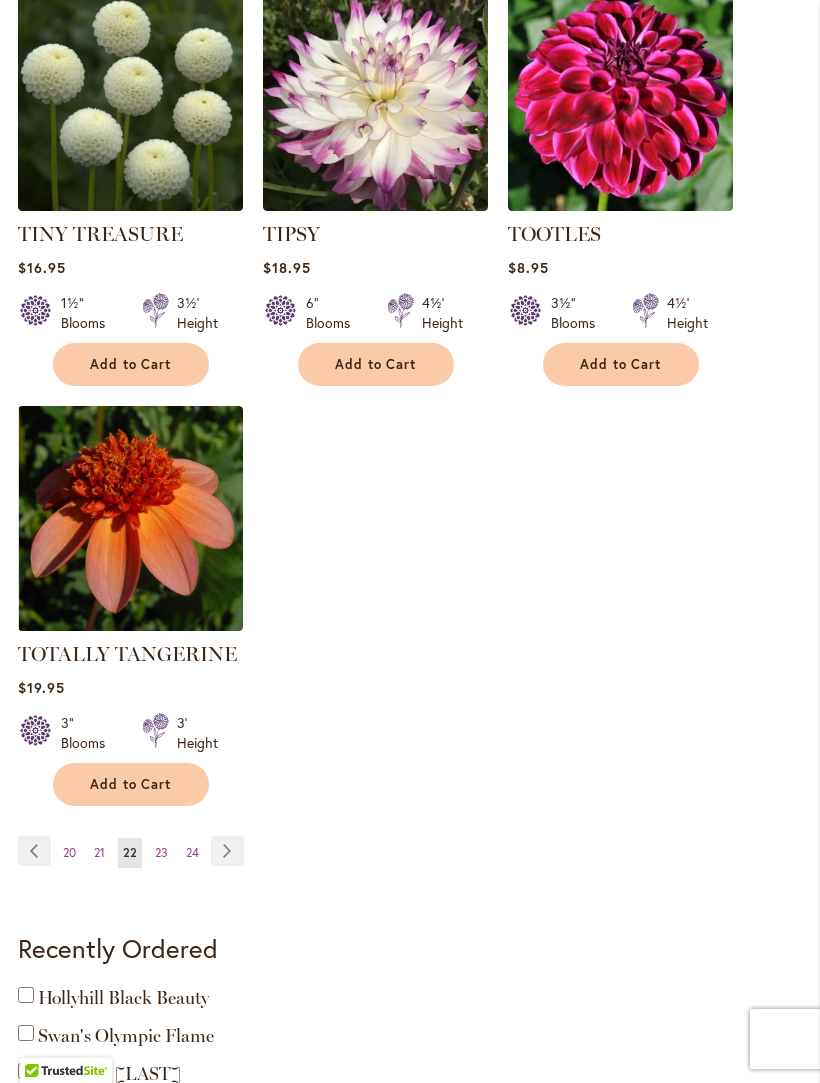 scroll, scrollTop: 2405, scrollLeft: 0, axis: vertical 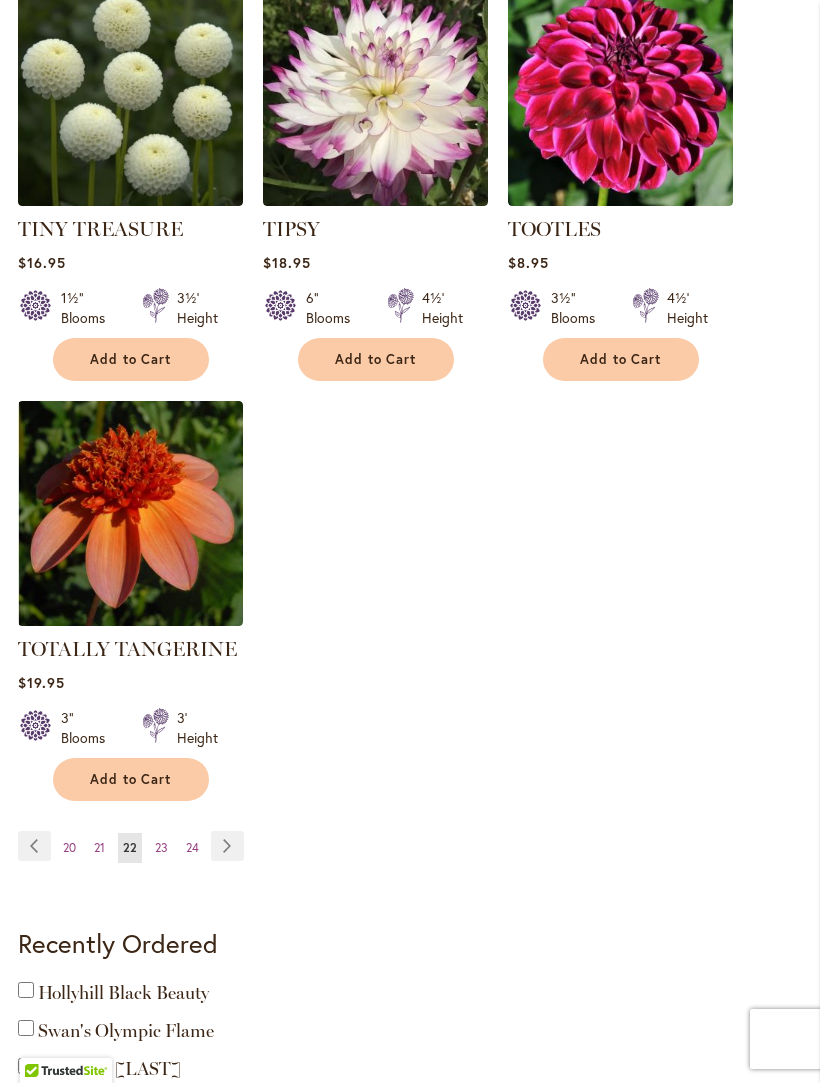 click on "Page
Next" at bounding box center (227, 846) 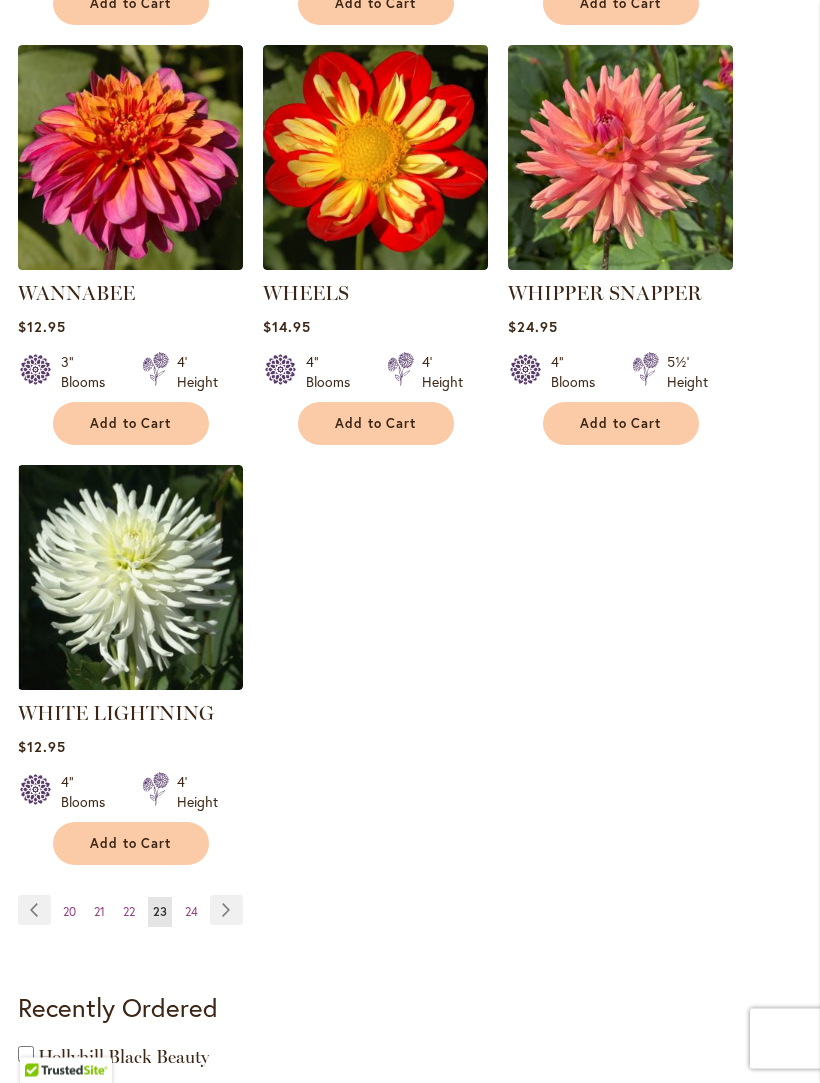 scroll, scrollTop: 2342, scrollLeft: 0, axis: vertical 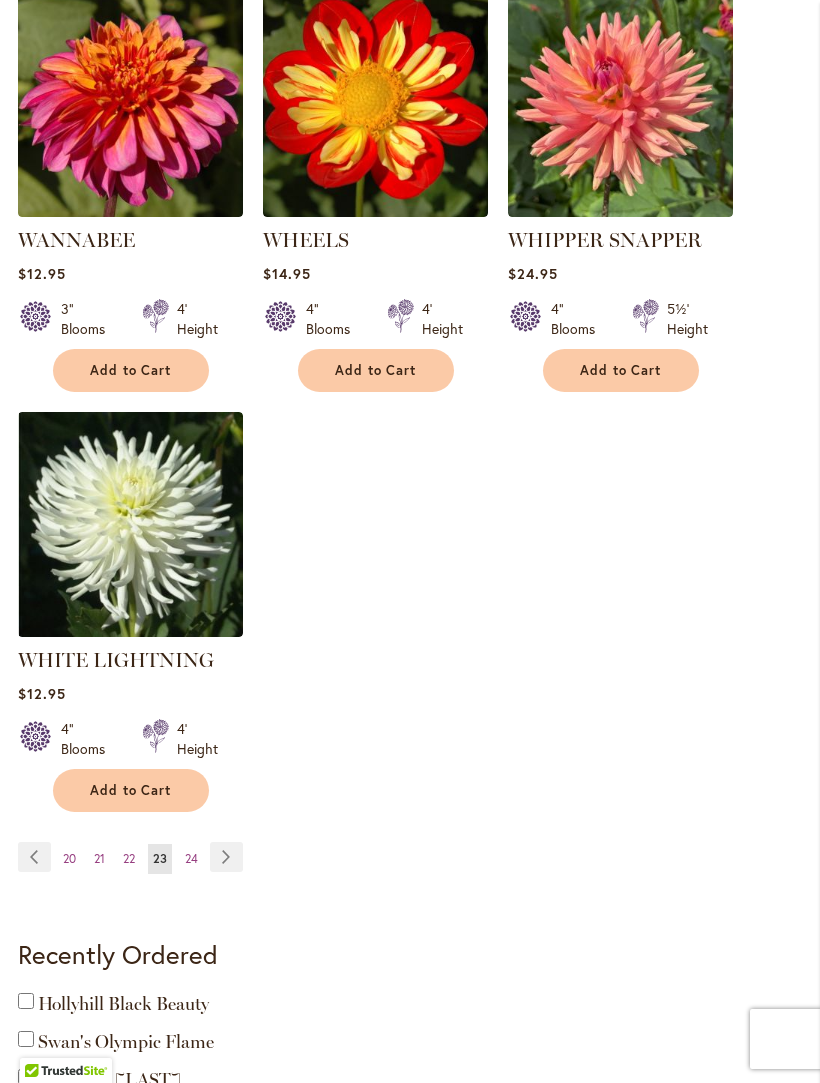 click on "Page
Next" at bounding box center (226, 857) 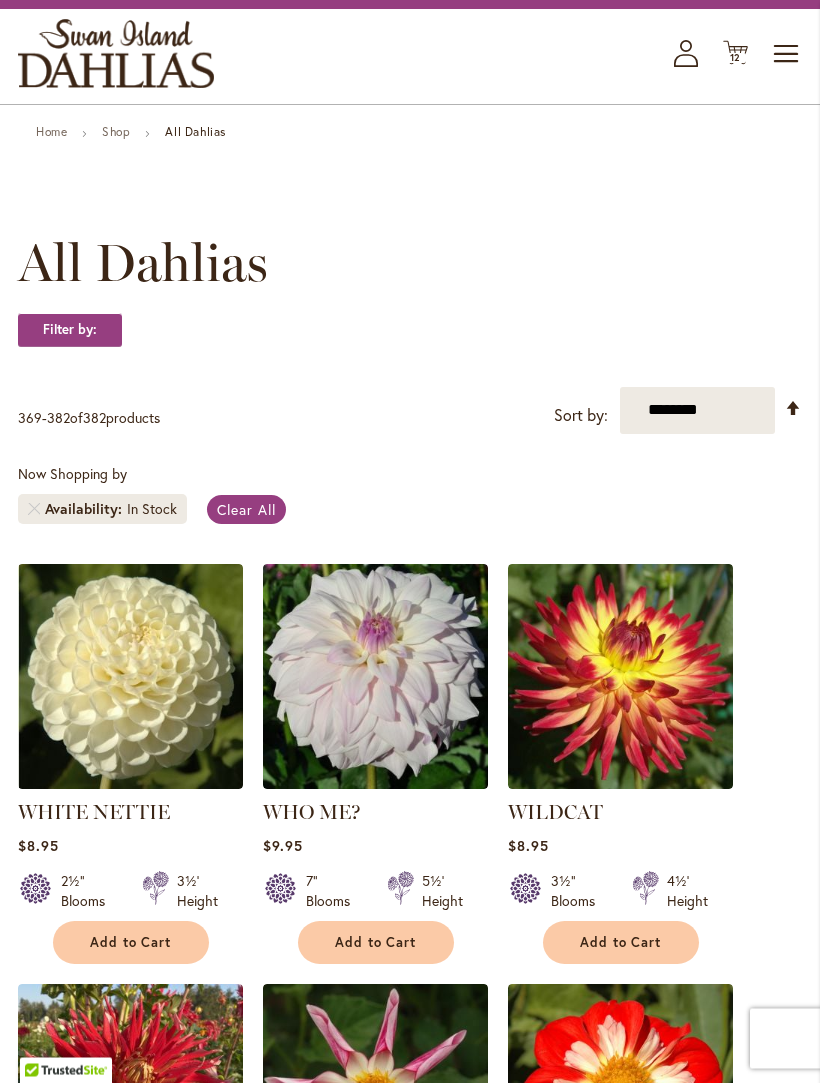 scroll, scrollTop: 0, scrollLeft: 0, axis: both 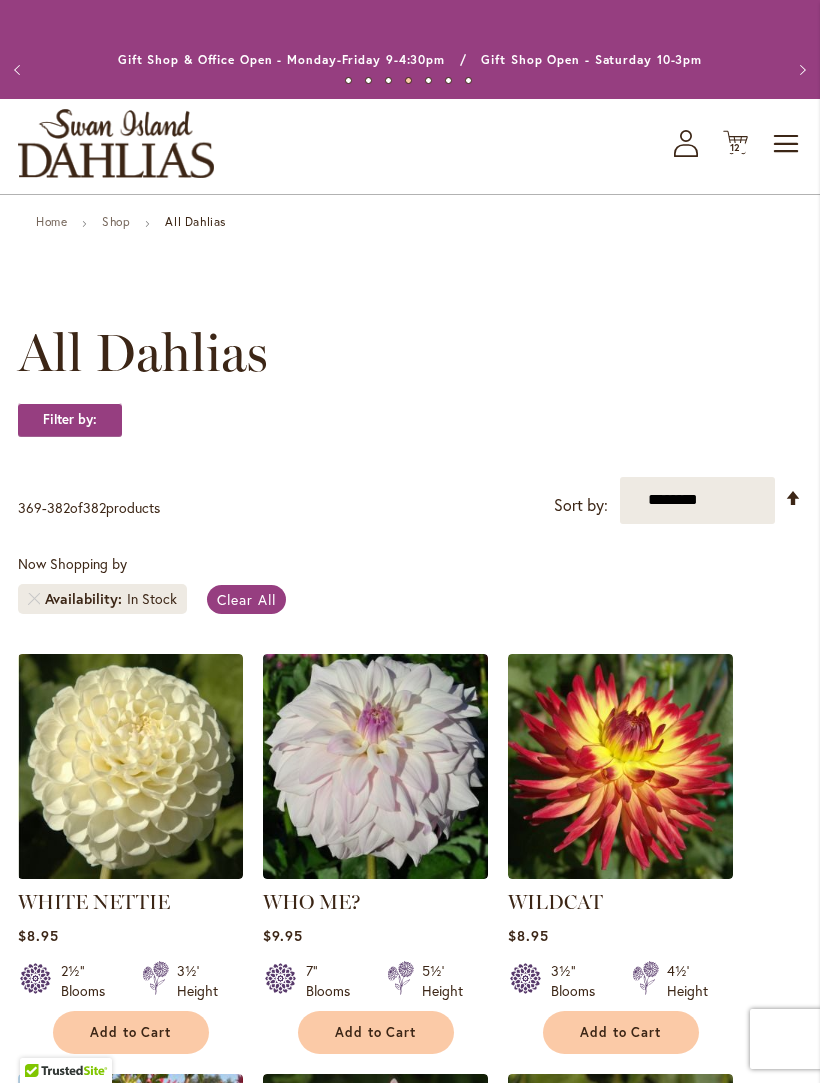 click 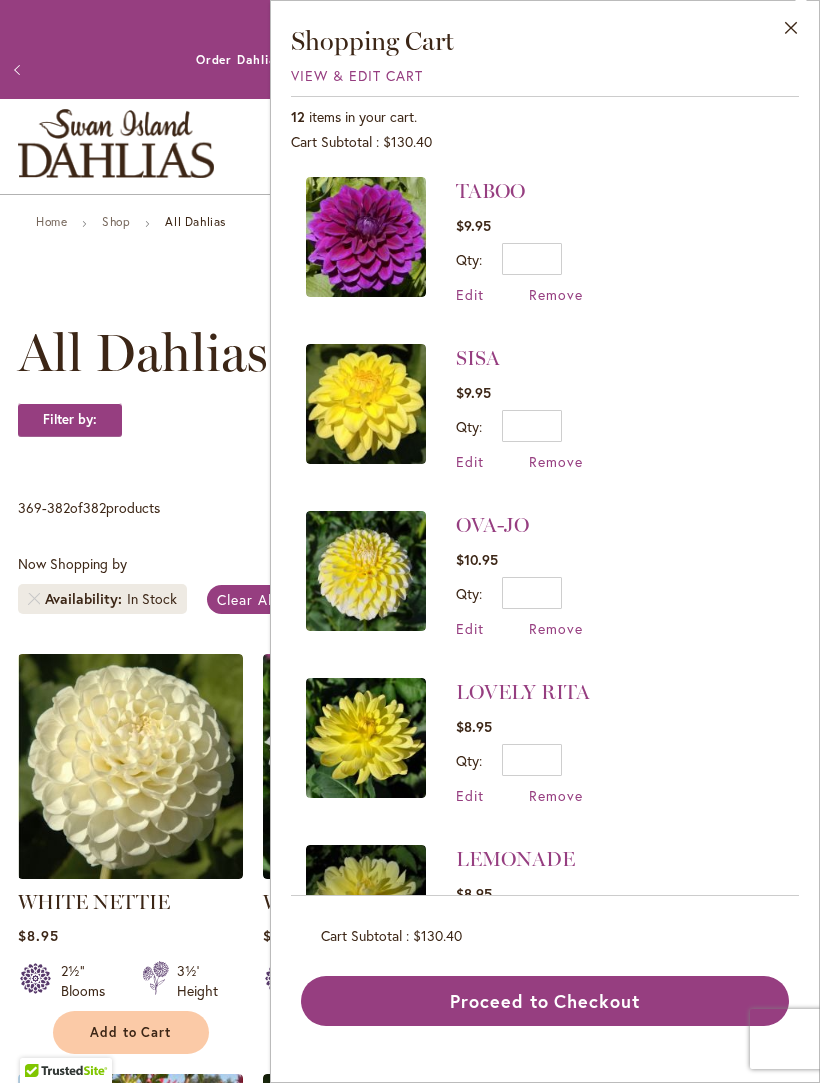 click on "Remove" at bounding box center [556, 628] 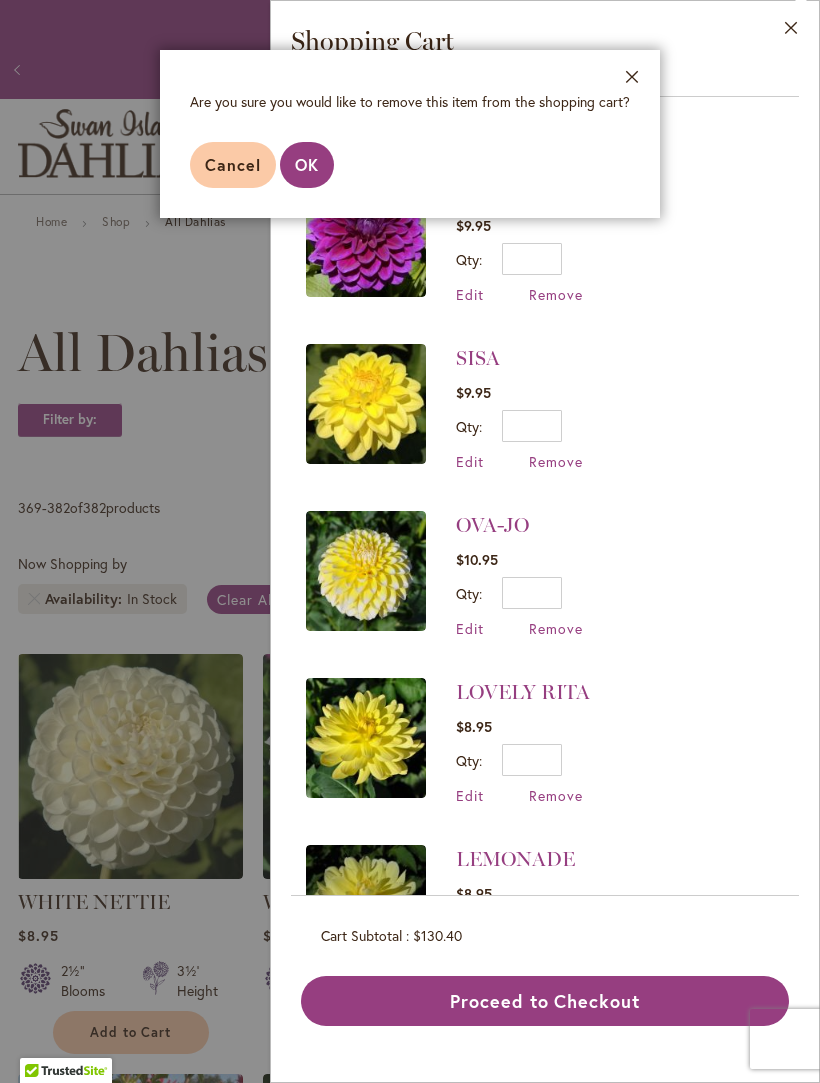 click on "OK" at bounding box center [307, 164] 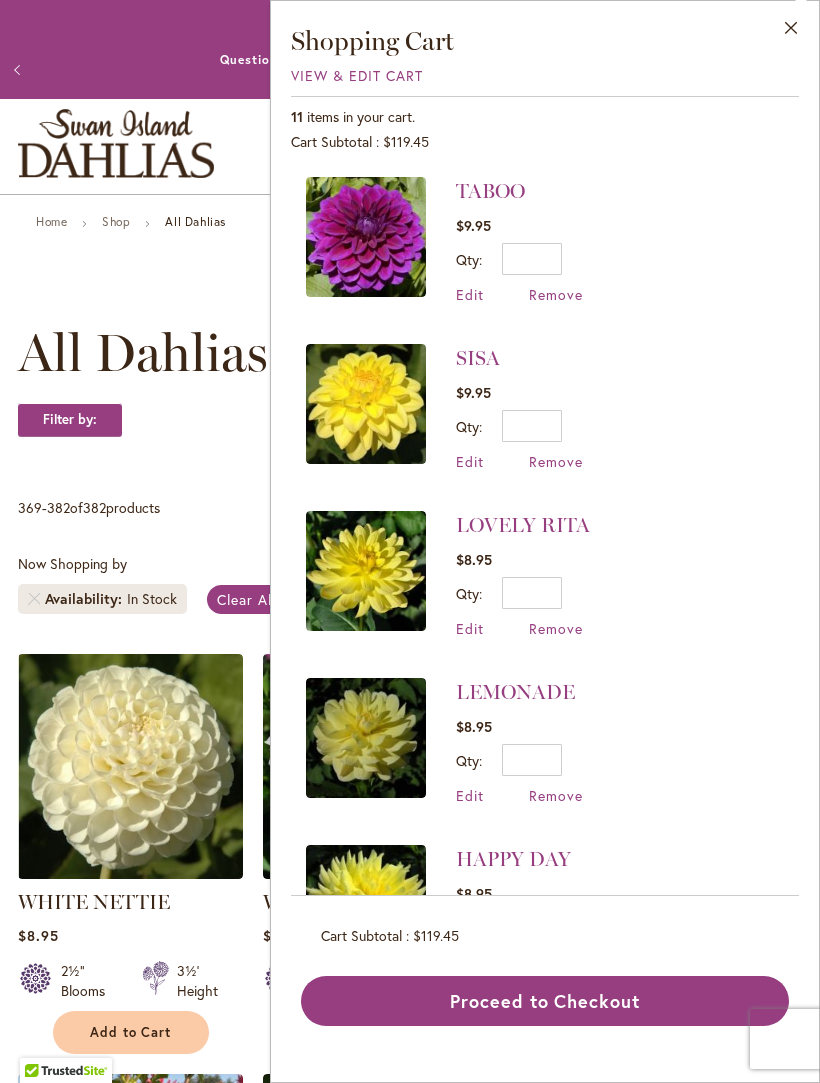 click on "Remove" at bounding box center [556, 628] 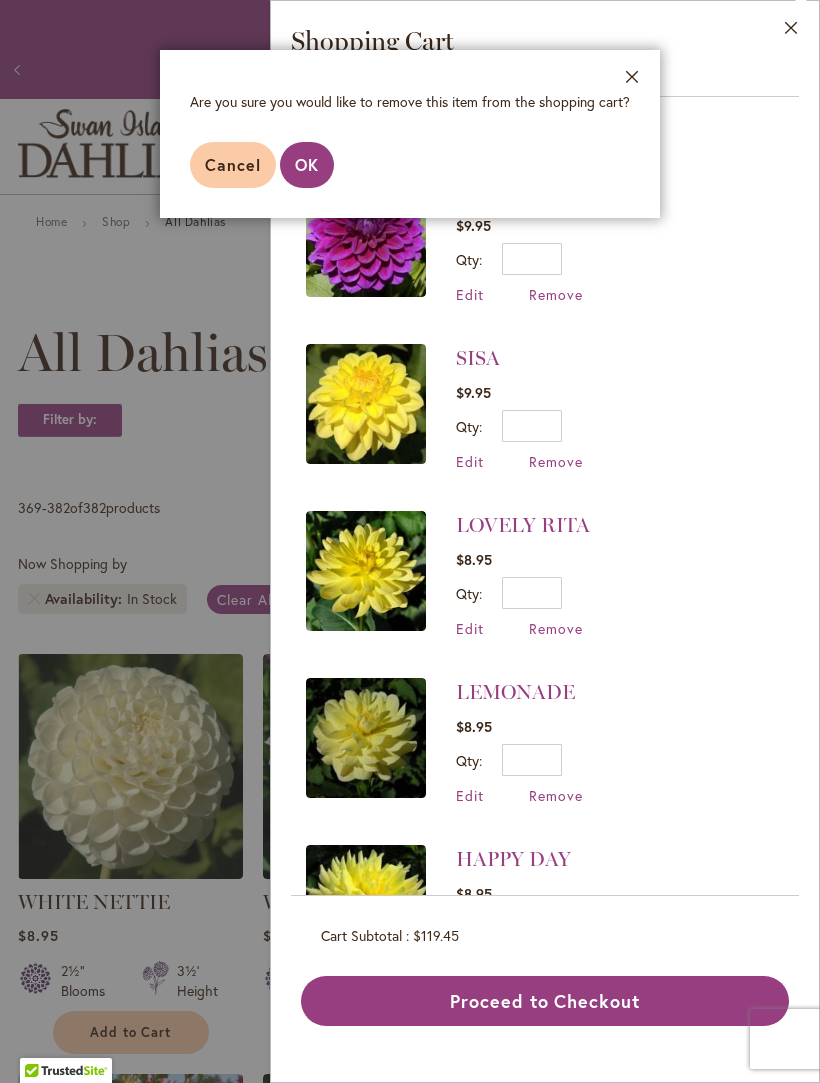 click on "OK" at bounding box center (307, 164) 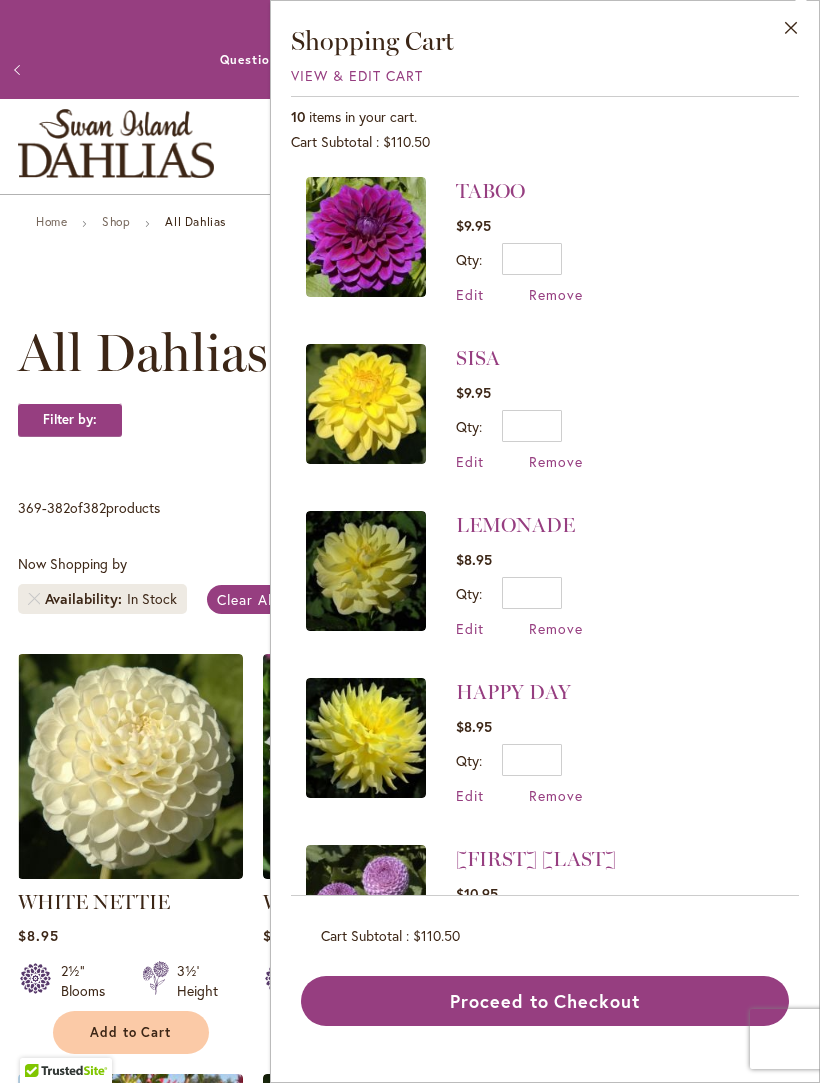 click on "Remove" at bounding box center [556, 628] 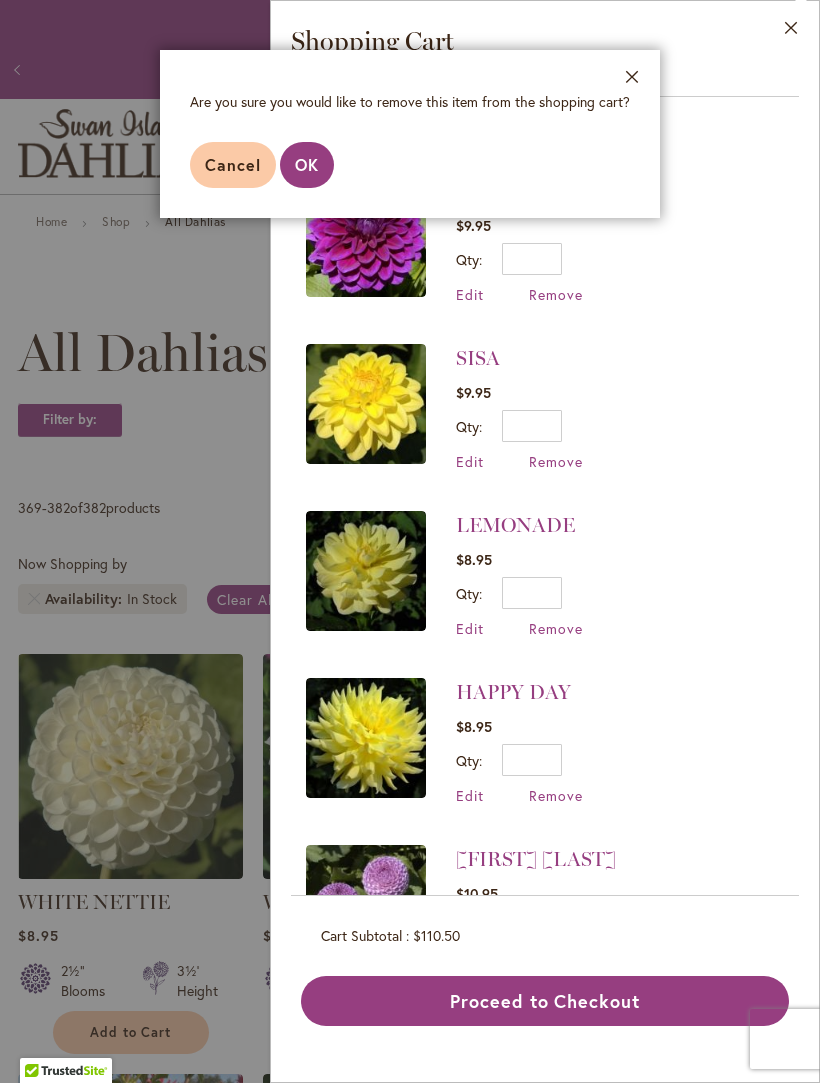 click on "OK" at bounding box center [307, 164] 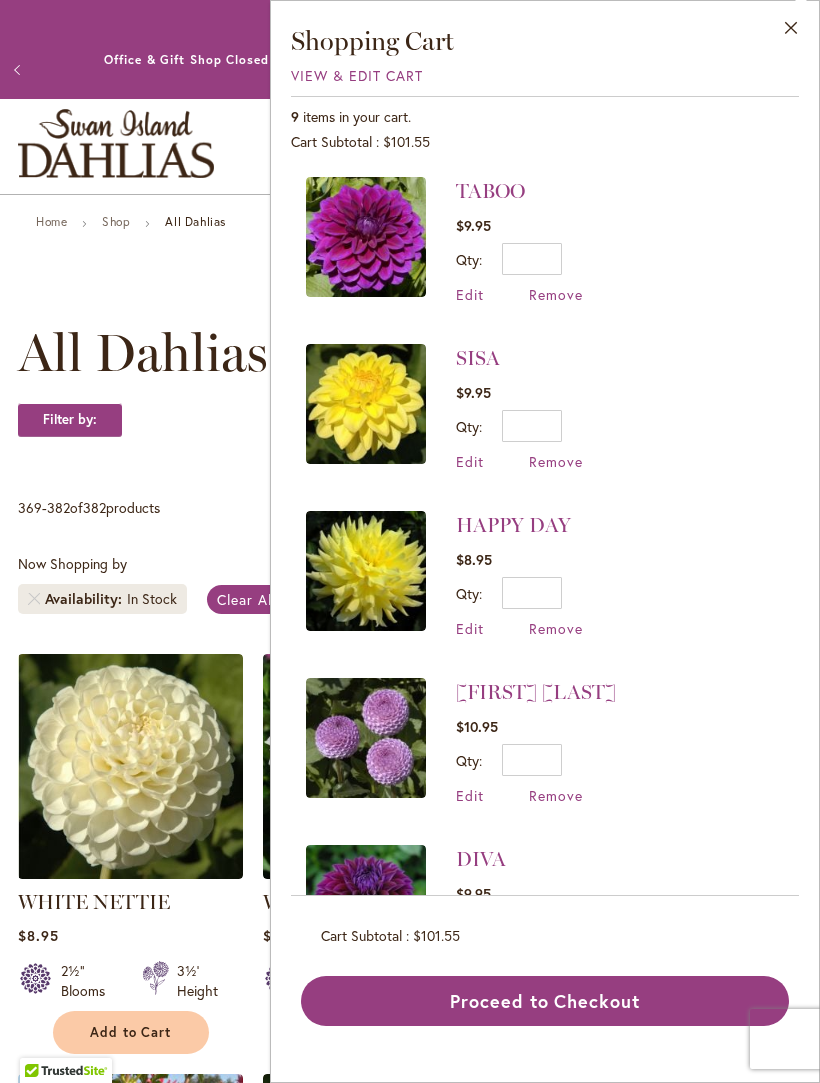 click on "Remove" at bounding box center [556, 628] 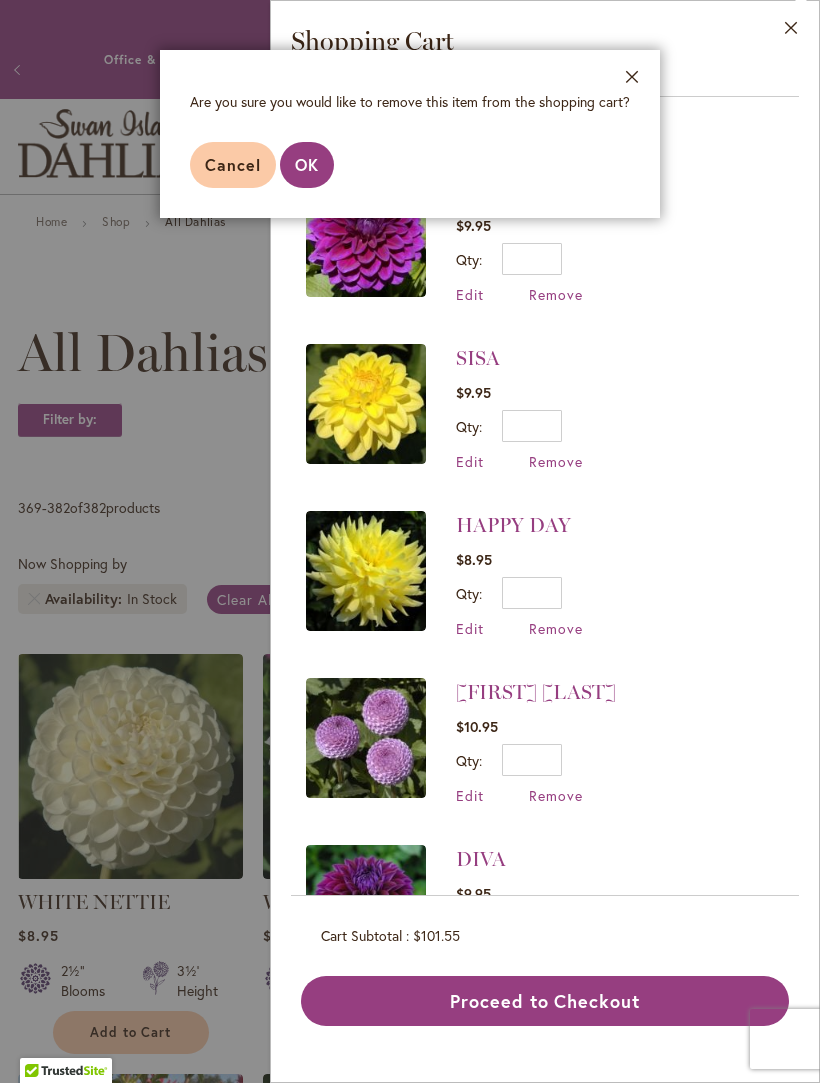 click on "OK" at bounding box center (307, 164) 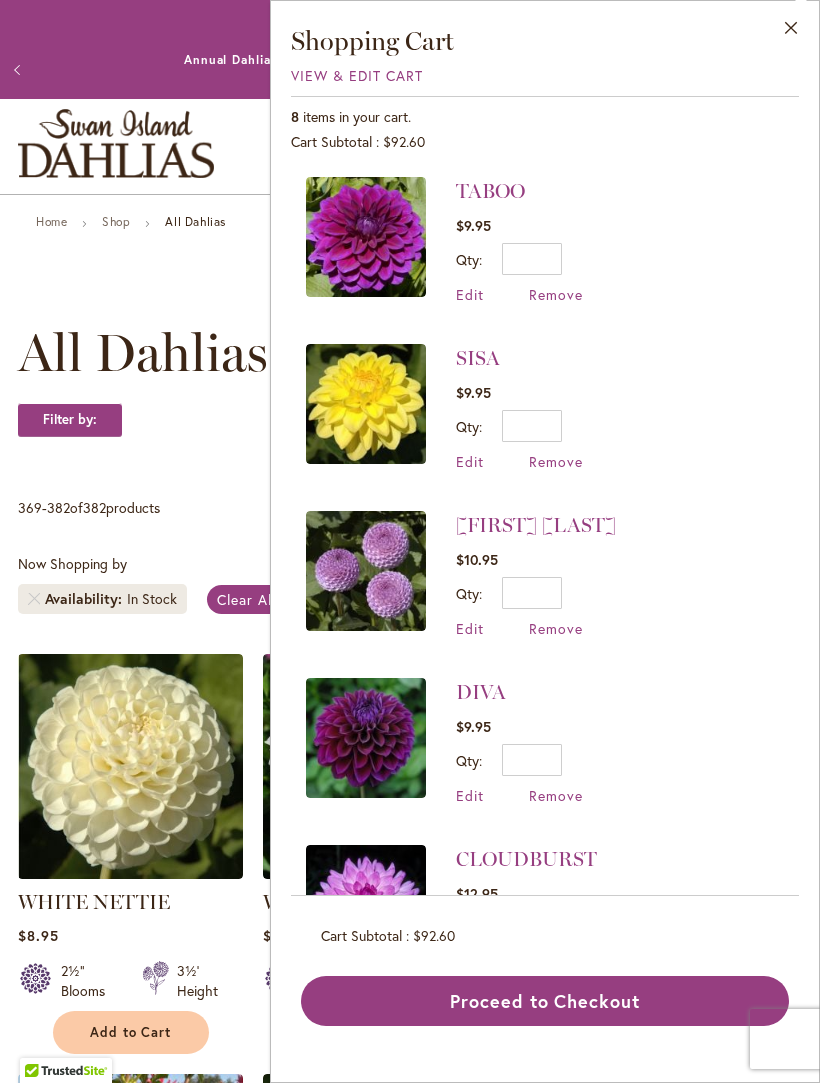 click at bounding box center [375, 766] 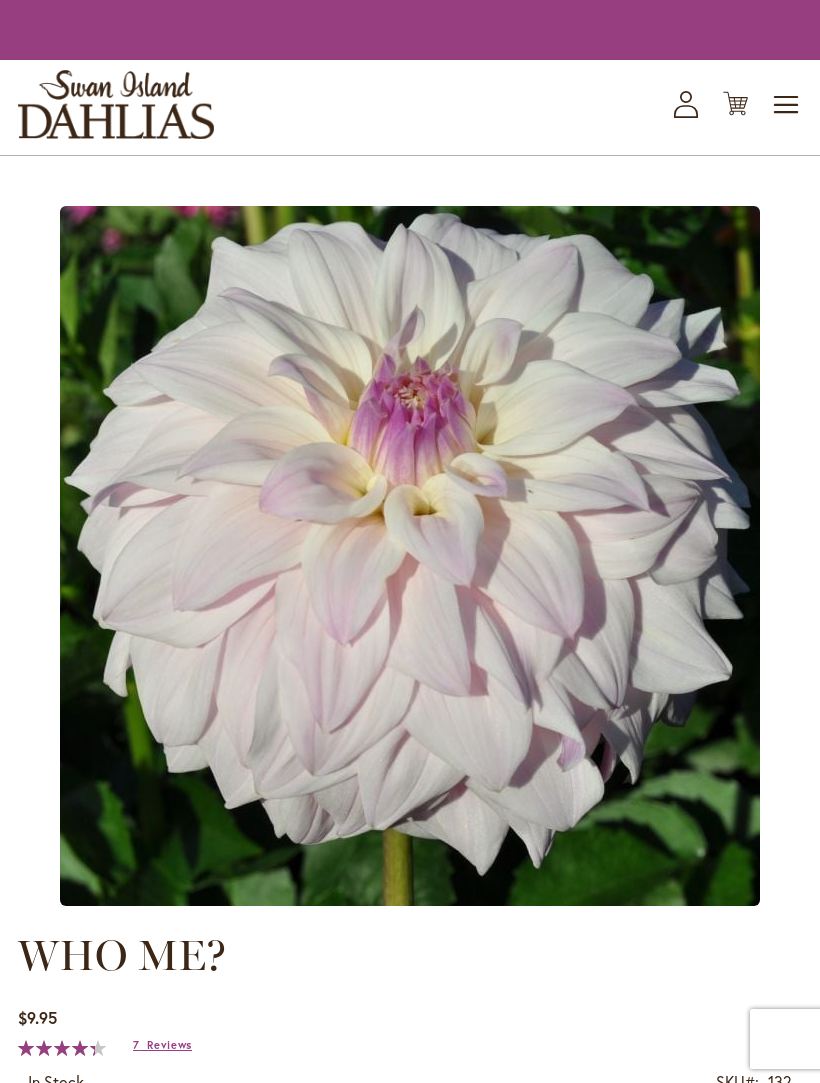 scroll, scrollTop: 0, scrollLeft: 0, axis: both 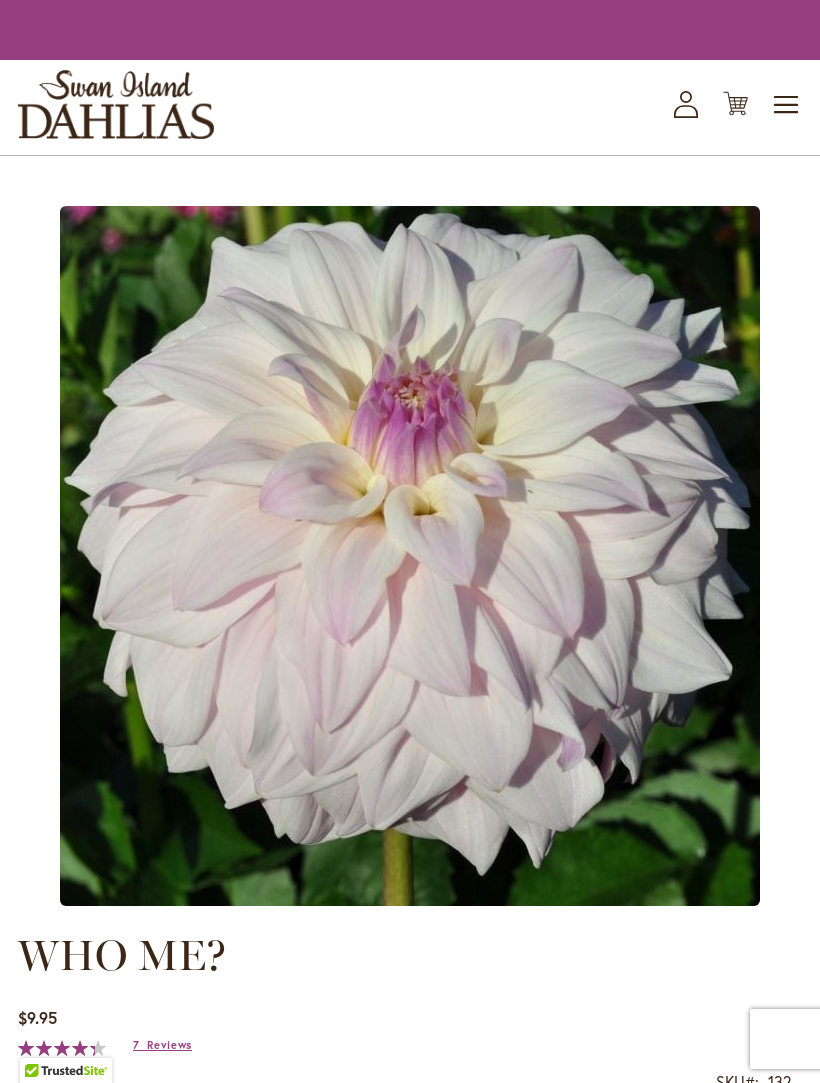 type on "*****" 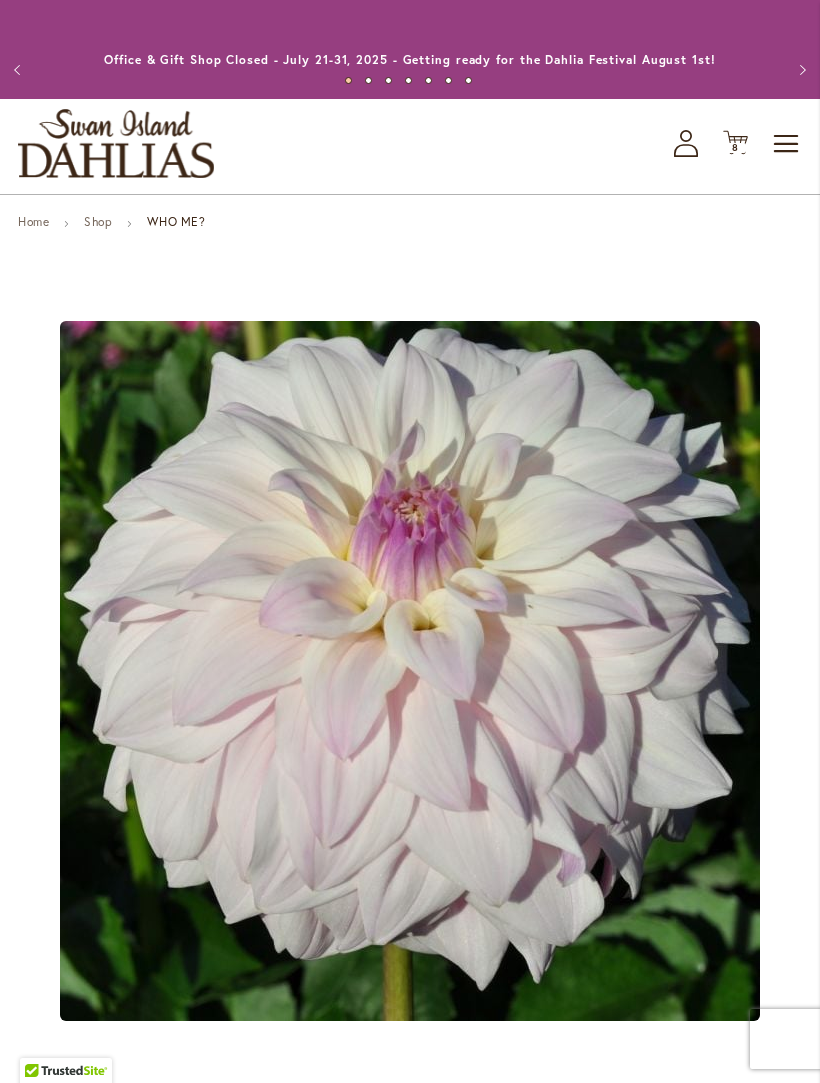 click on "8
8
items" at bounding box center (736, 148) 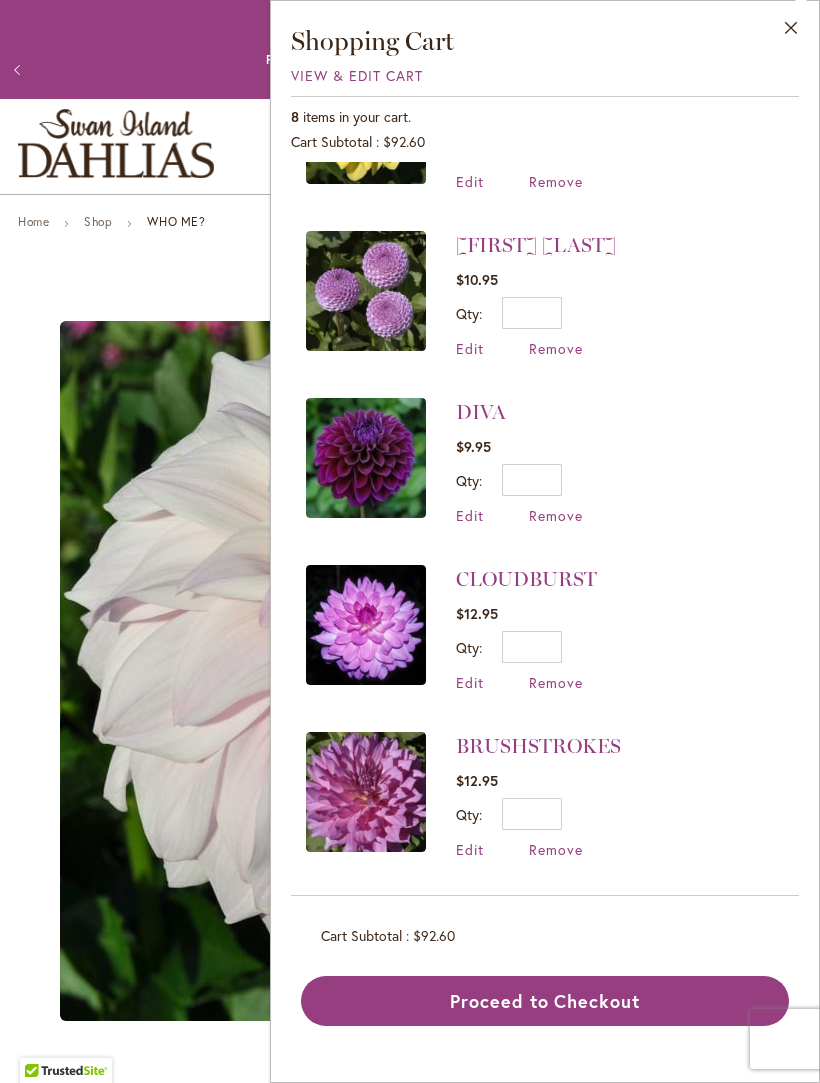scroll, scrollTop: 278, scrollLeft: 0, axis: vertical 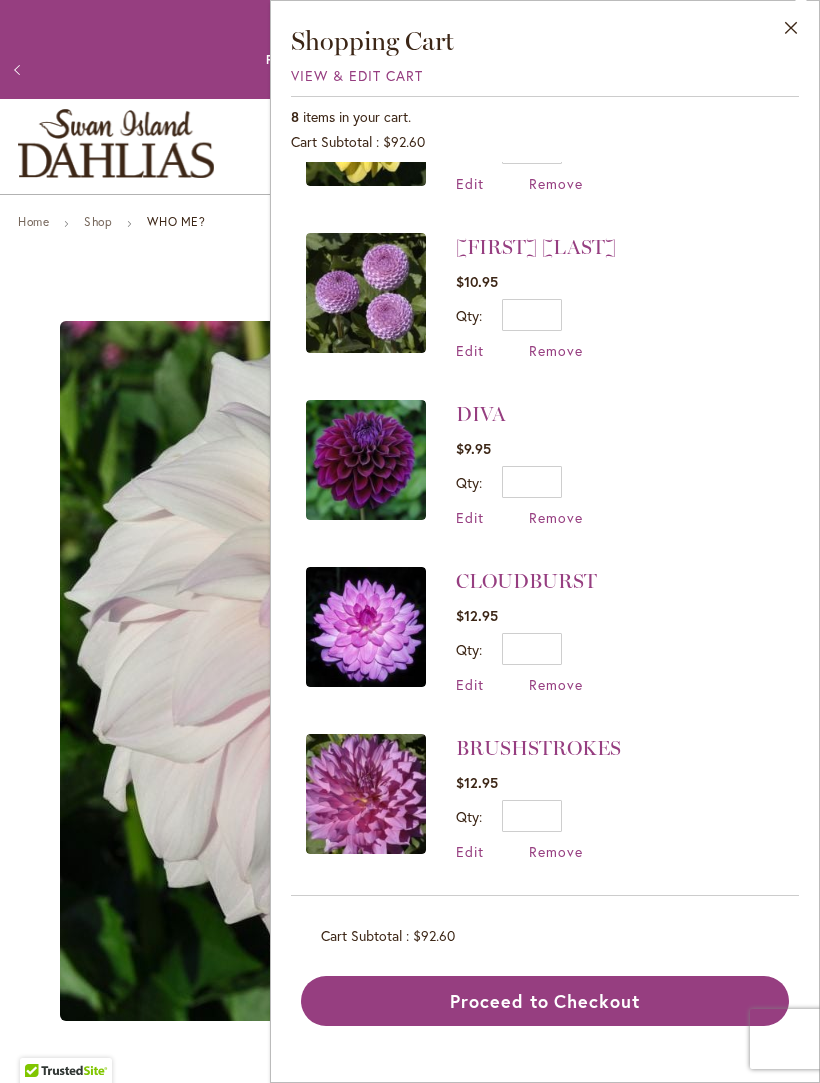 click on "Remove" at bounding box center (556, 684) 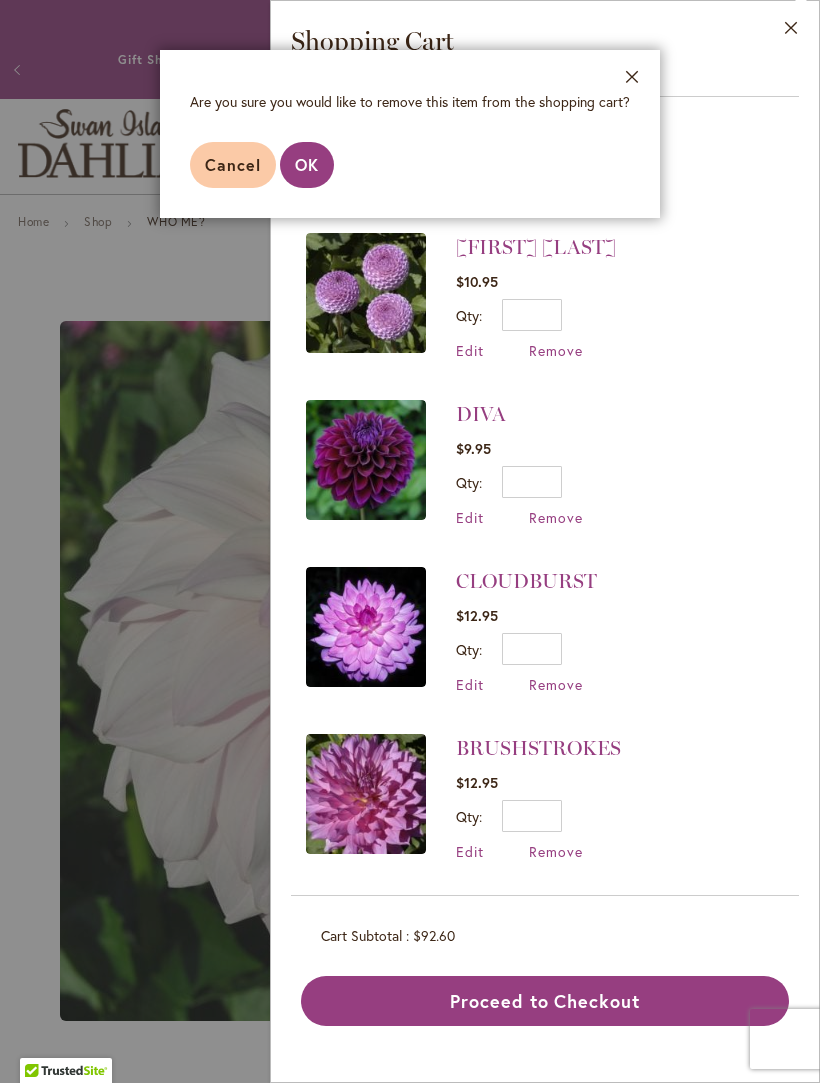 click on "OK" at bounding box center [307, 164] 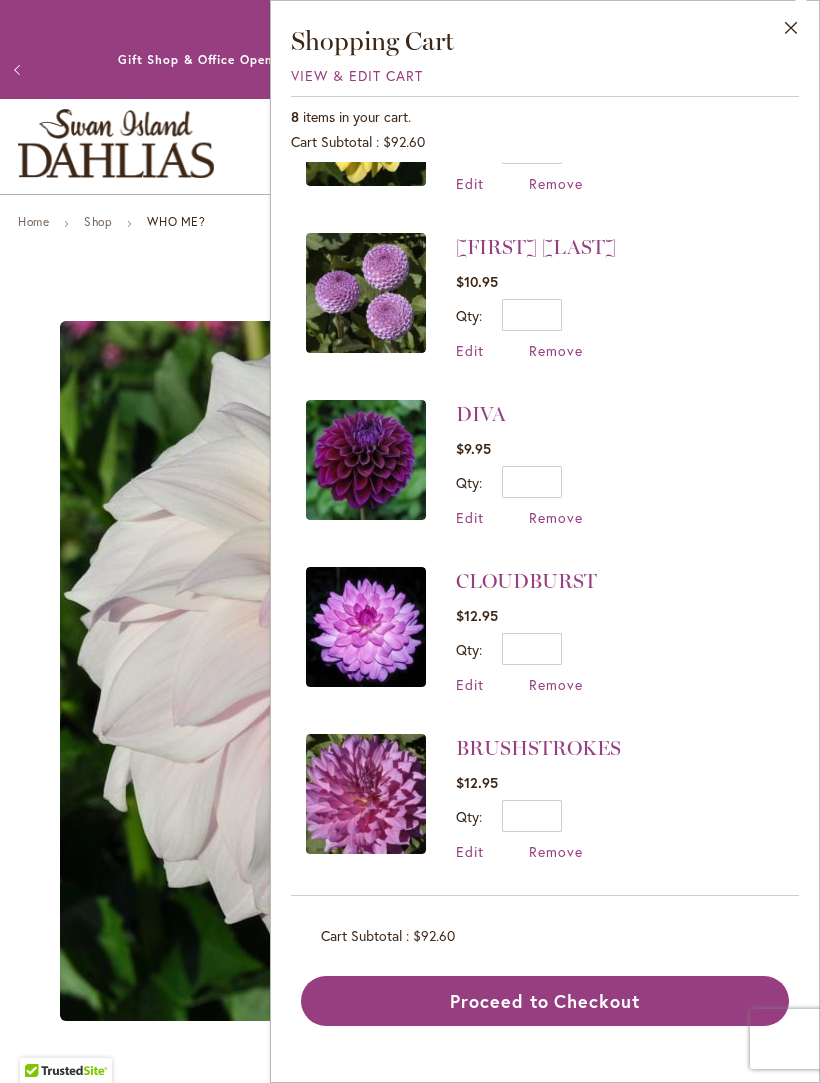 scroll, scrollTop: 0, scrollLeft: 0, axis: both 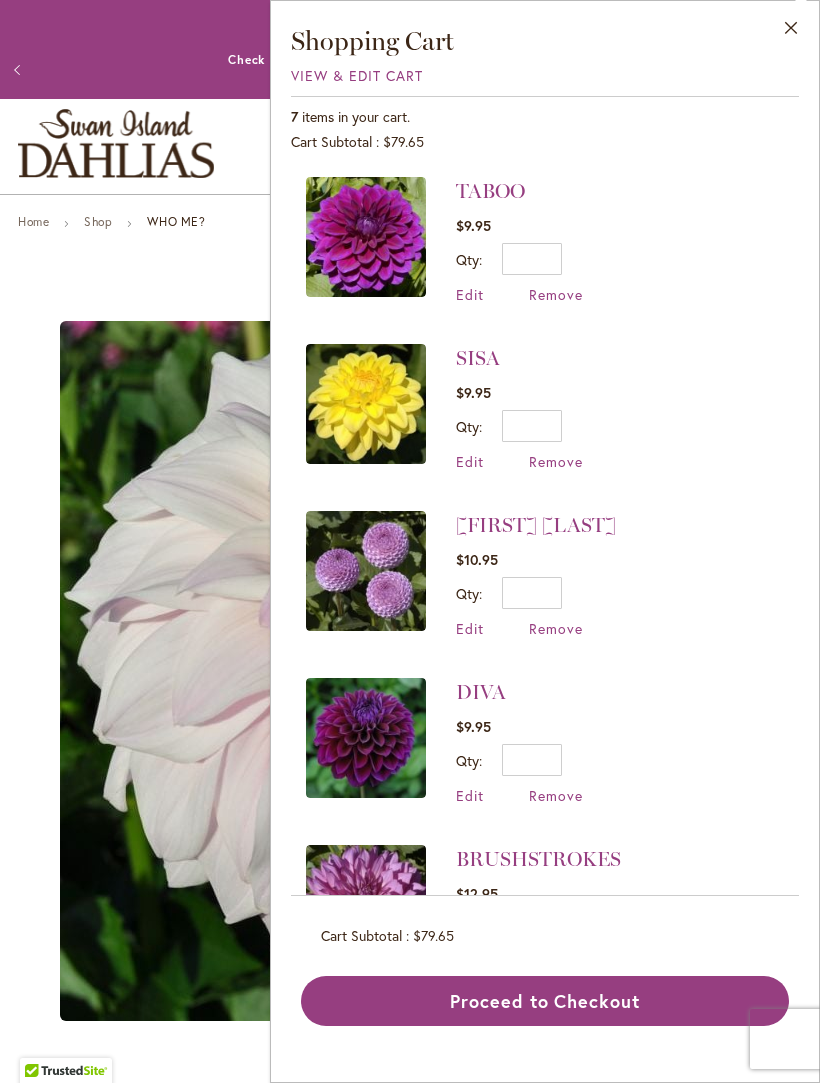 click on "Remove" at bounding box center (556, 294) 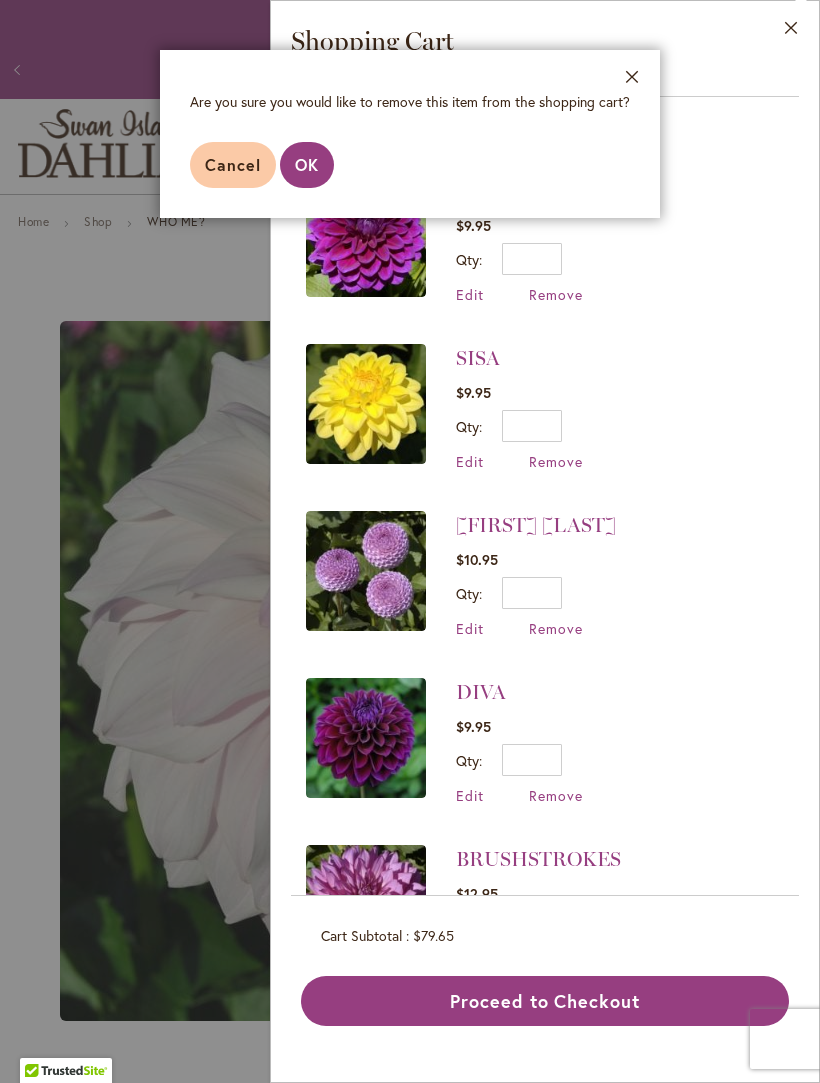 click on "OK" at bounding box center [307, 164] 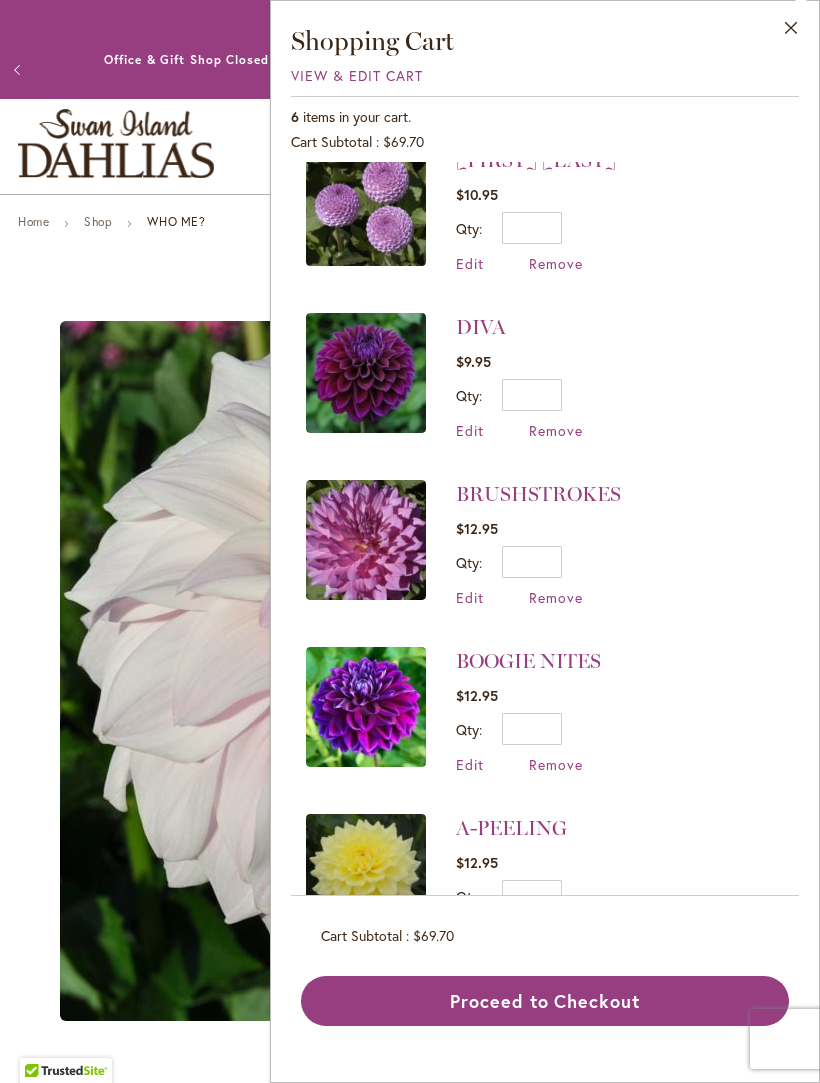 scroll, scrollTop: 199, scrollLeft: 0, axis: vertical 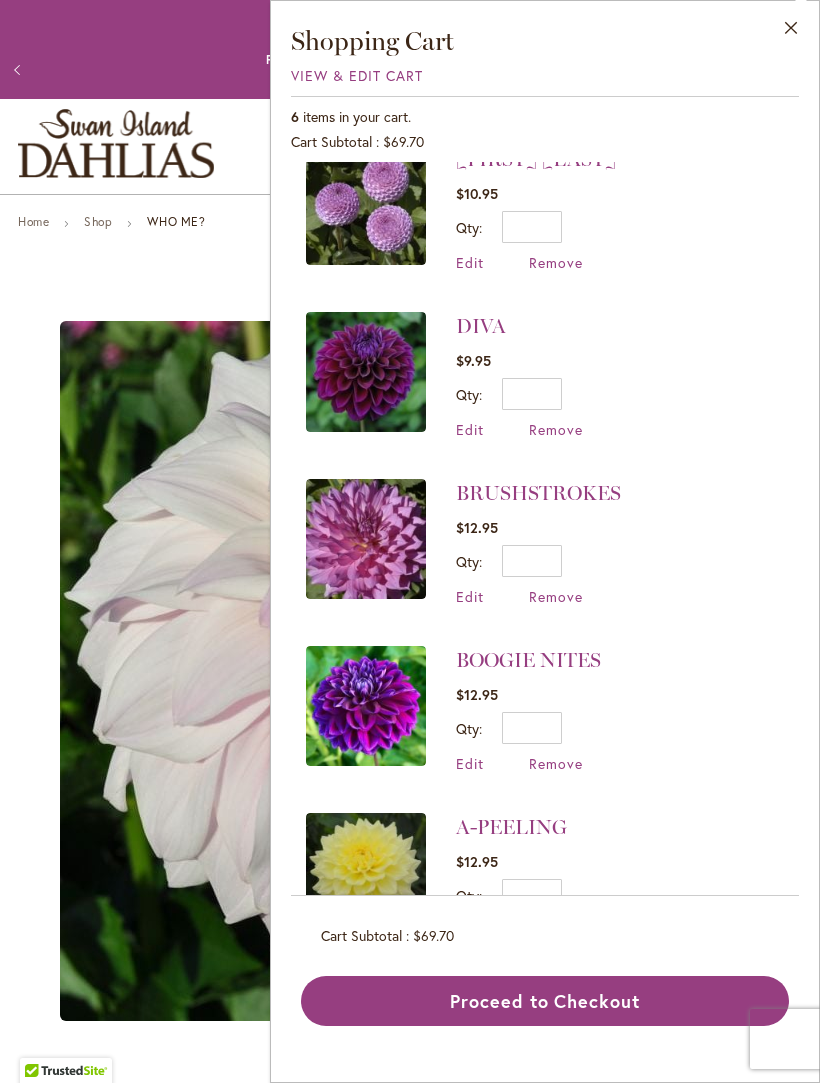 click on "Remove" at bounding box center (556, 596) 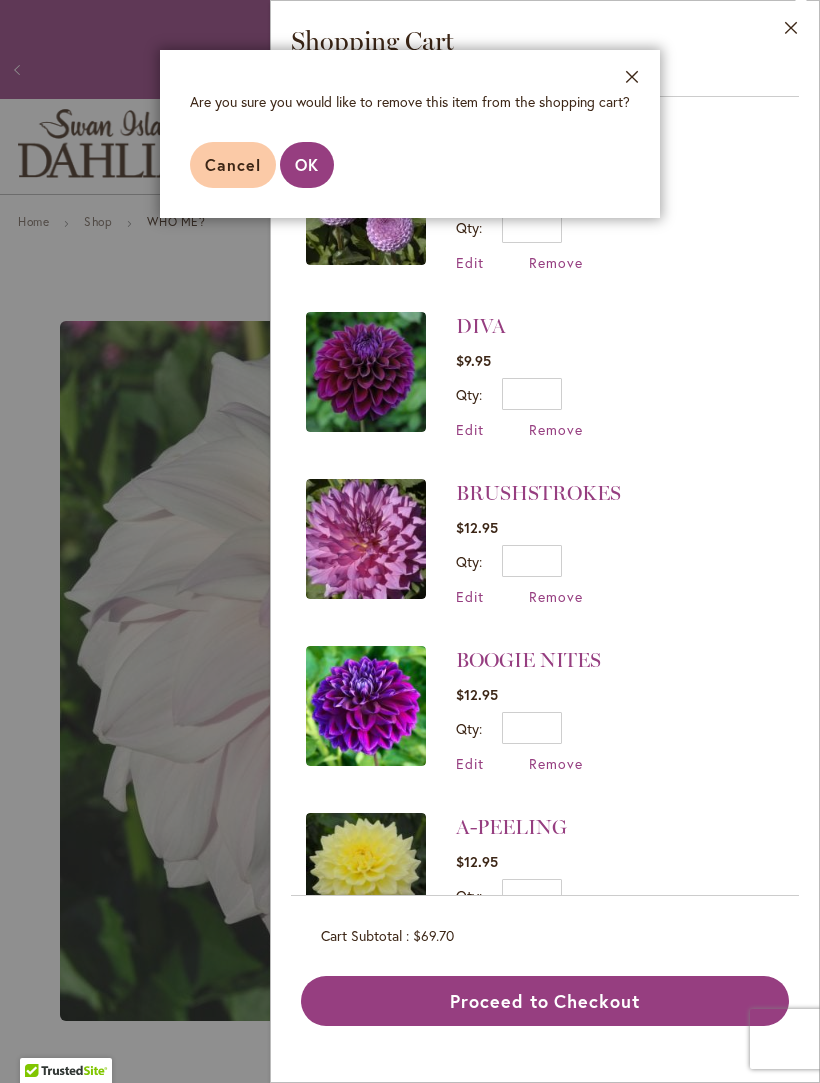 click on "OK" at bounding box center (307, 164) 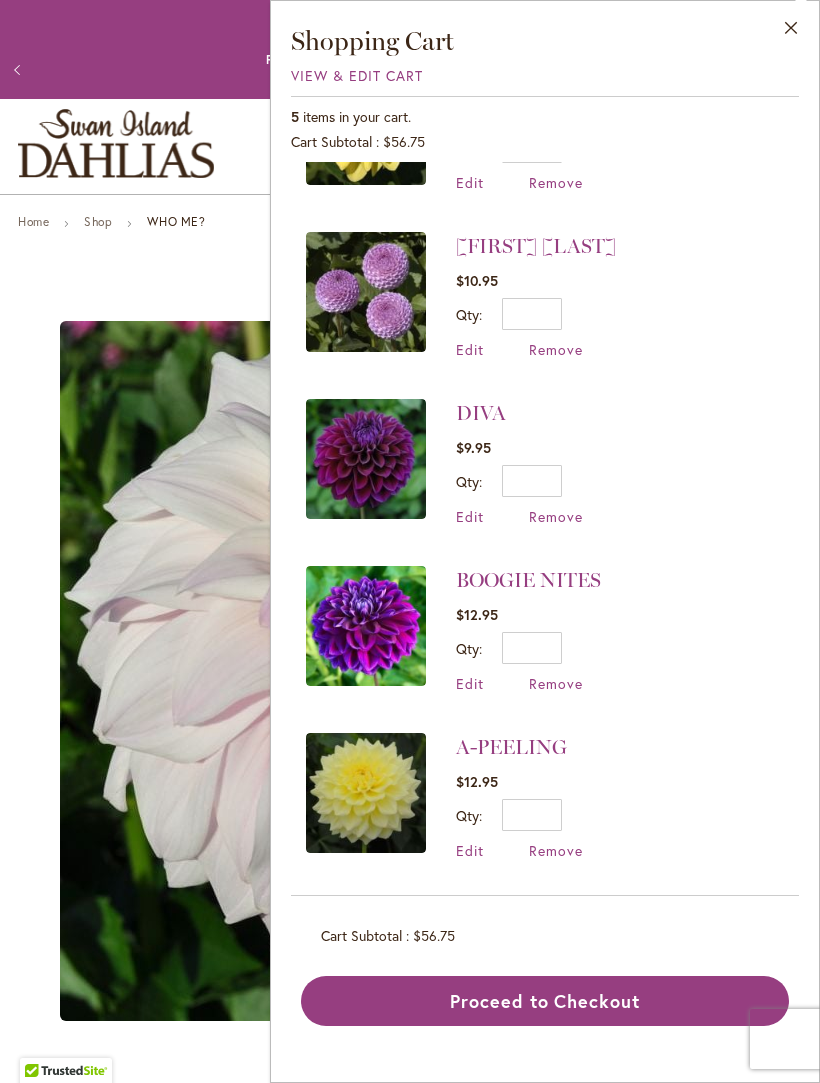 scroll, scrollTop: 0, scrollLeft: 0, axis: both 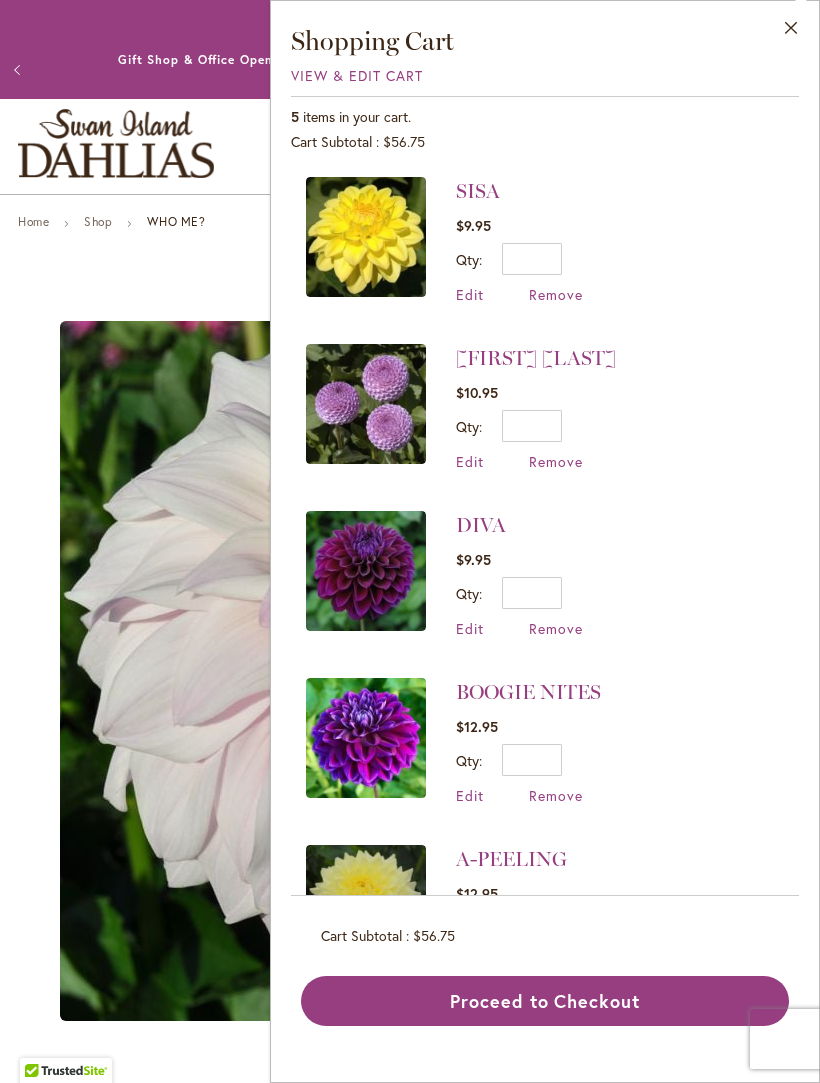 click on "Remove" at bounding box center [556, 795] 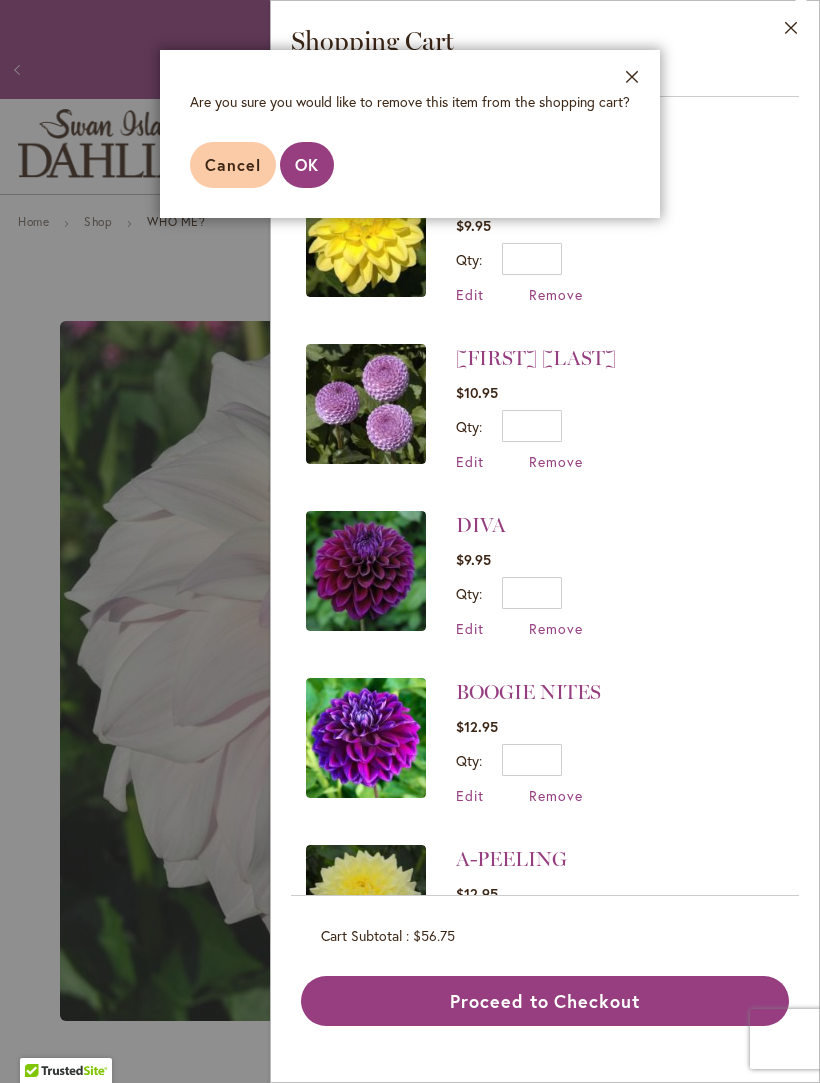 click on "OK" at bounding box center (307, 164) 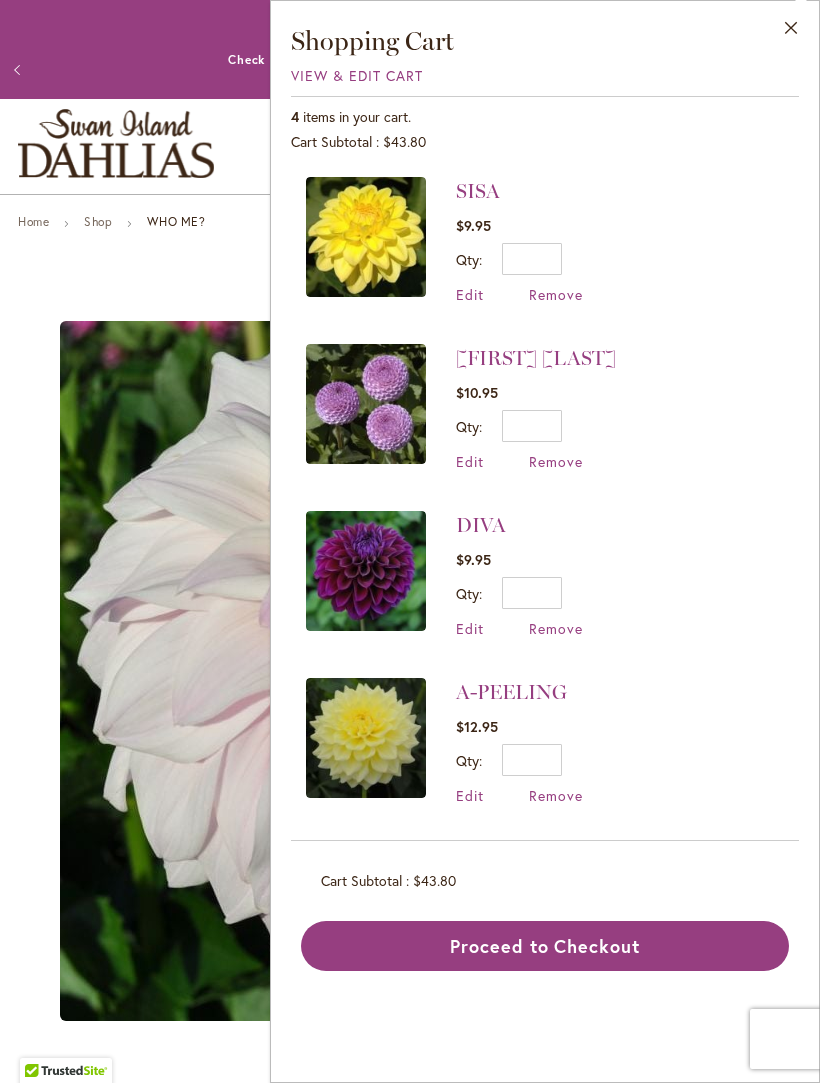 click on "Remove" at bounding box center (556, 795) 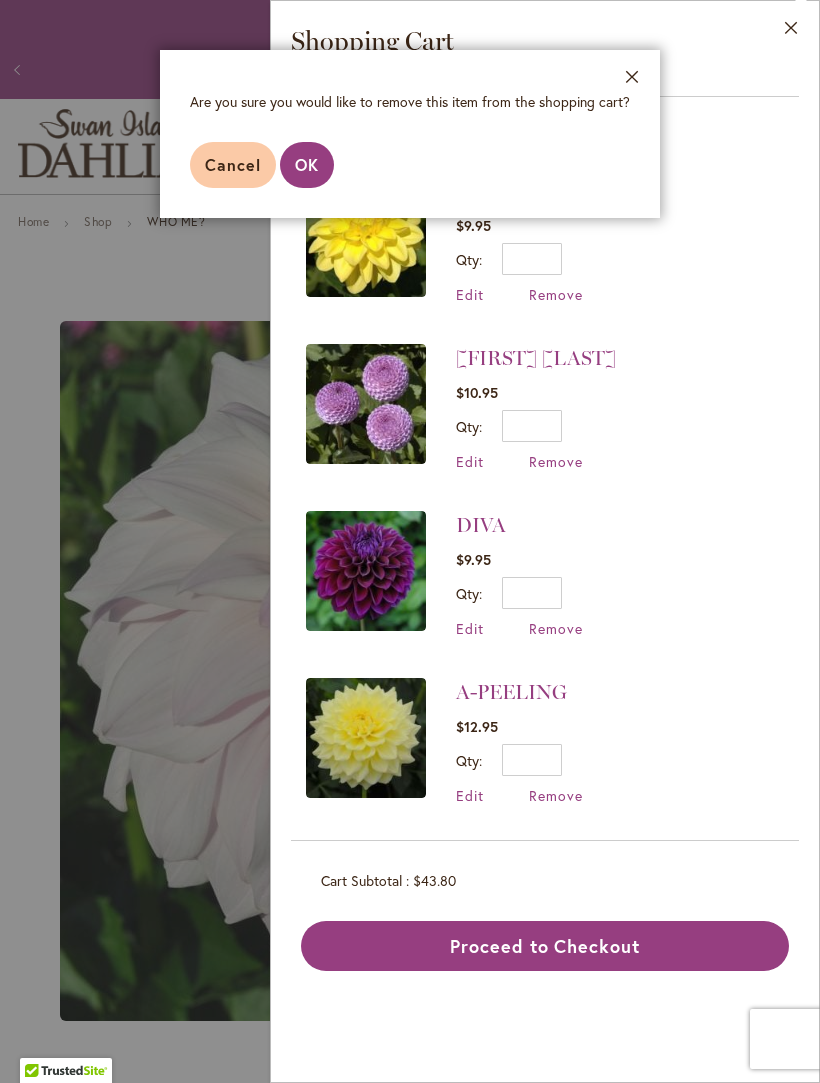 click on "OK" at bounding box center (307, 164) 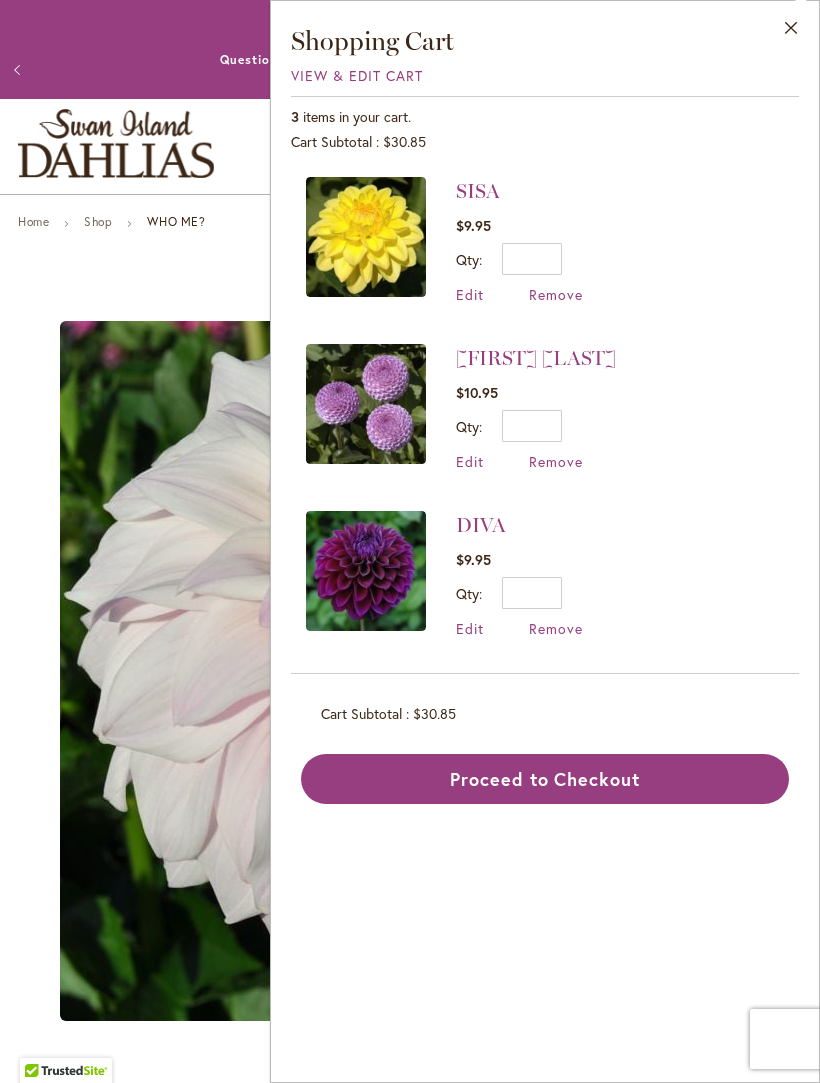 click on "Proceed to Checkout" at bounding box center (545, 779) 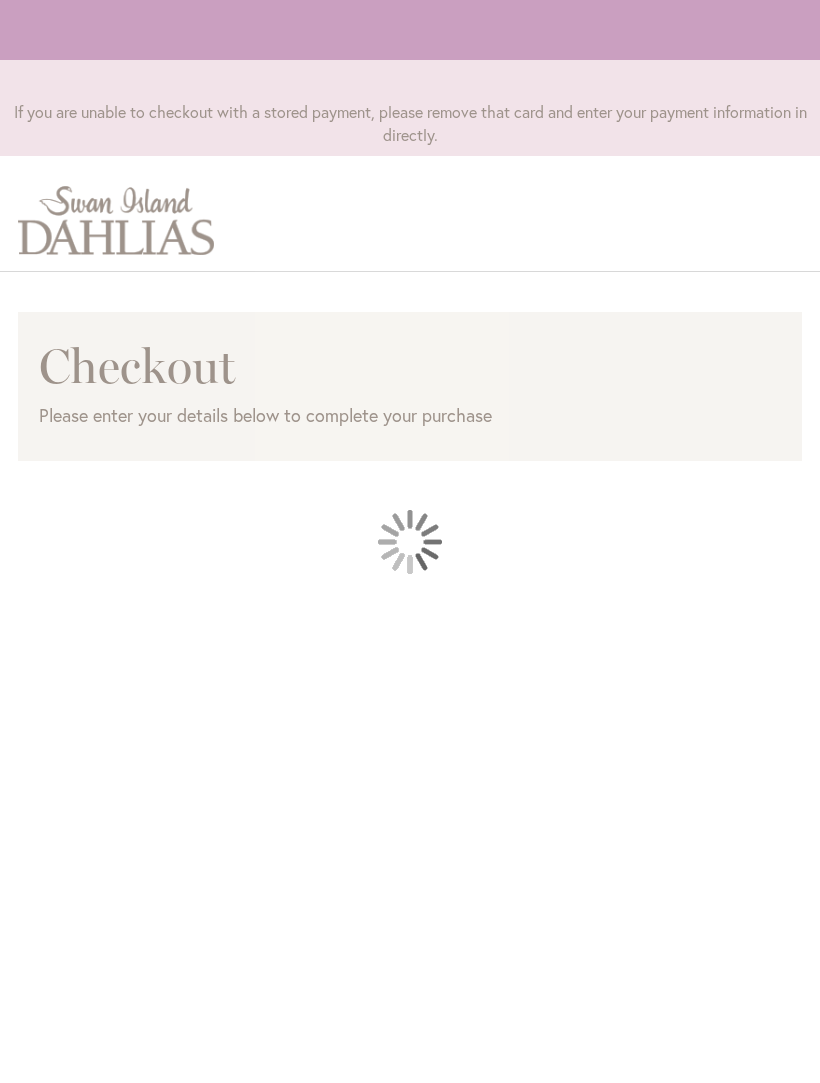 scroll, scrollTop: 0, scrollLeft: 0, axis: both 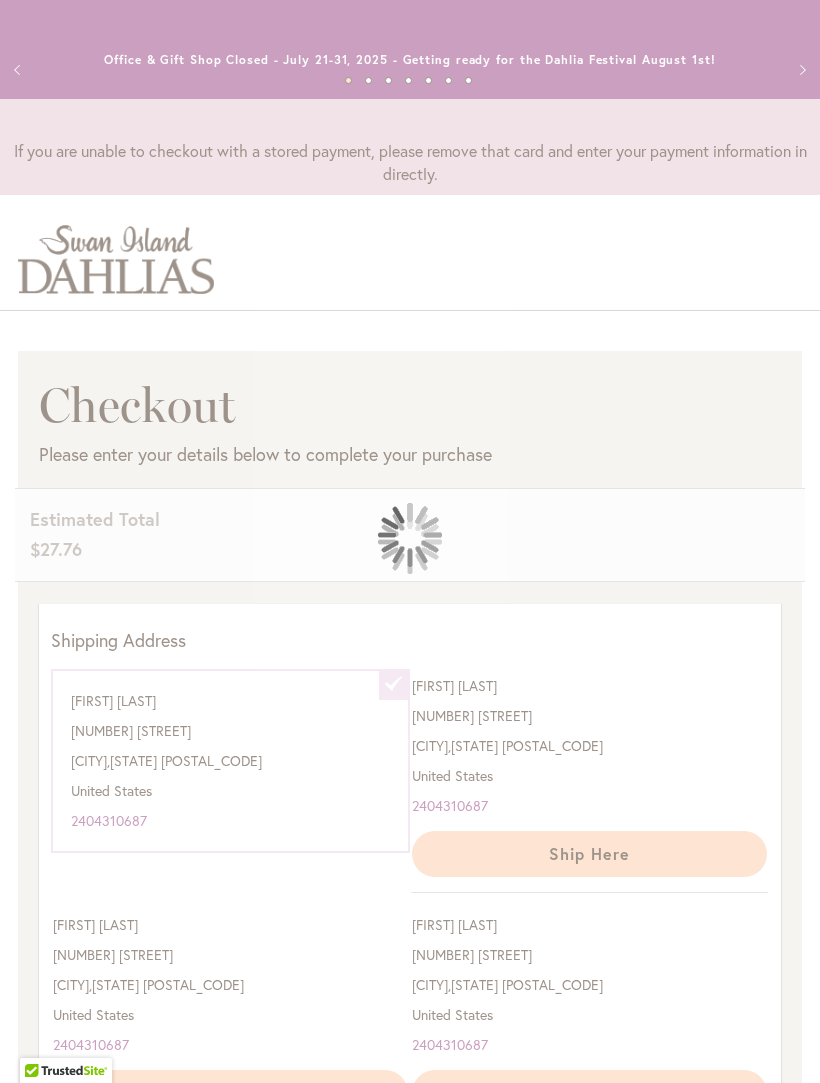 select on "**********" 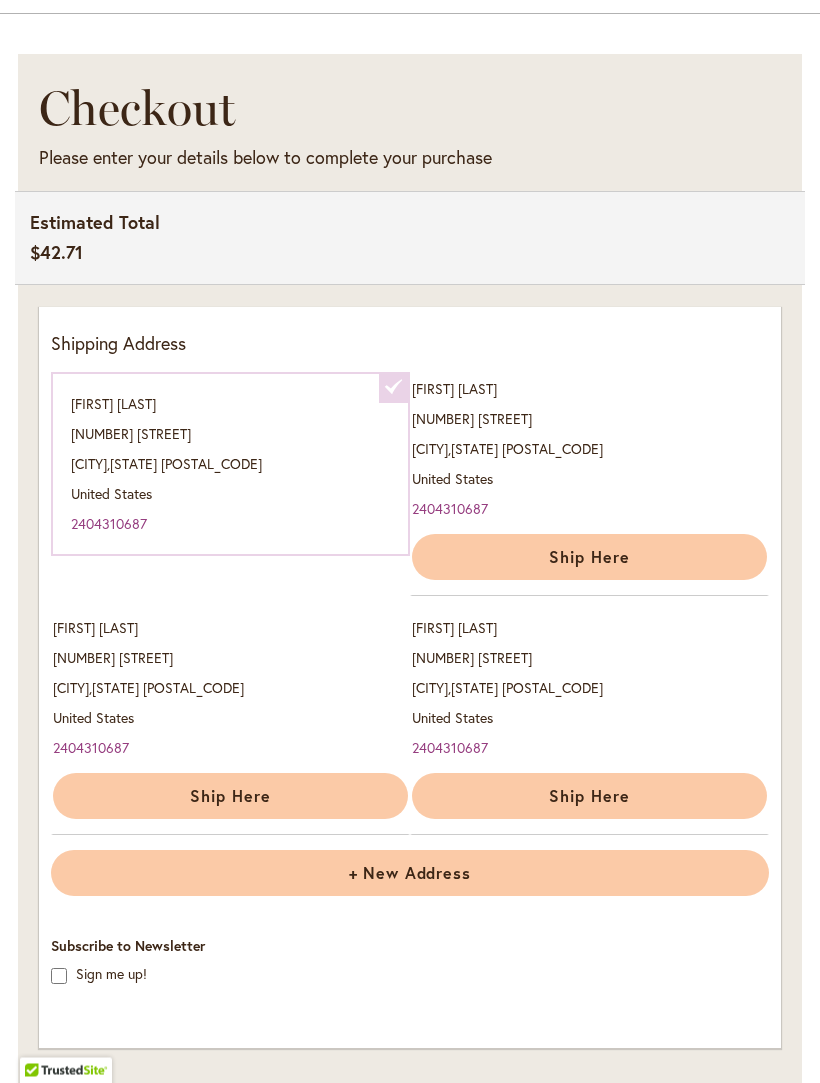 scroll, scrollTop: 291, scrollLeft: 0, axis: vertical 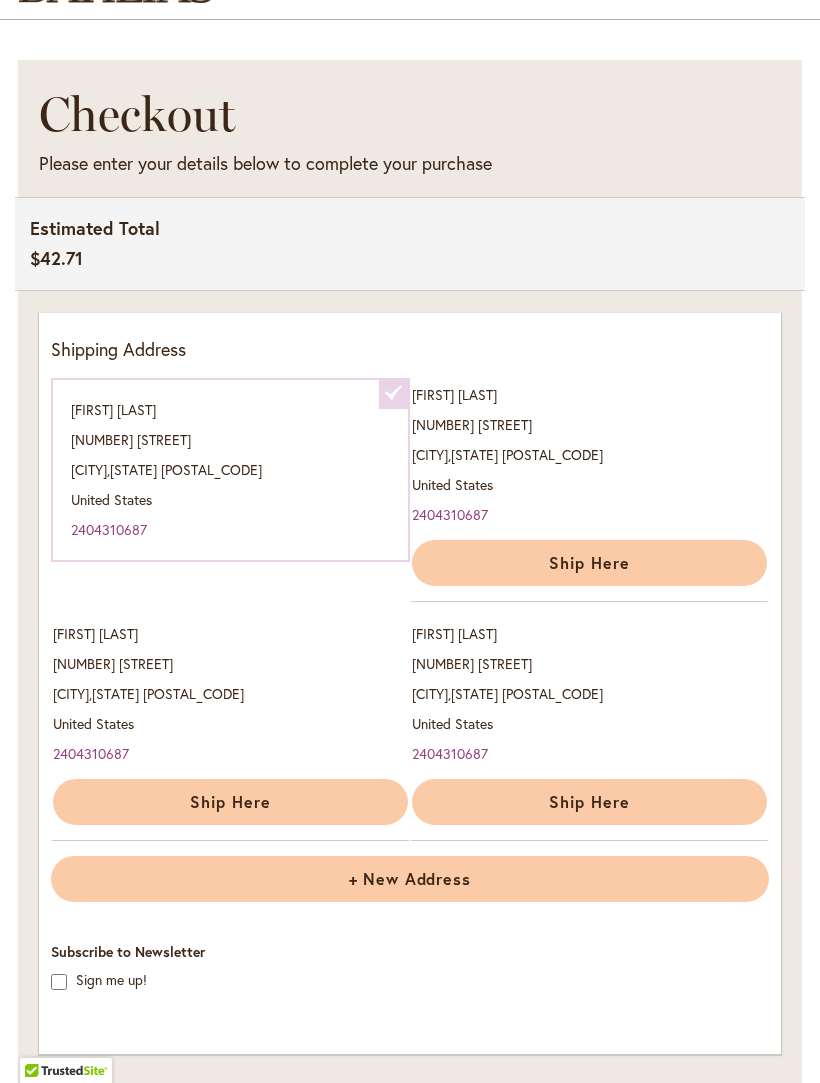 click on "Ship Here" 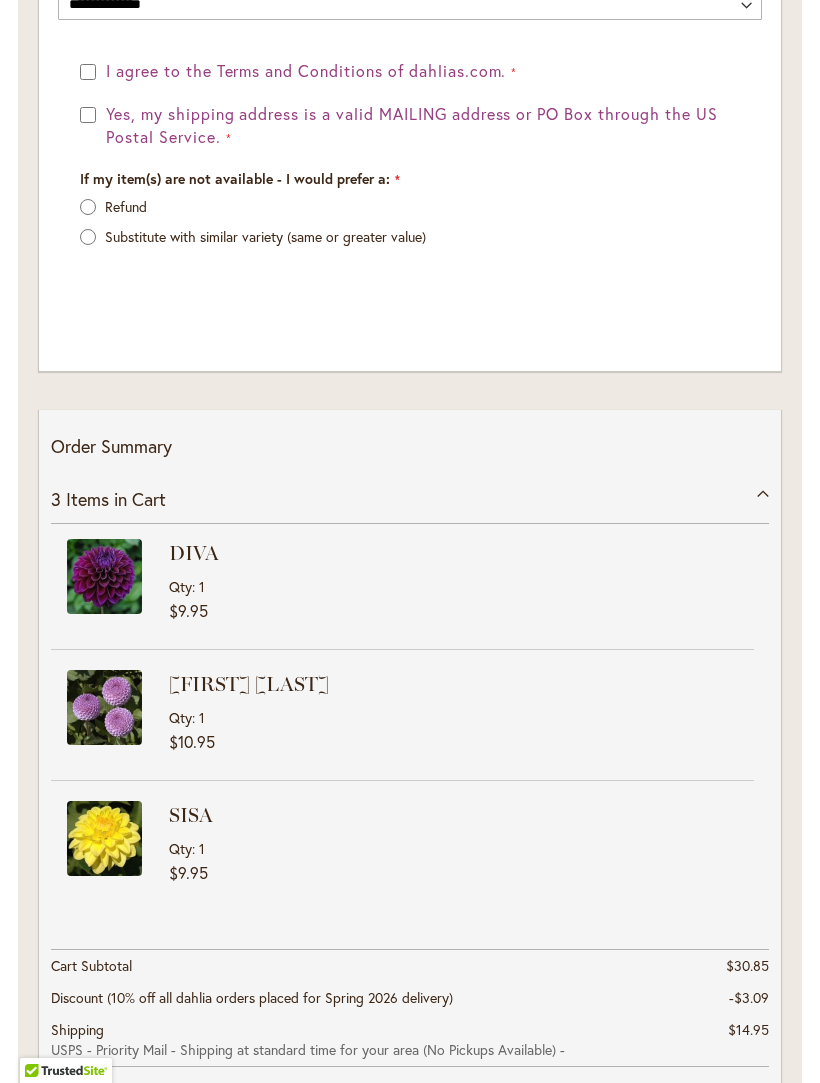 scroll, scrollTop: 2334, scrollLeft: 0, axis: vertical 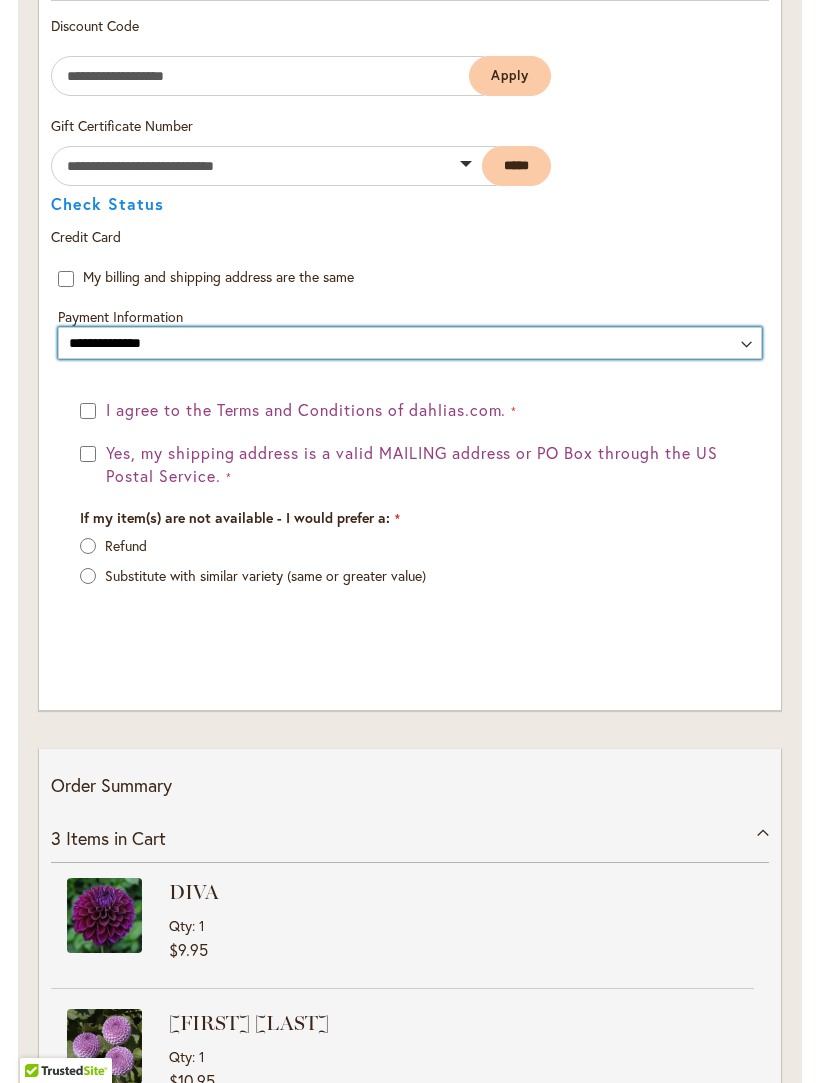 click on "**********" at bounding box center [410, 343] 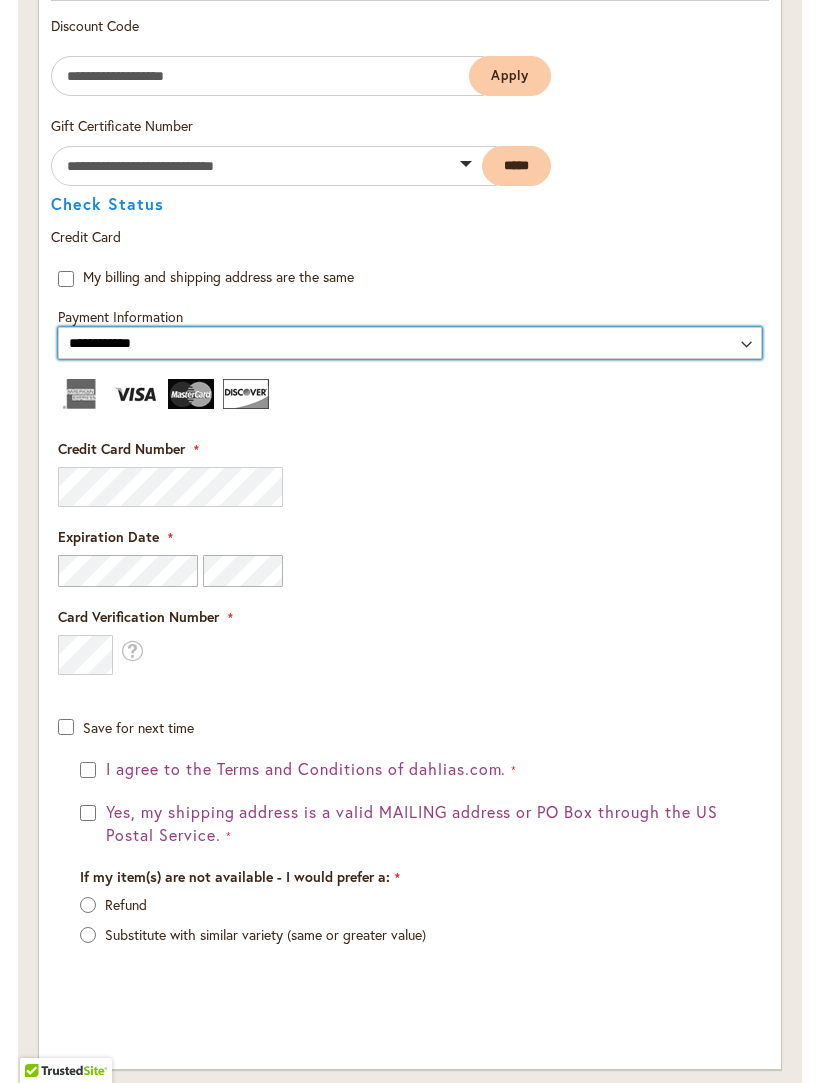 click on "**********" at bounding box center [410, 343] 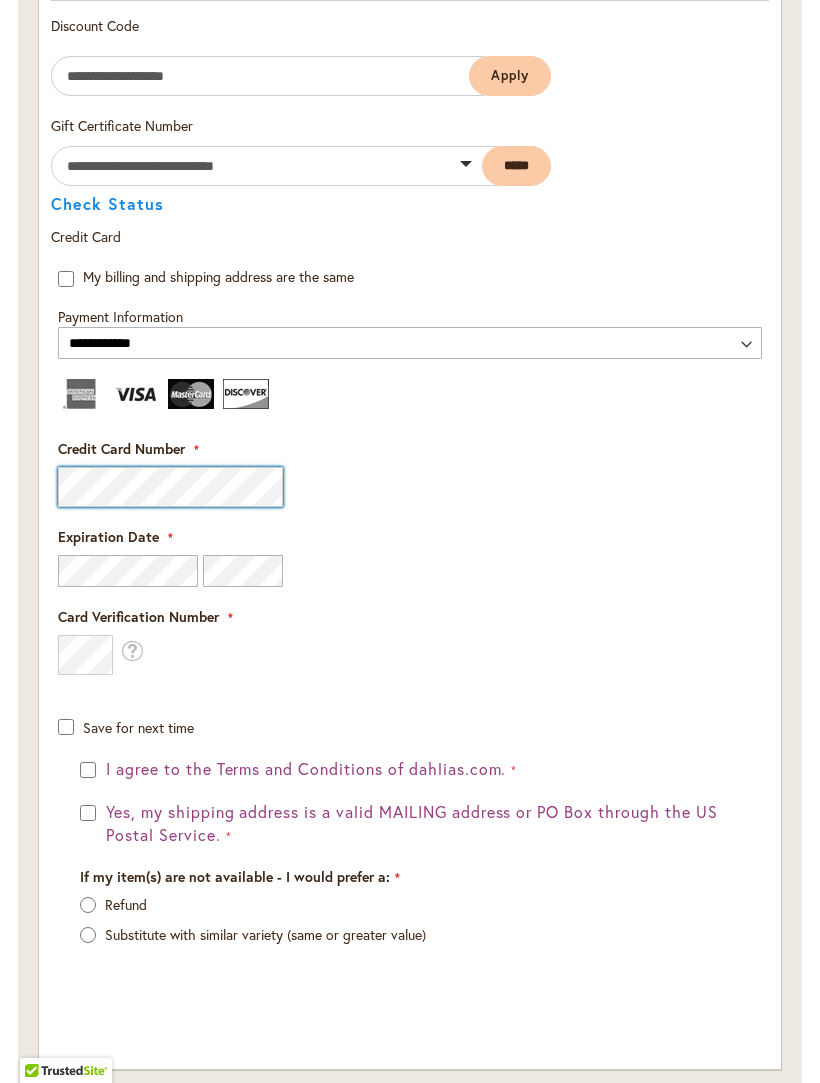 scroll, scrollTop: 1995, scrollLeft: 0, axis: vertical 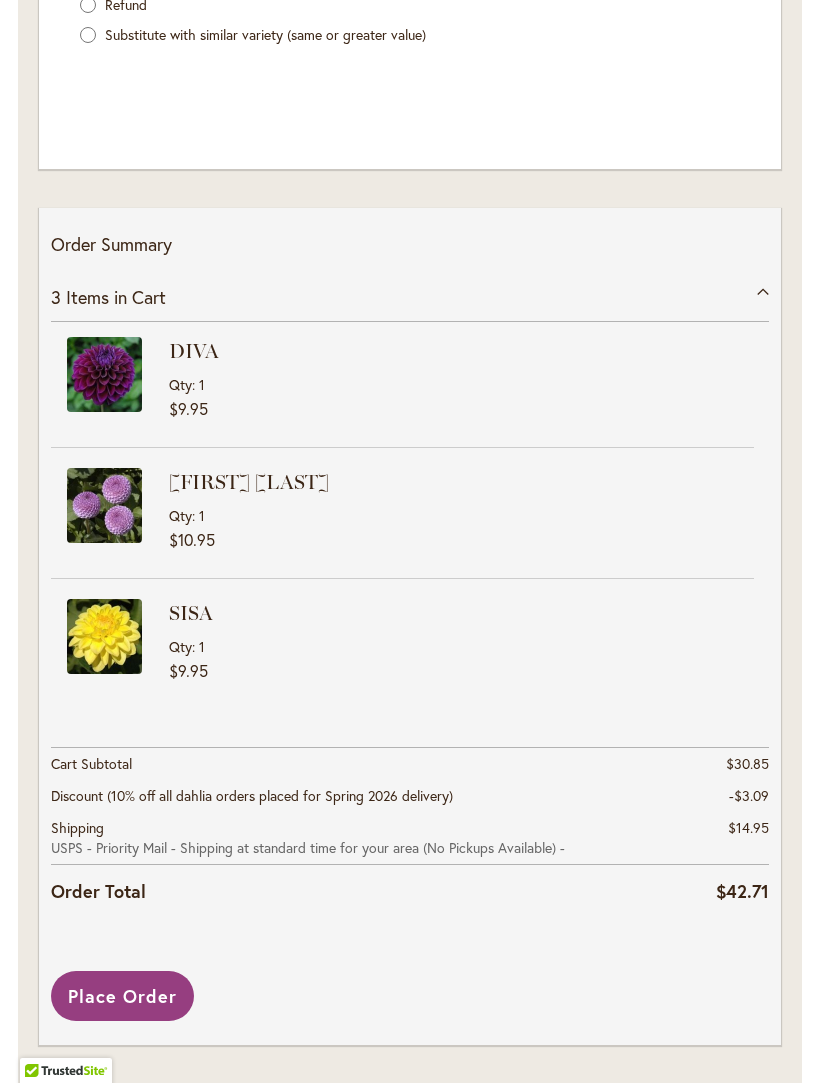 click on "Place Order" at bounding box center (122, 996) 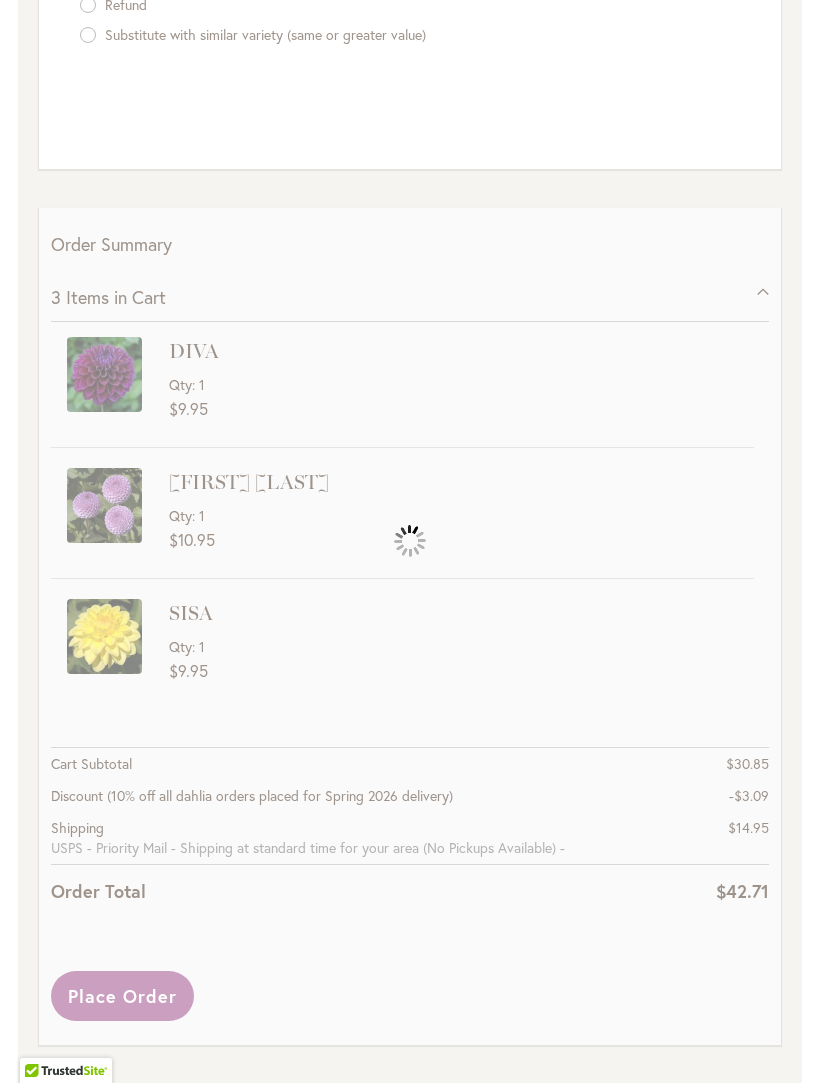 select 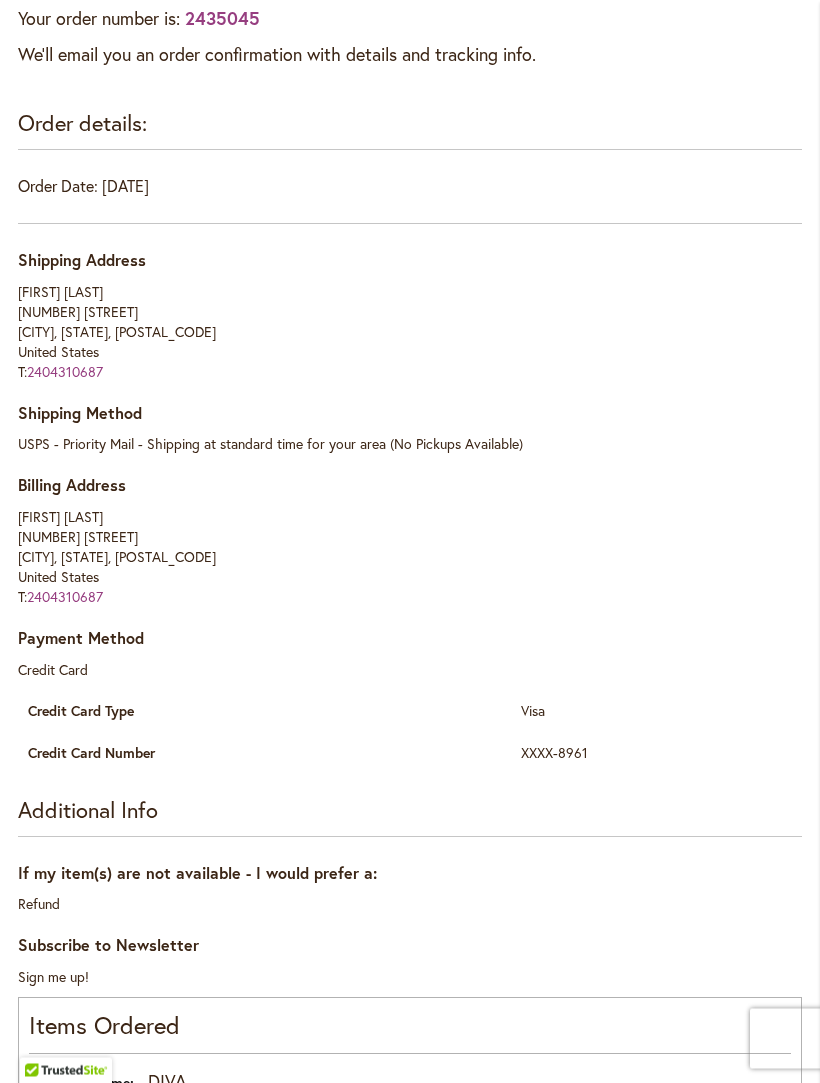 scroll, scrollTop: 289, scrollLeft: 0, axis: vertical 